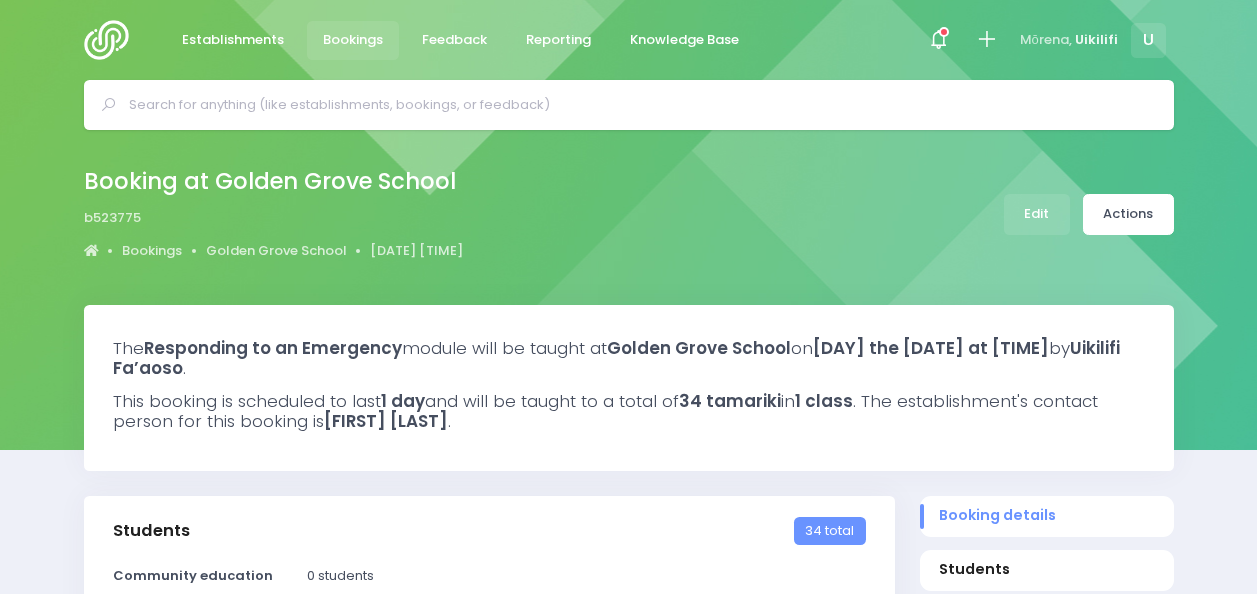 select on "5" 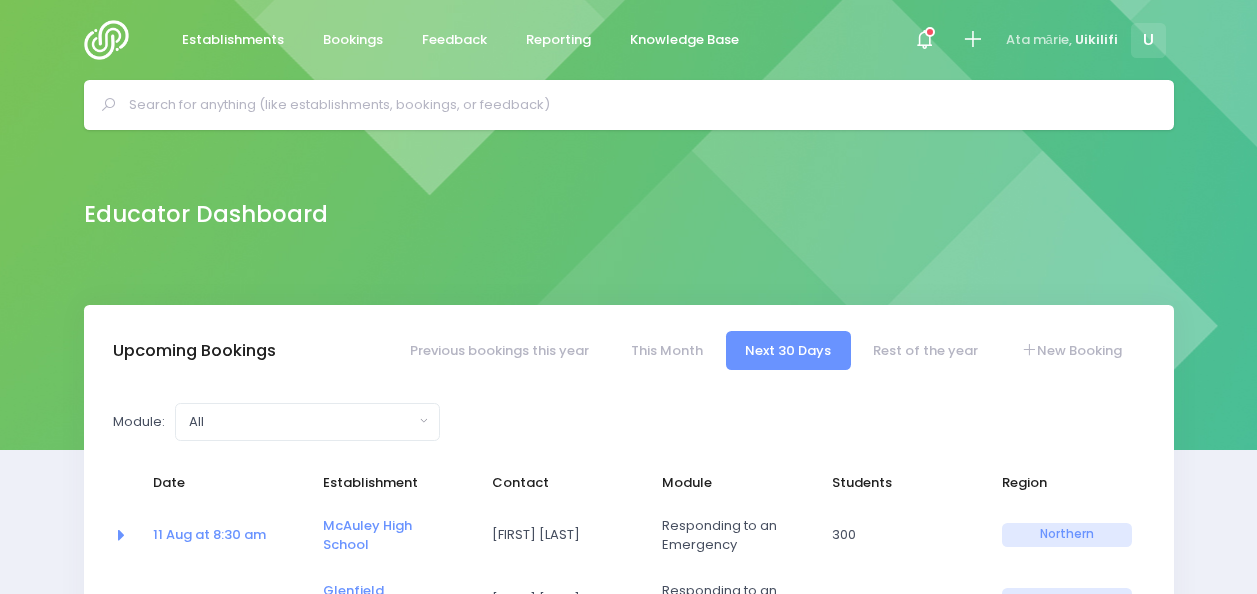 select on "5" 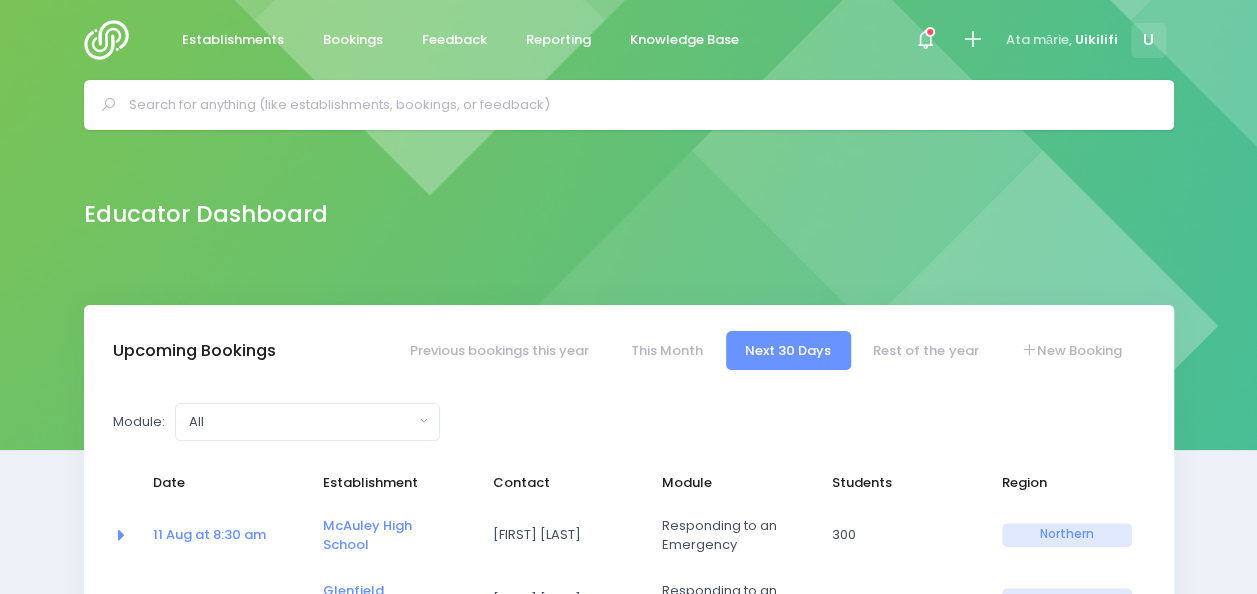 click at bounding box center [637, 105] 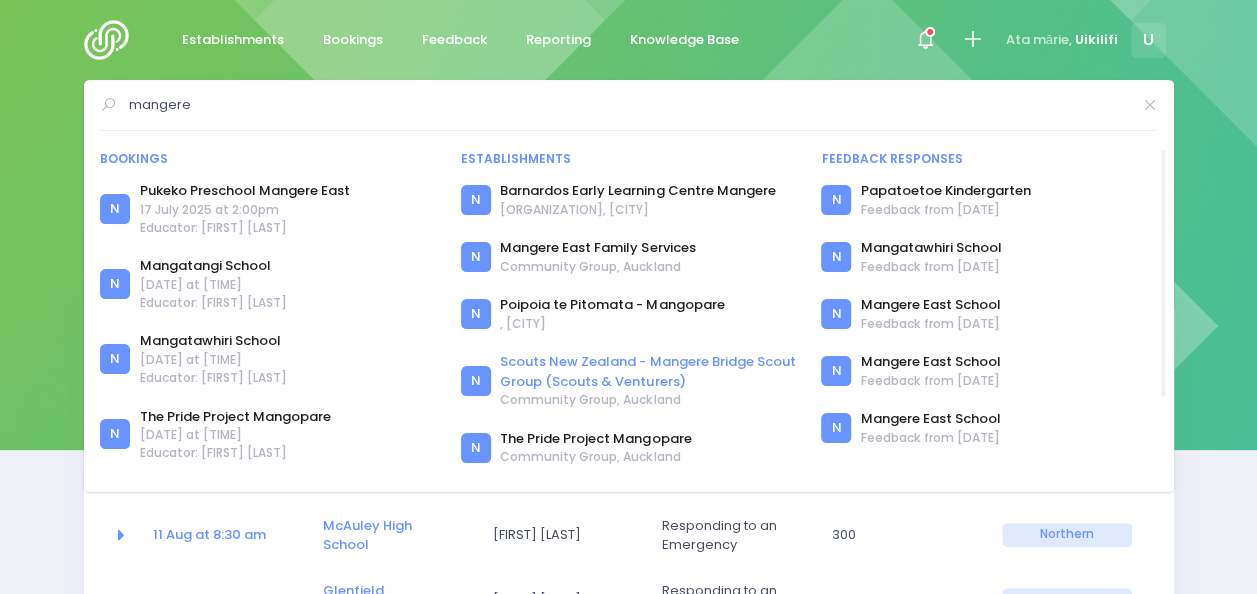 type on "mangere" 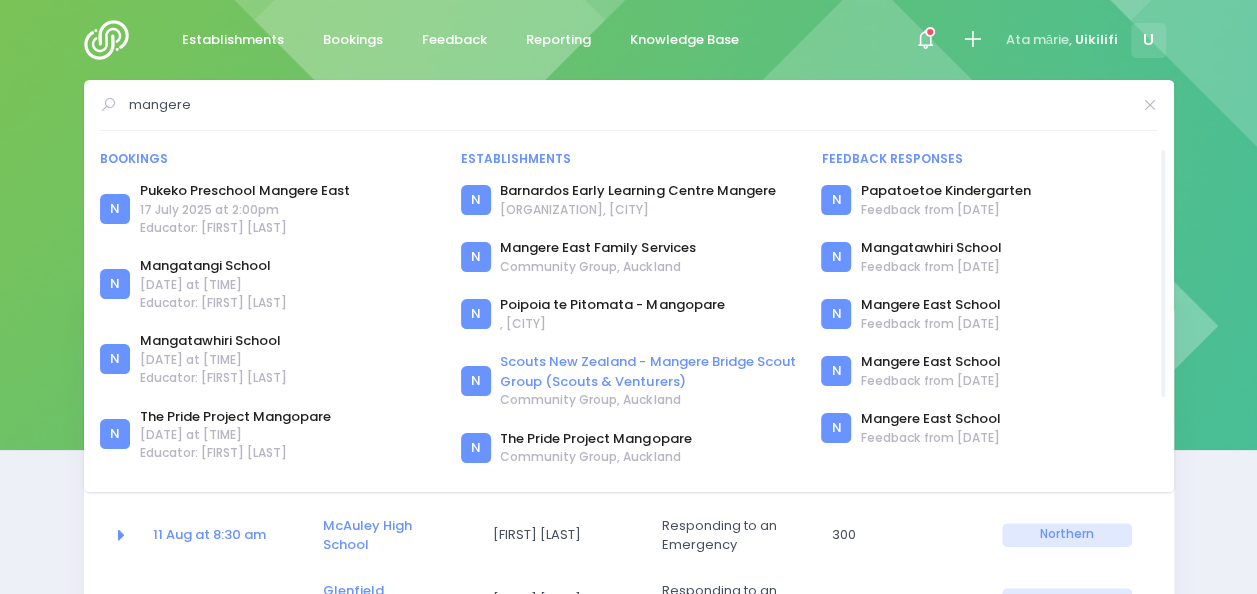 click on "Scouts New Zealand - Mangere Bridge Scout Group (Scouts & Venturers)" at bounding box center (648, 371) 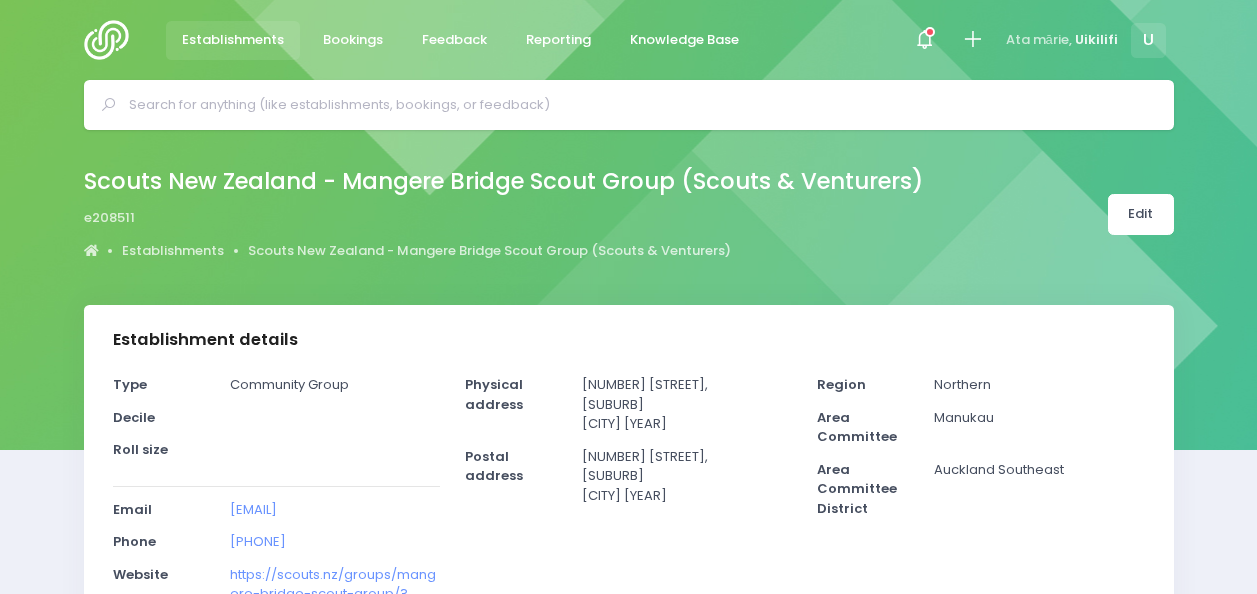 select on "5" 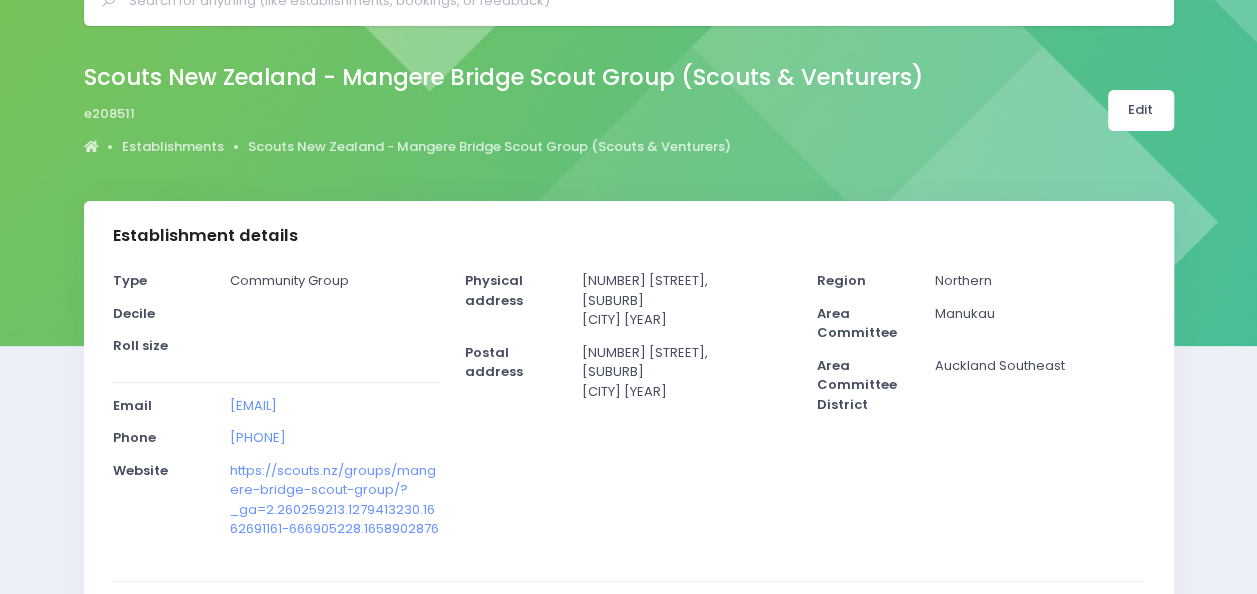 scroll, scrollTop: 100, scrollLeft: 0, axis: vertical 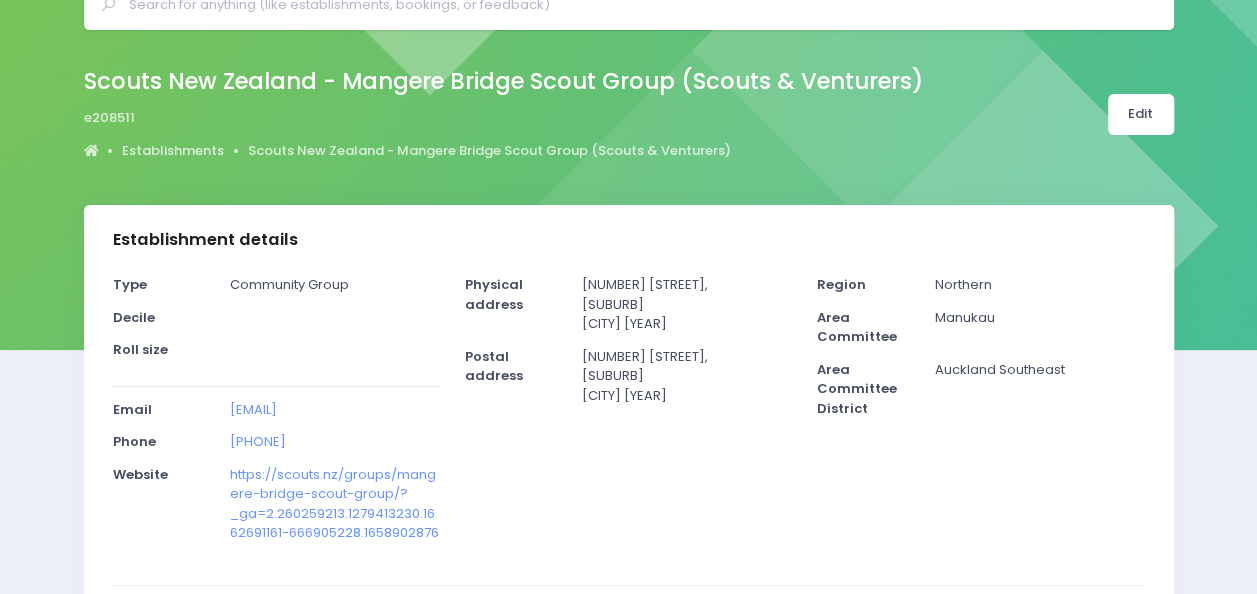 click on "Scouts New Zealand - Mangere Bridge Scout Group (Scouts & Venturers)
e208511
Establishments
Scouts New Zealand - Mangere Bridge Scout Group (Scouts & Venturers)" at bounding box center [511, 114] 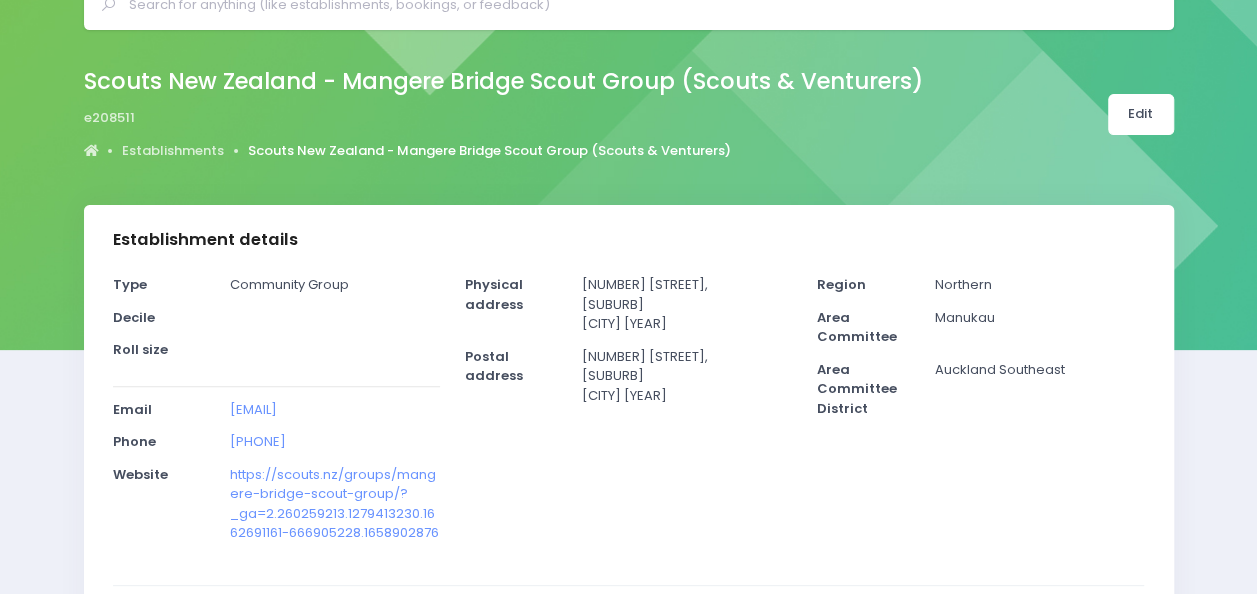 click on "Scouts New Zealand - Mangere Bridge Scout Group (Scouts & Venturers)" at bounding box center (489, 151) 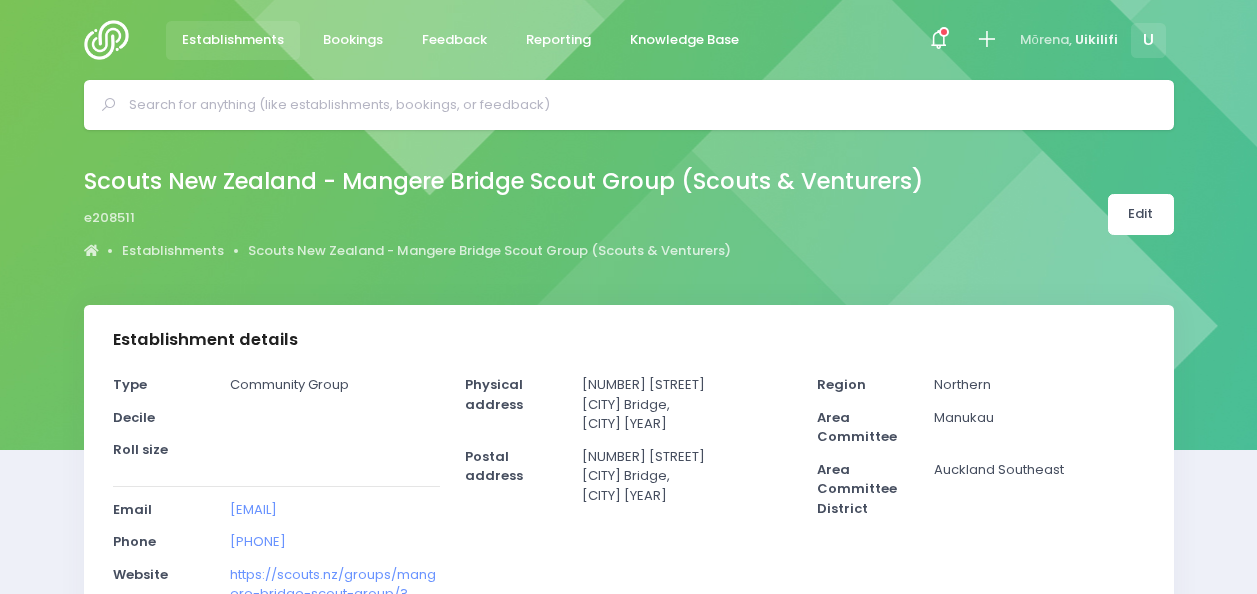 select on "5" 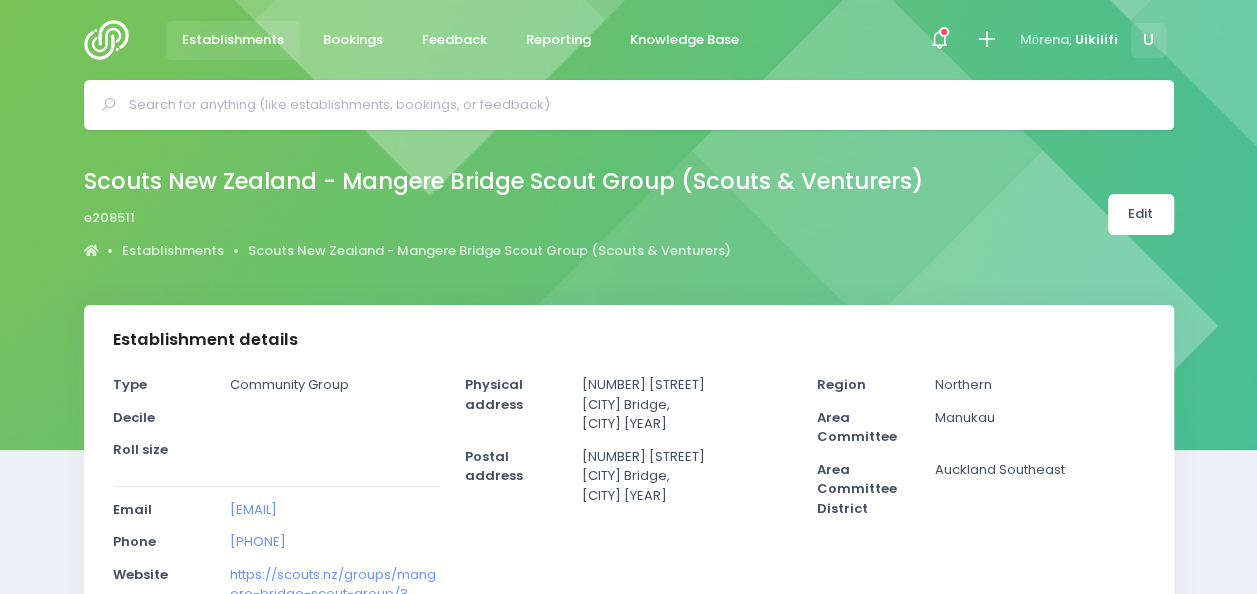 click at bounding box center (637, 105) 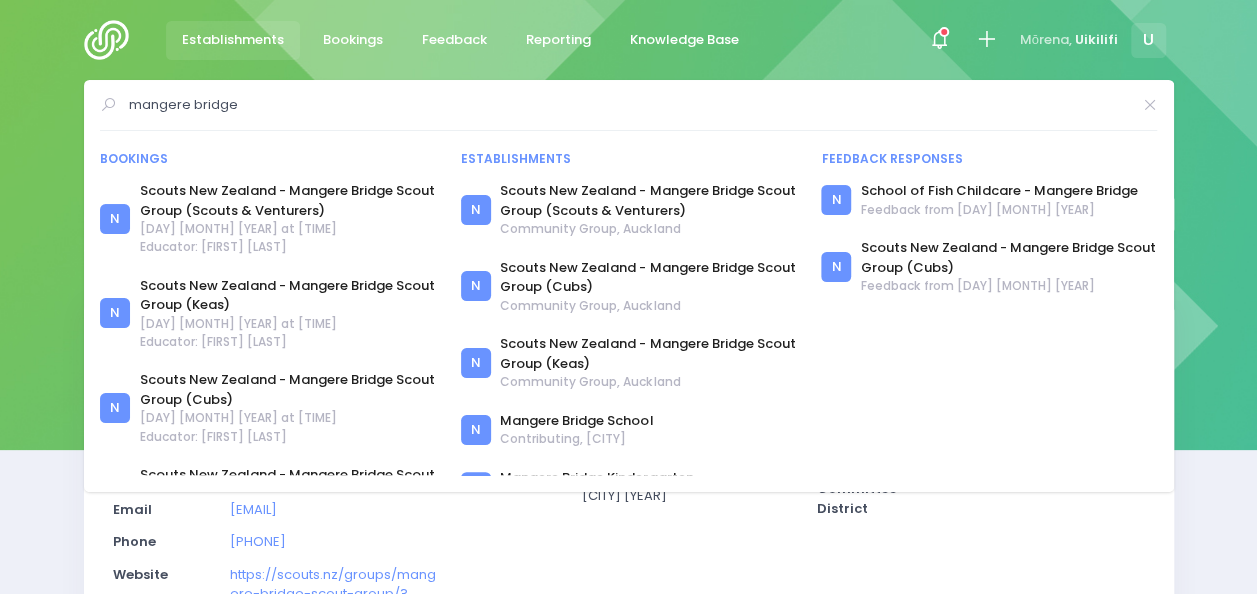 type on "mangere bridge" 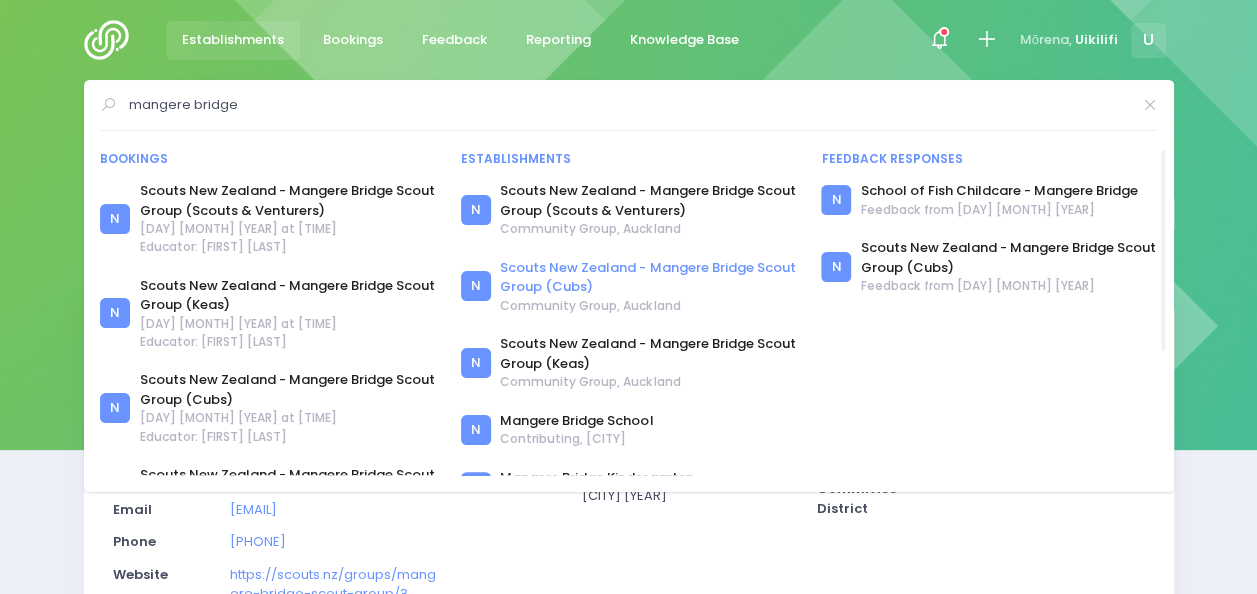 click on "Scouts New Zealand - Mangere Bridge Scout Group (Cubs)" at bounding box center [648, 277] 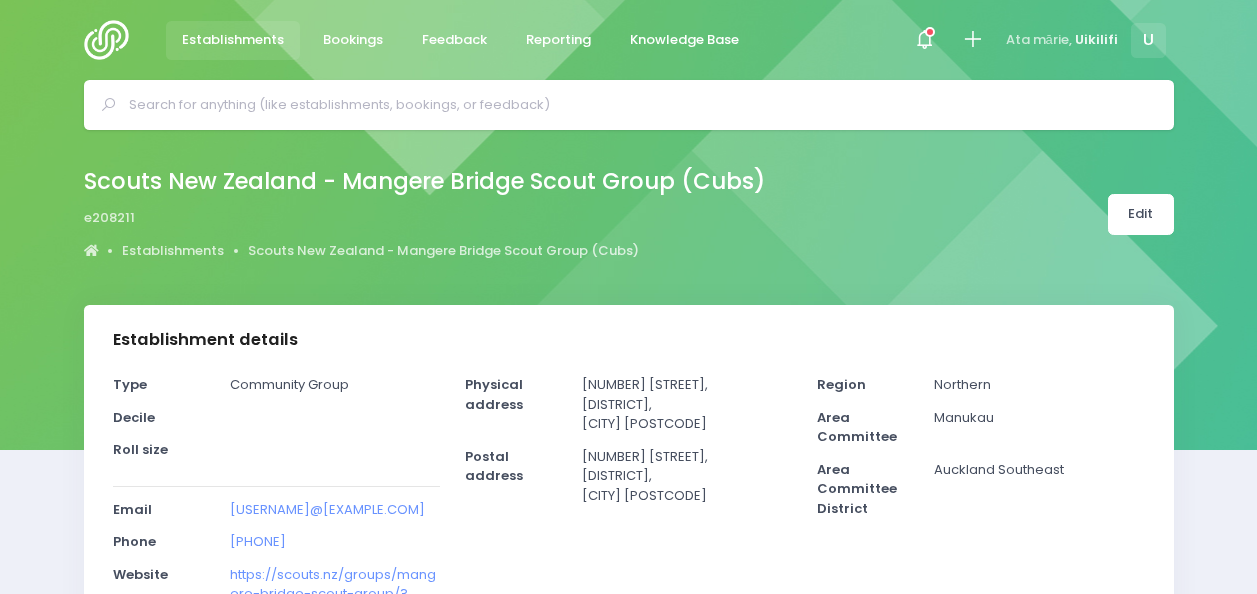select on "5" 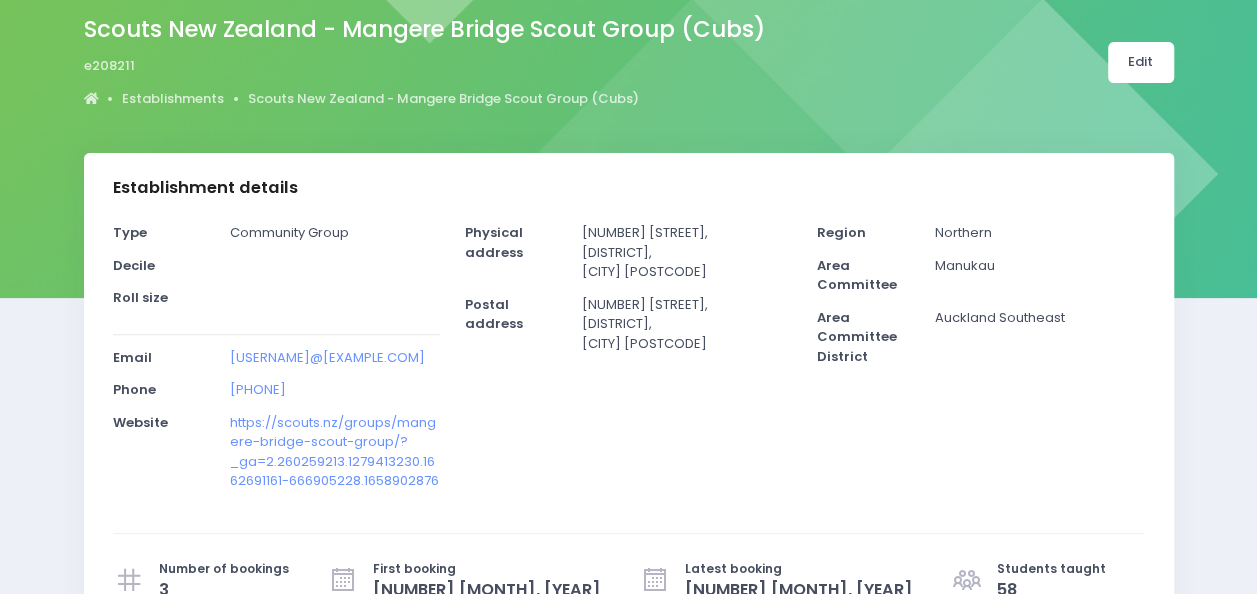 scroll, scrollTop: 100, scrollLeft: 0, axis: vertical 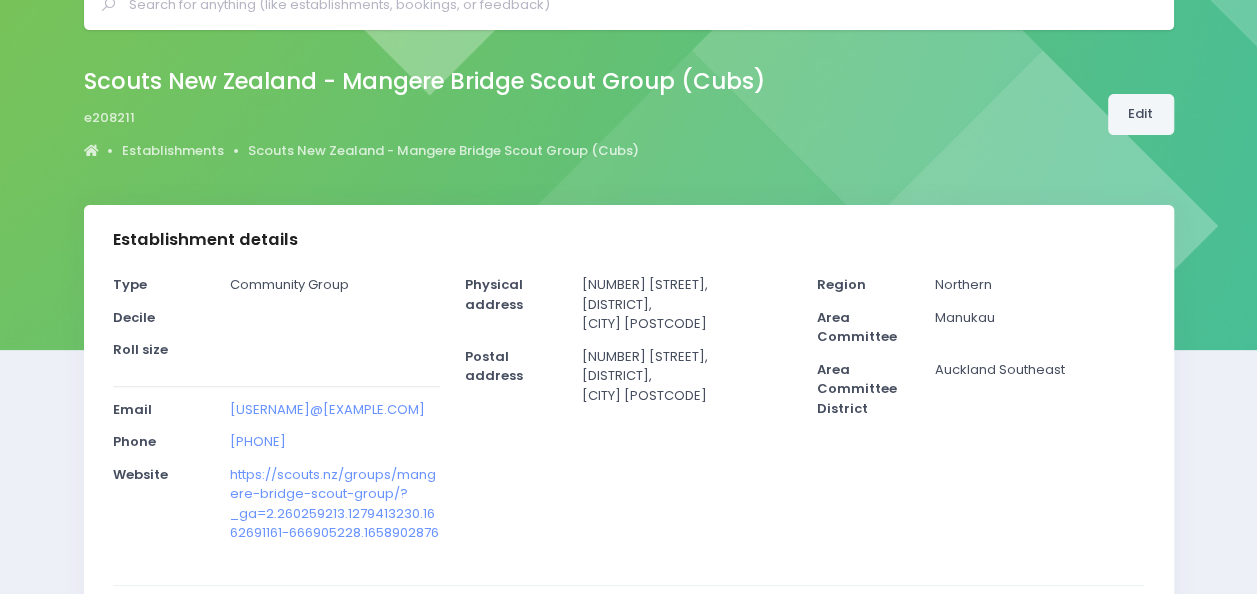 click on "Edit" at bounding box center [1141, 114] 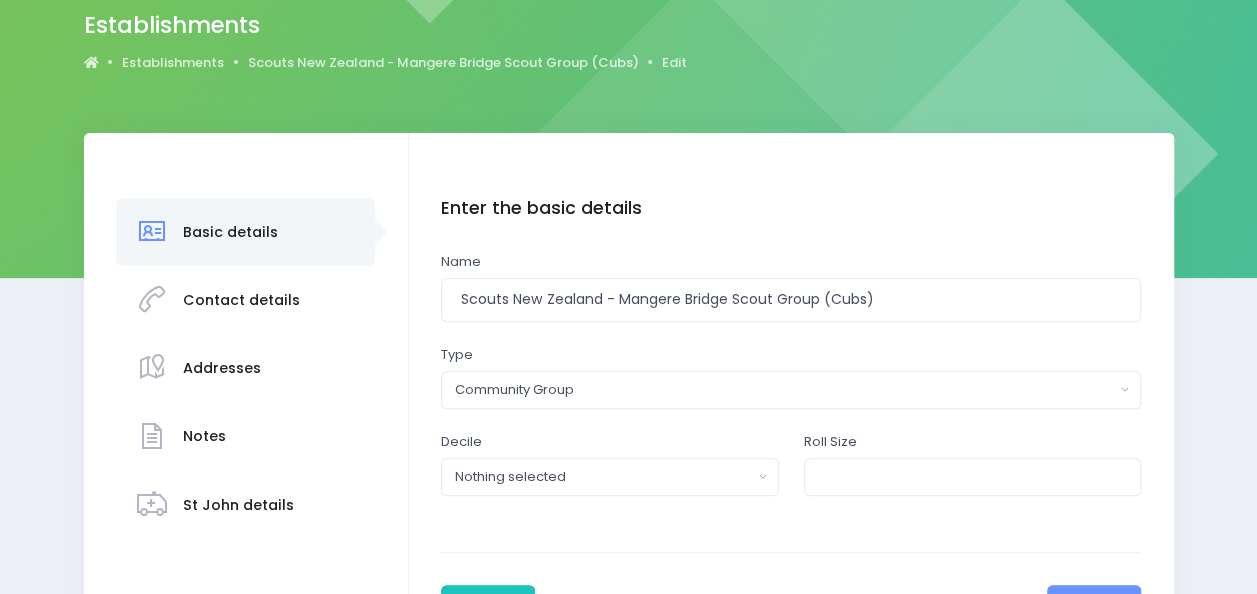 scroll, scrollTop: 164, scrollLeft: 0, axis: vertical 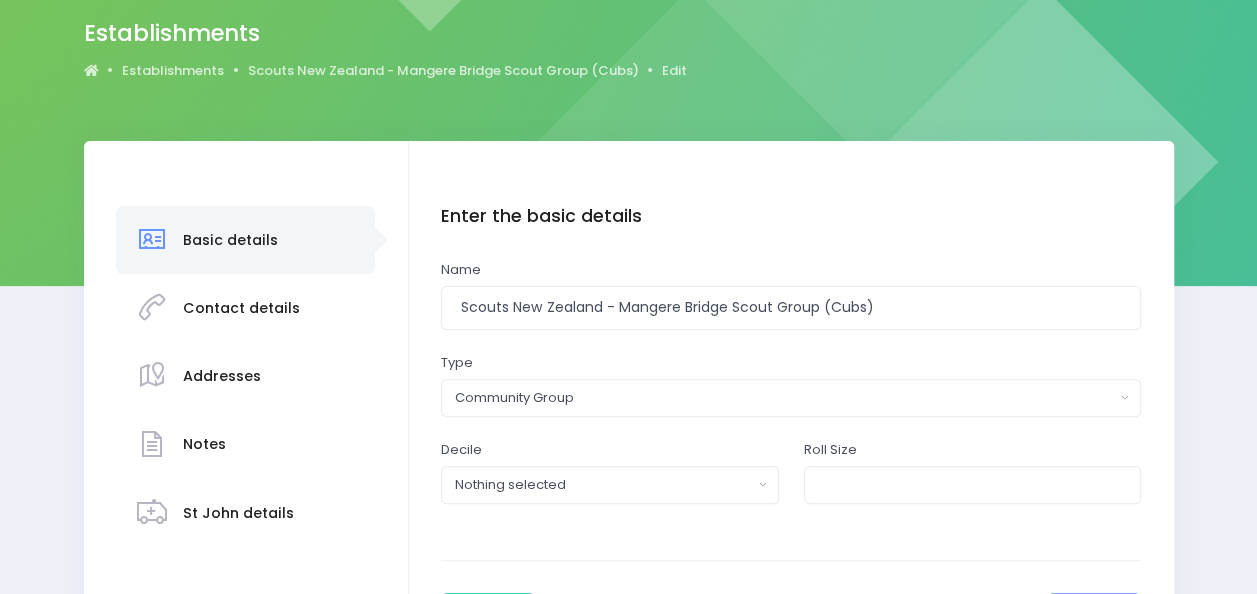 click on "Contact details" at bounding box center [241, 308] 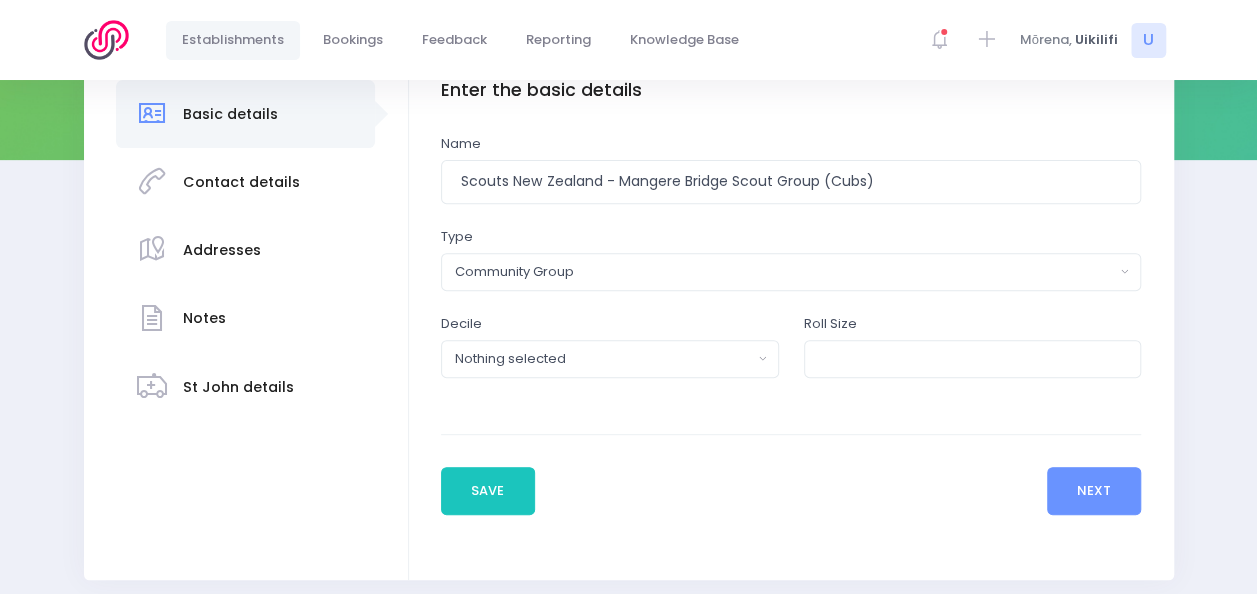 scroll, scrollTop: 364, scrollLeft: 0, axis: vertical 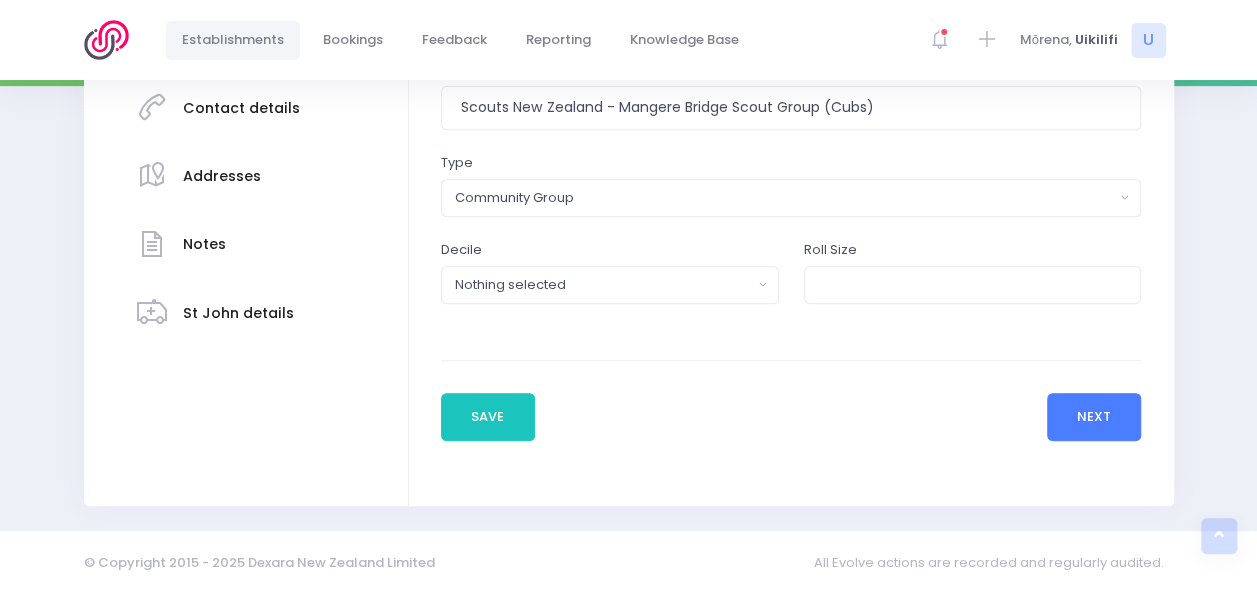 click on "Next" at bounding box center [1094, 417] 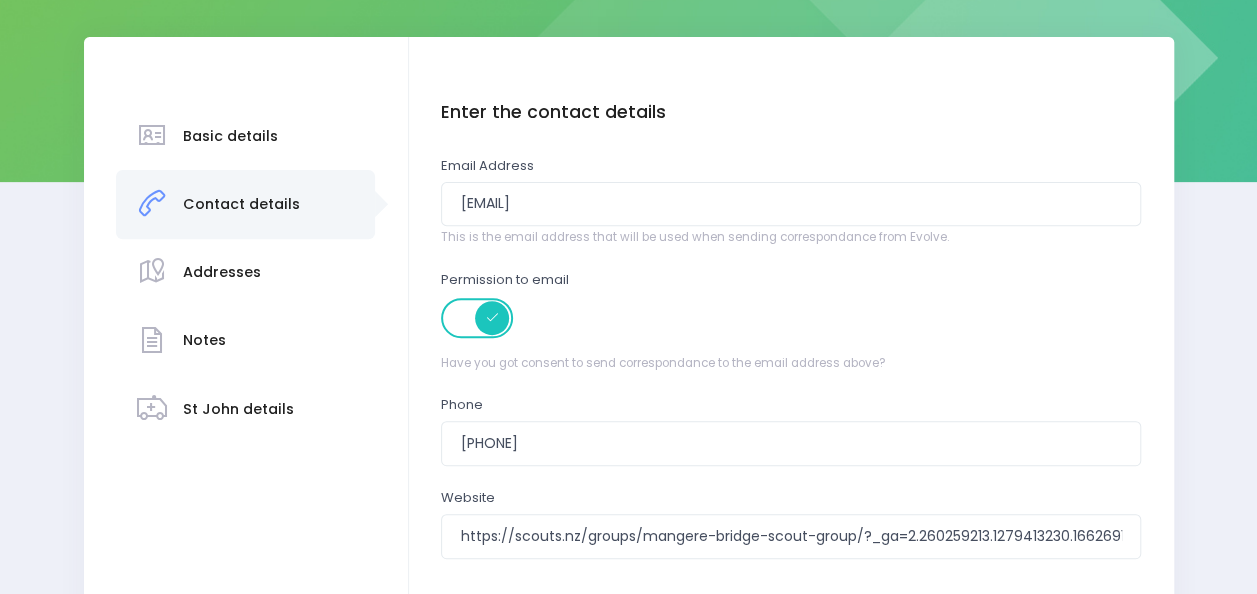 scroll, scrollTop: 300, scrollLeft: 0, axis: vertical 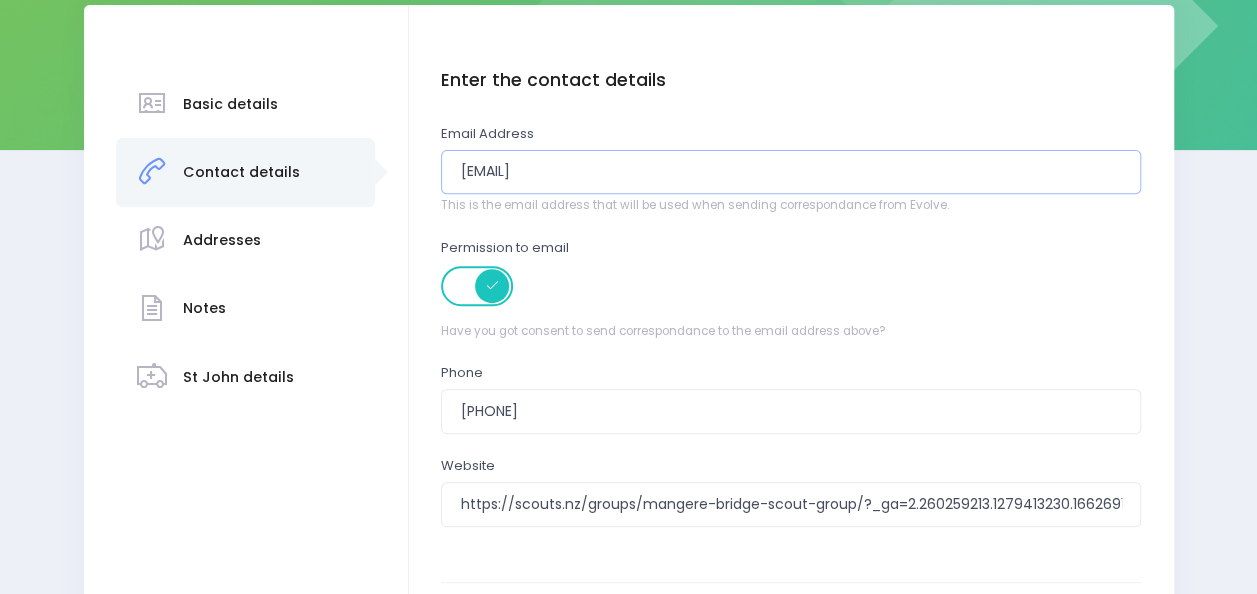 click on "dougwilliams2503@hotmail.com" at bounding box center (791, 172) 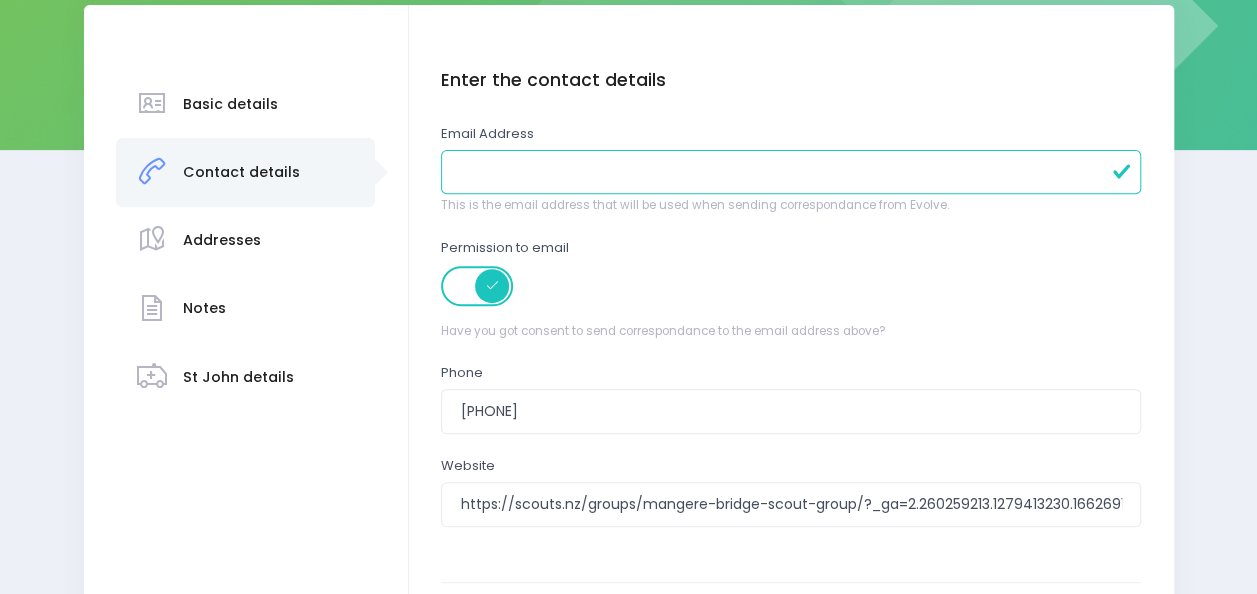click at bounding box center (791, 172) 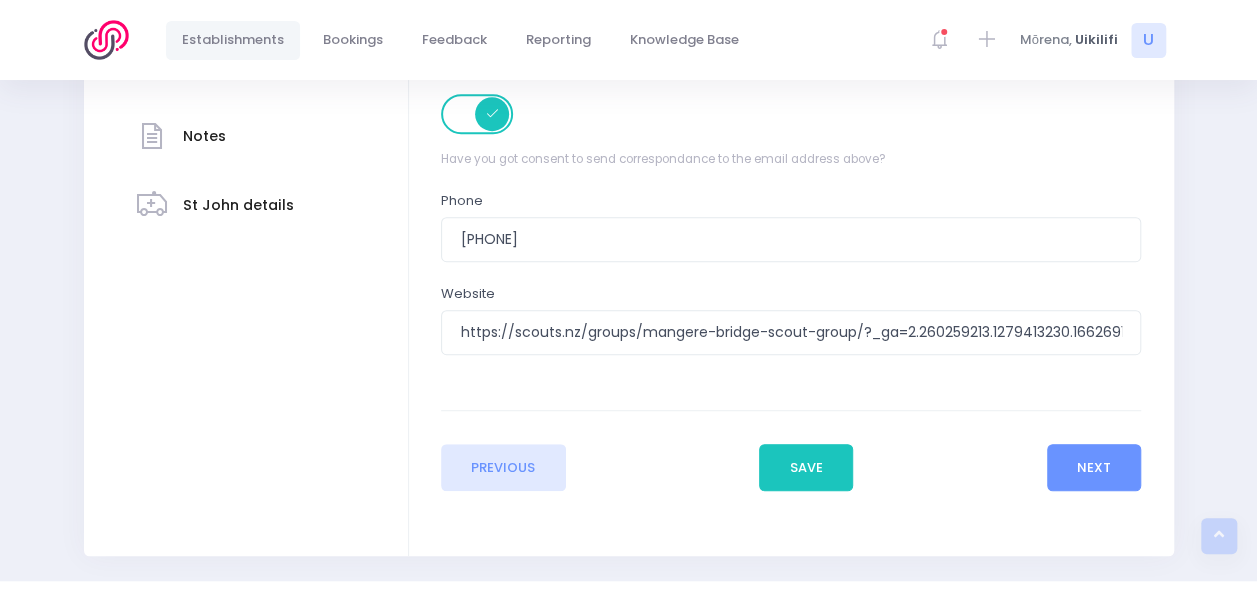 scroll, scrollTop: 500, scrollLeft: 0, axis: vertical 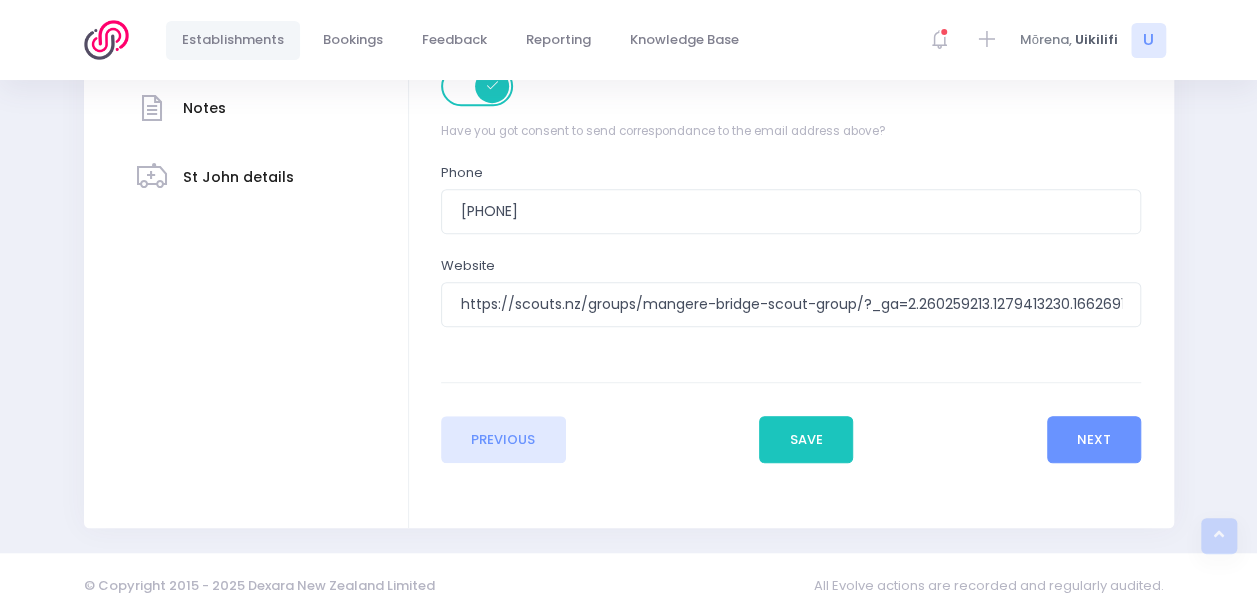 type on "[EMAIL]" 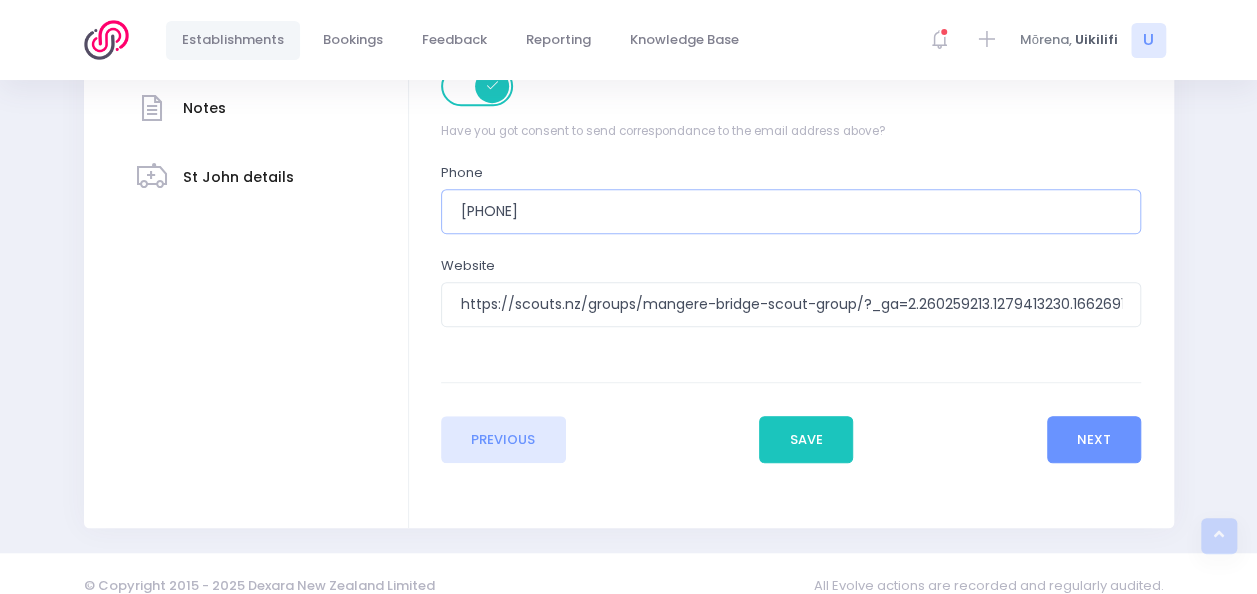 click on "0800 726 887" at bounding box center [791, 211] 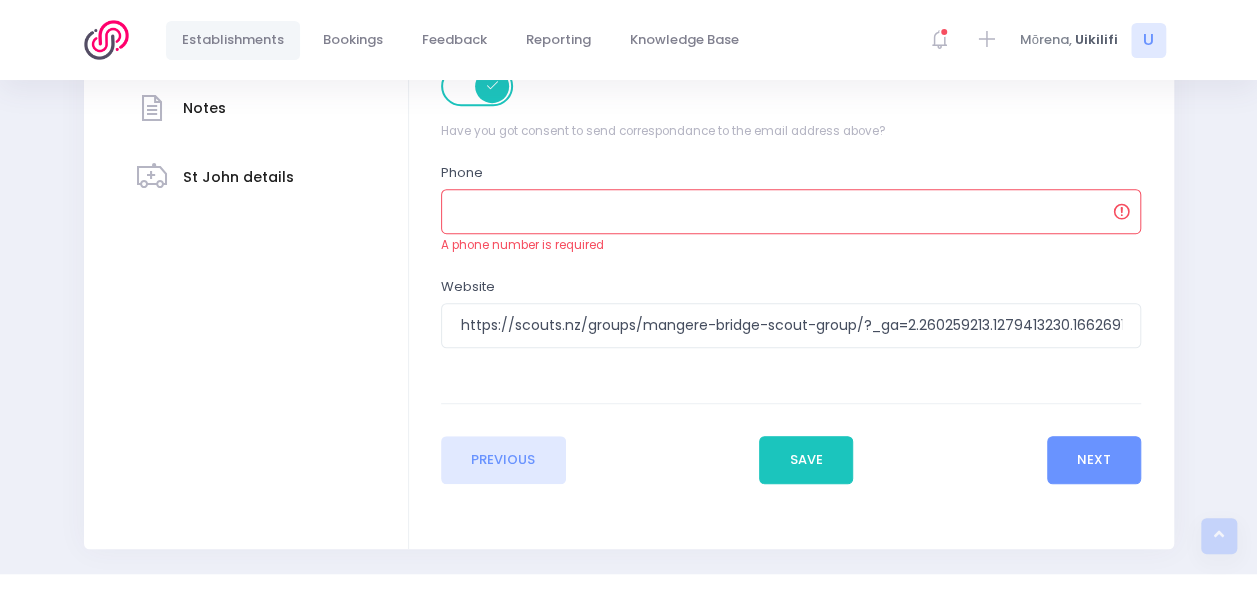 click on "Enter the contact details
Email Address
sarahfair74@gmail.com
This is the email address that will be used when sending correspondance from Evolve.
Permission to email
Phone A phone number is required" at bounding box center [791, 128] 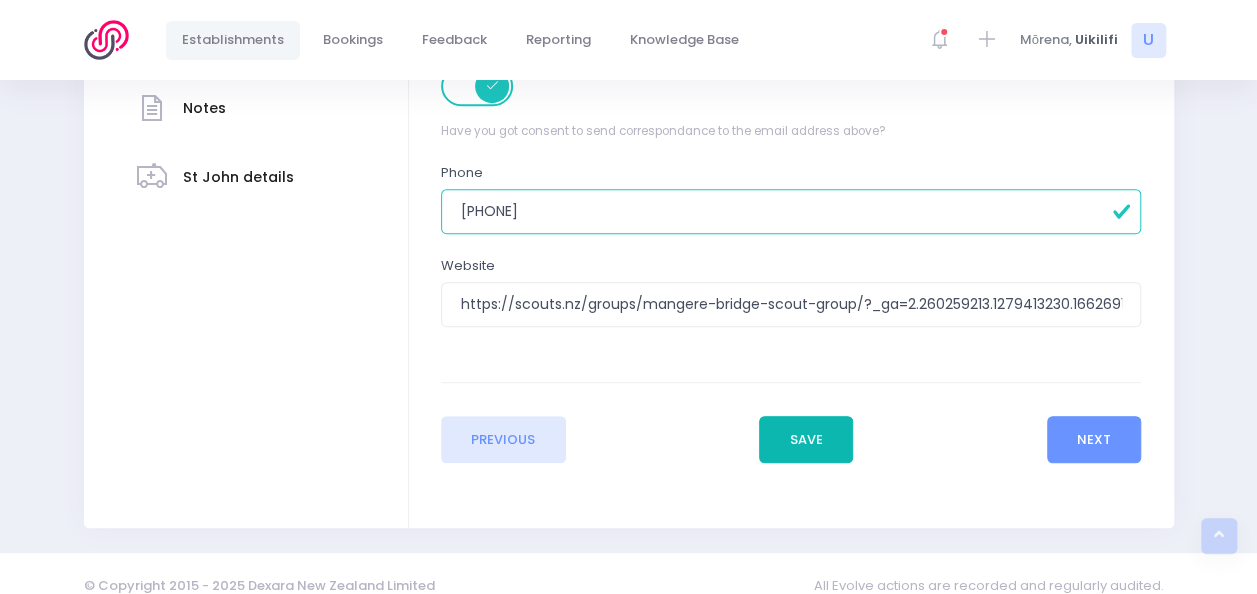 type on "021 646 571" 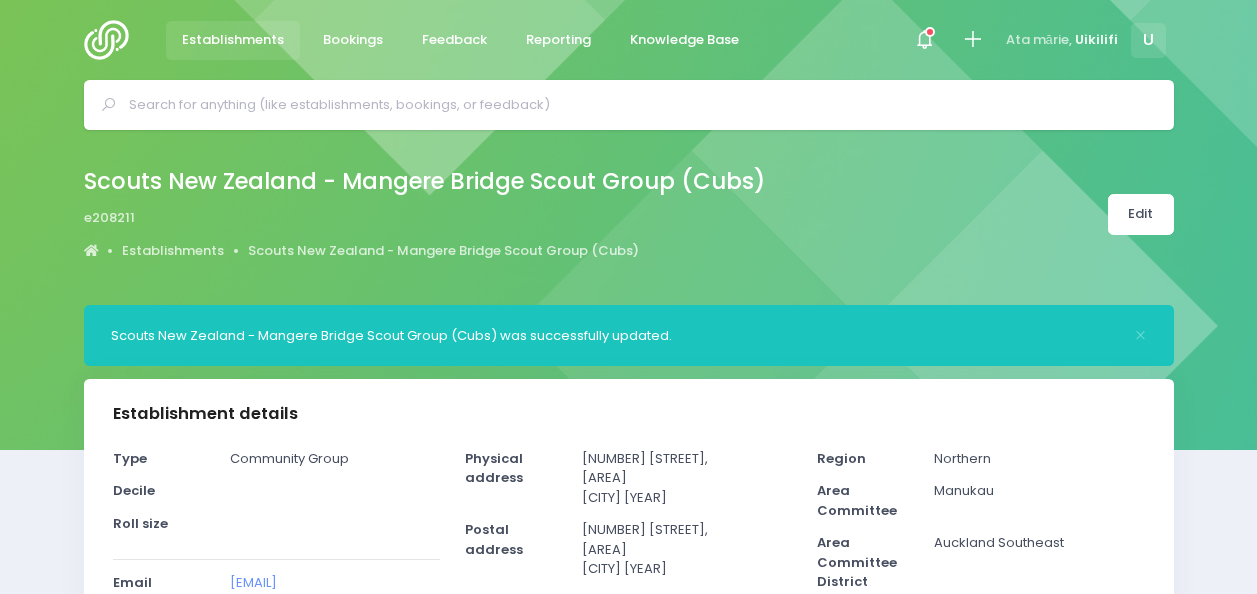 select on "5" 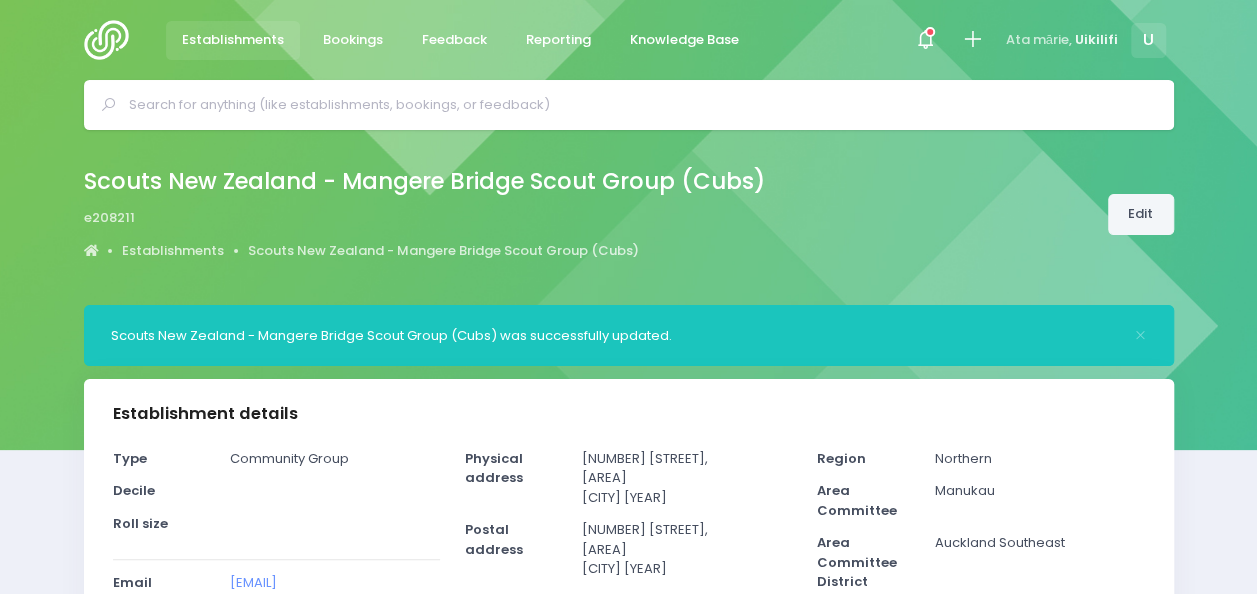 click on "Edit" at bounding box center (1141, 214) 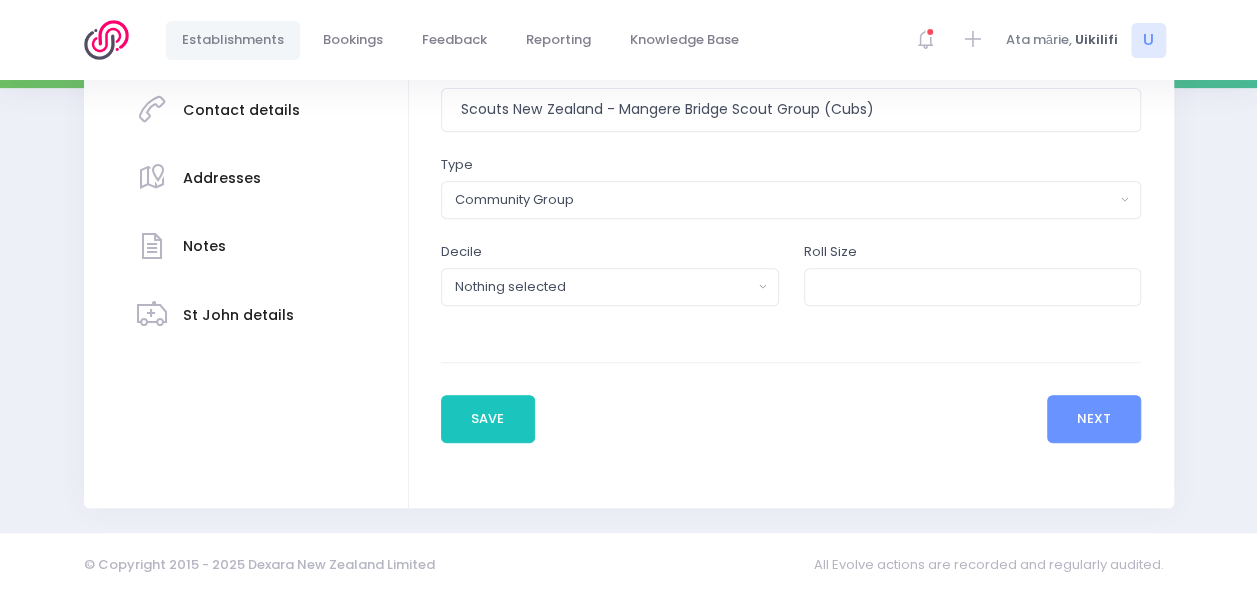 scroll, scrollTop: 364, scrollLeft: 0, axis: vertical 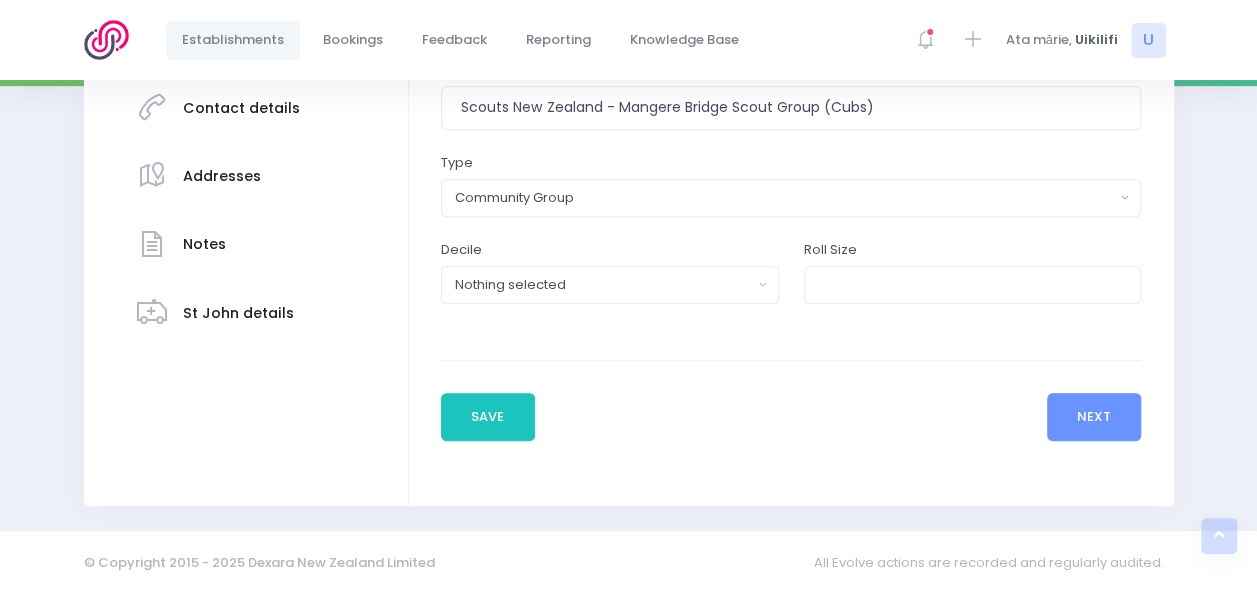 click on "Contact details" at bounding box center (241, 108) 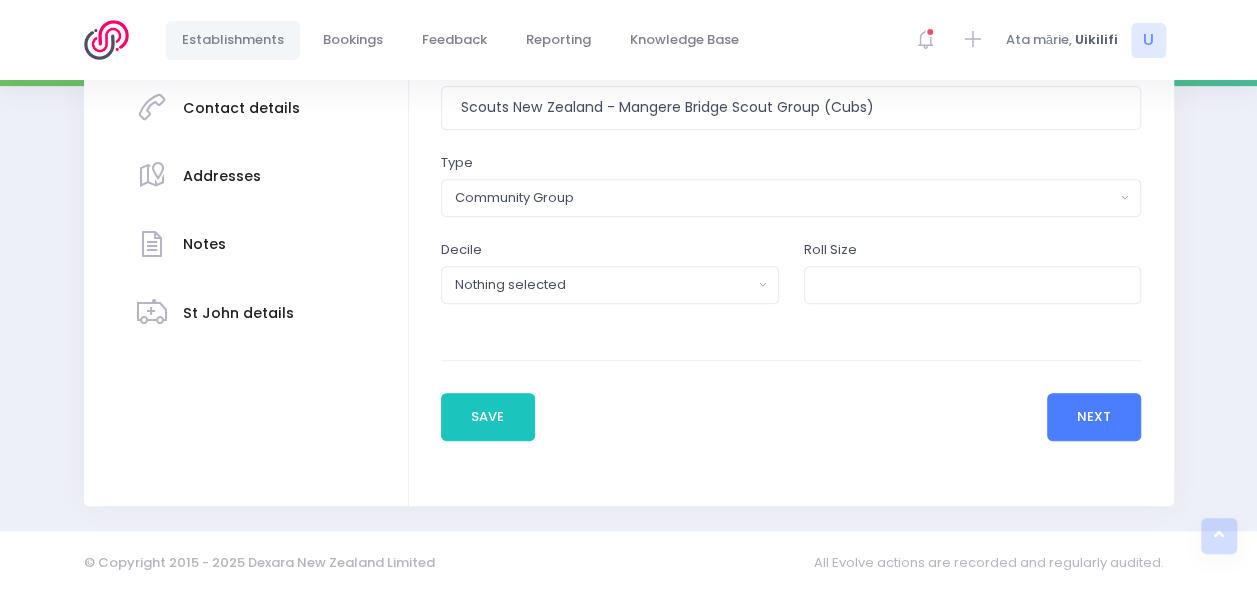 click on "Next" at bounding box center [1094, 417] 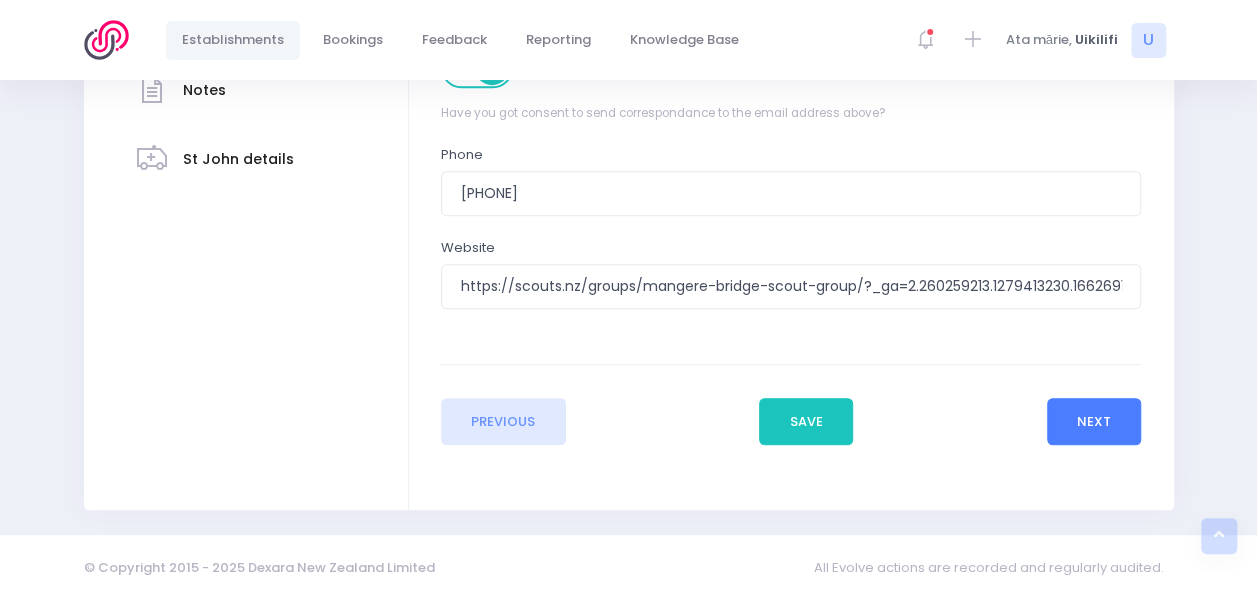 scroll, scrollTop: 523, scrollLeft: 0, axis: vertical 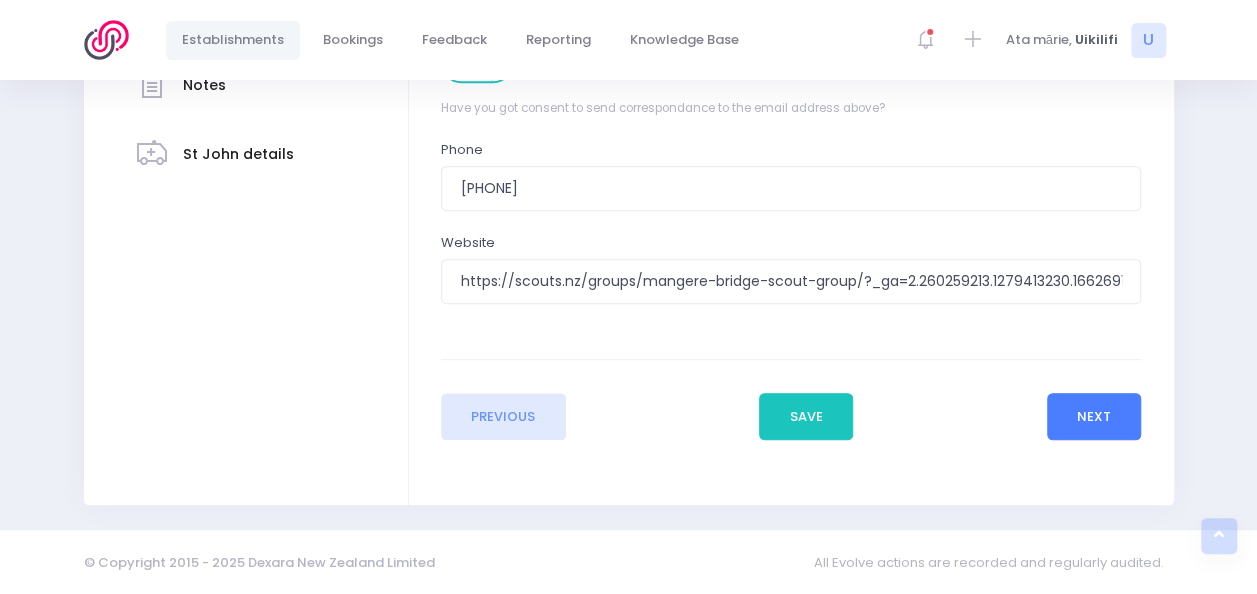 click on "Next" at bounding box center [1094, 417] 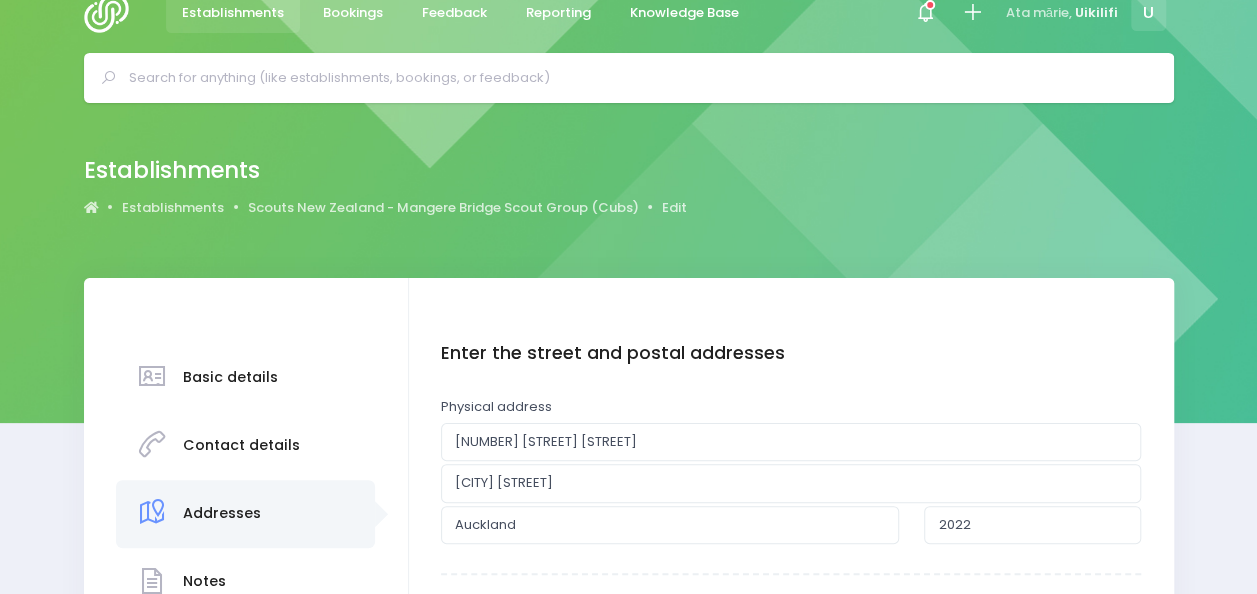 scroll, scrollTop: 0, scrollLeft: 0, axis: both 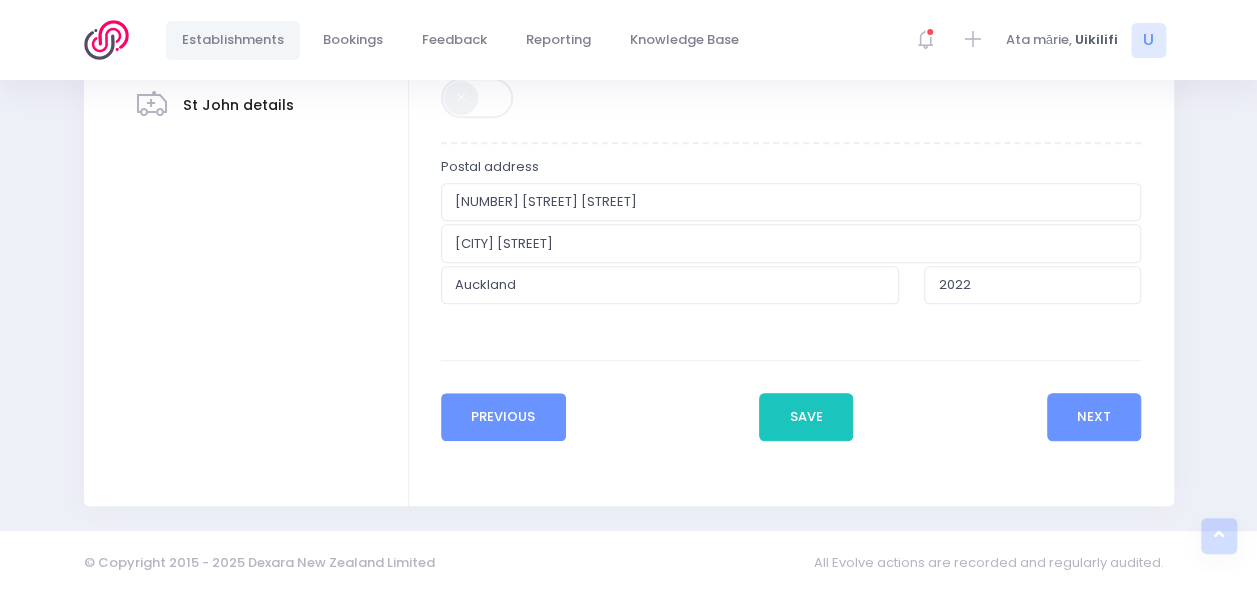 click on "Previous" at bounding box center (503, 417) 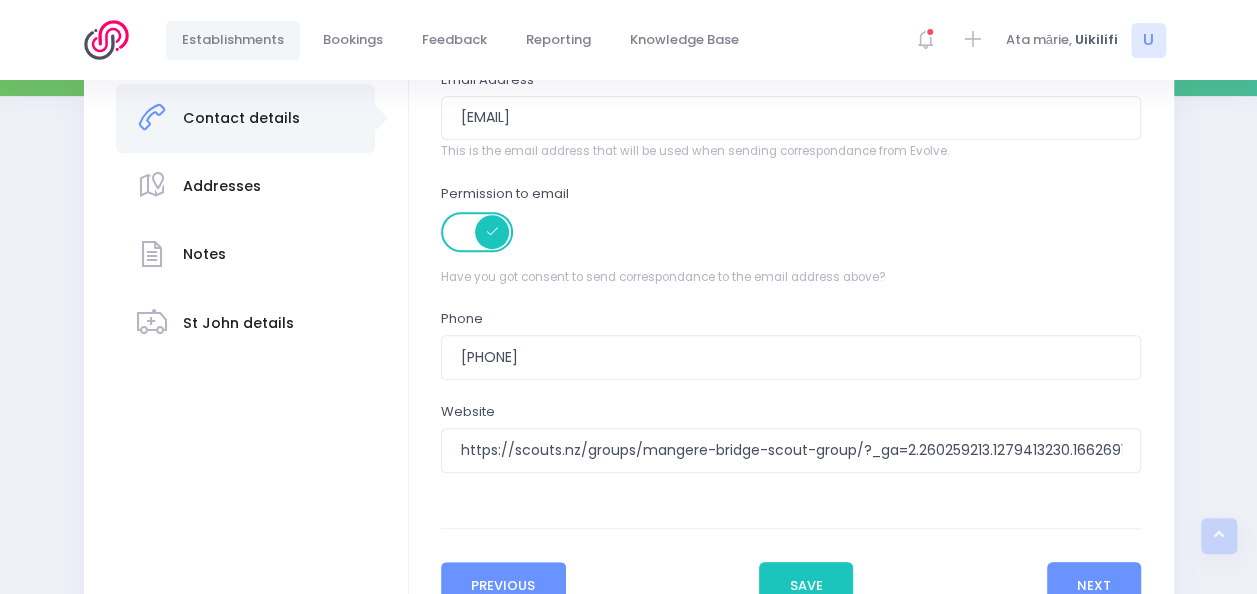 scroll, scrollTop: 400, scrollLeft: 0, axis: vertical 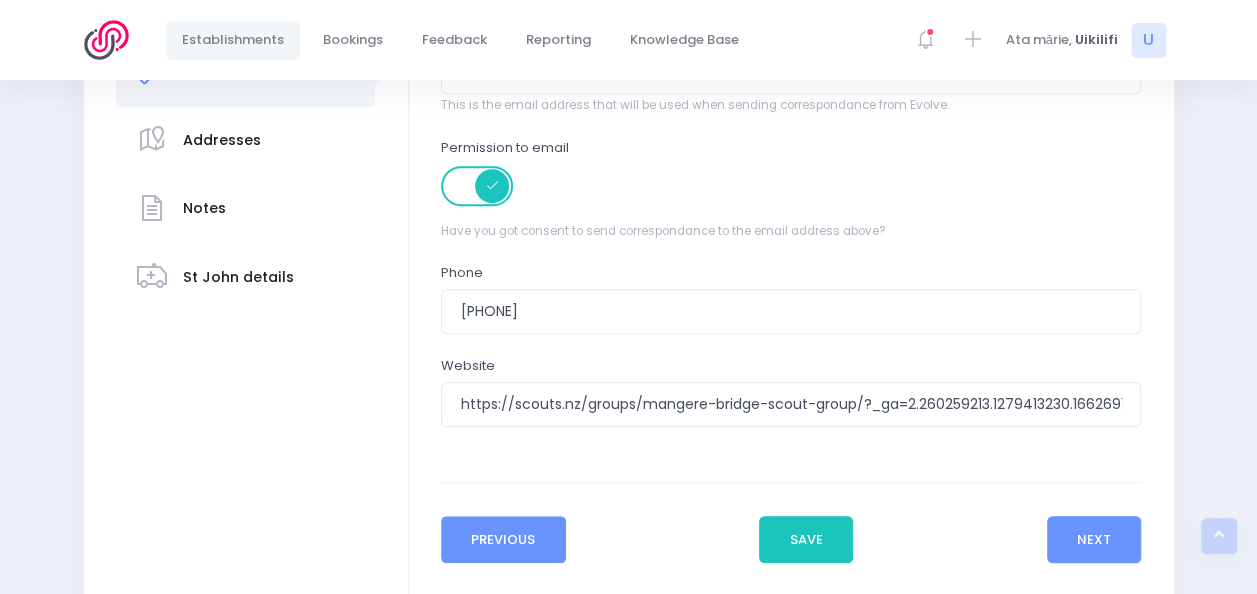 click on "Previous" at bounding box center (503, 540) 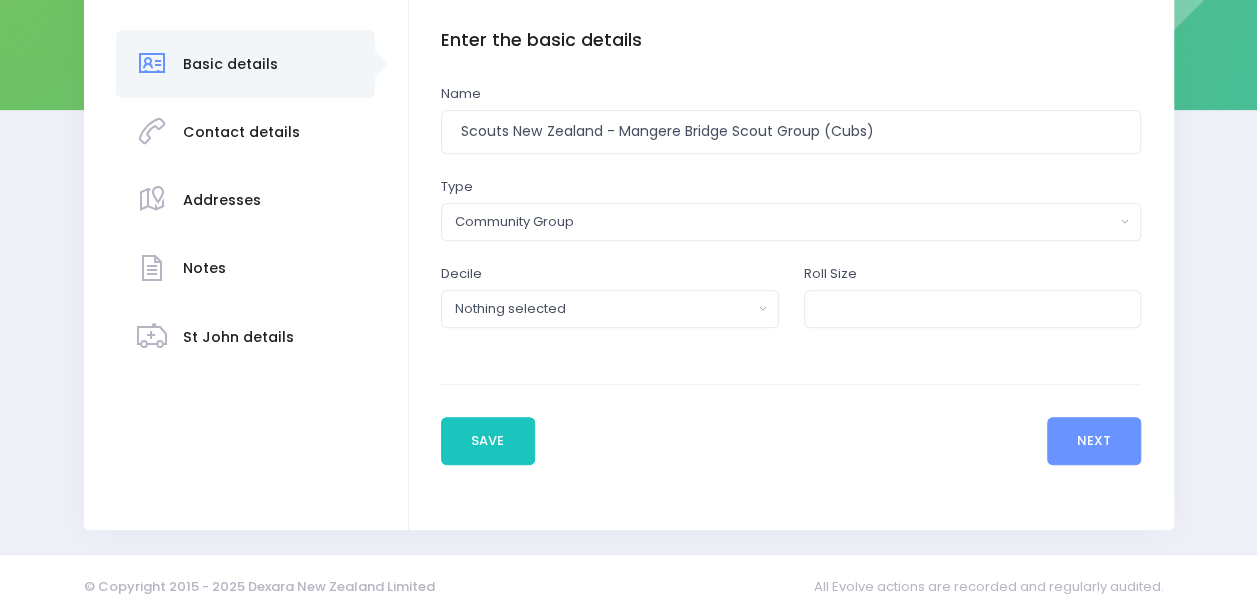 scroll, scrollTop: 364, scrollLeft: 0, axis: vertical 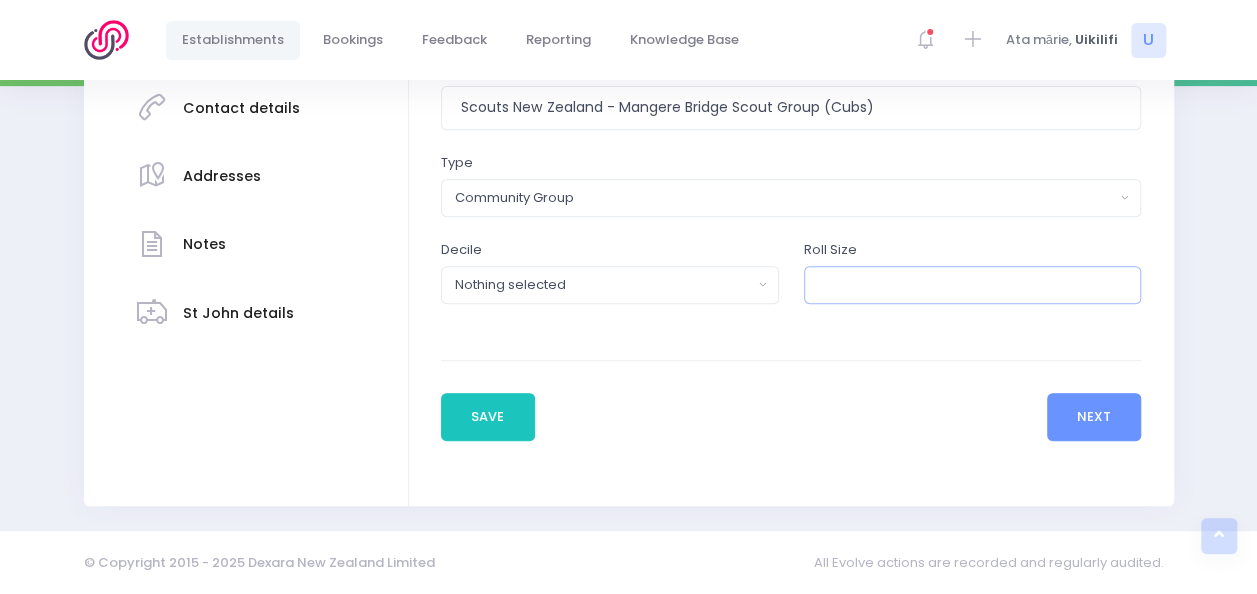 click at bounding box center (973, 285) 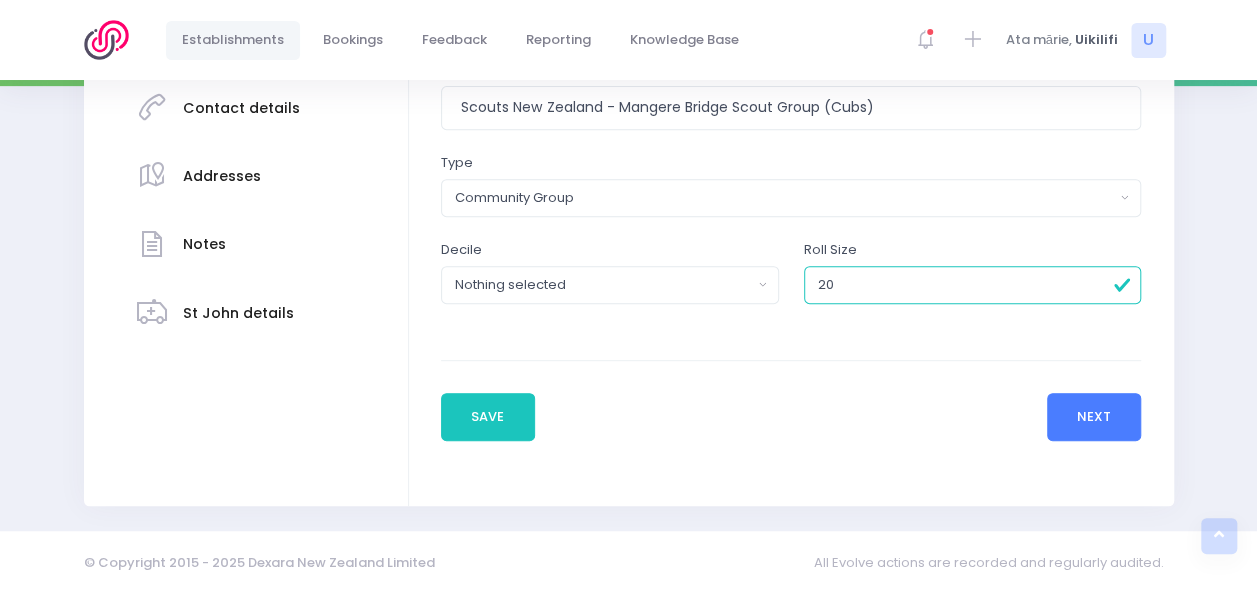 type on "20" 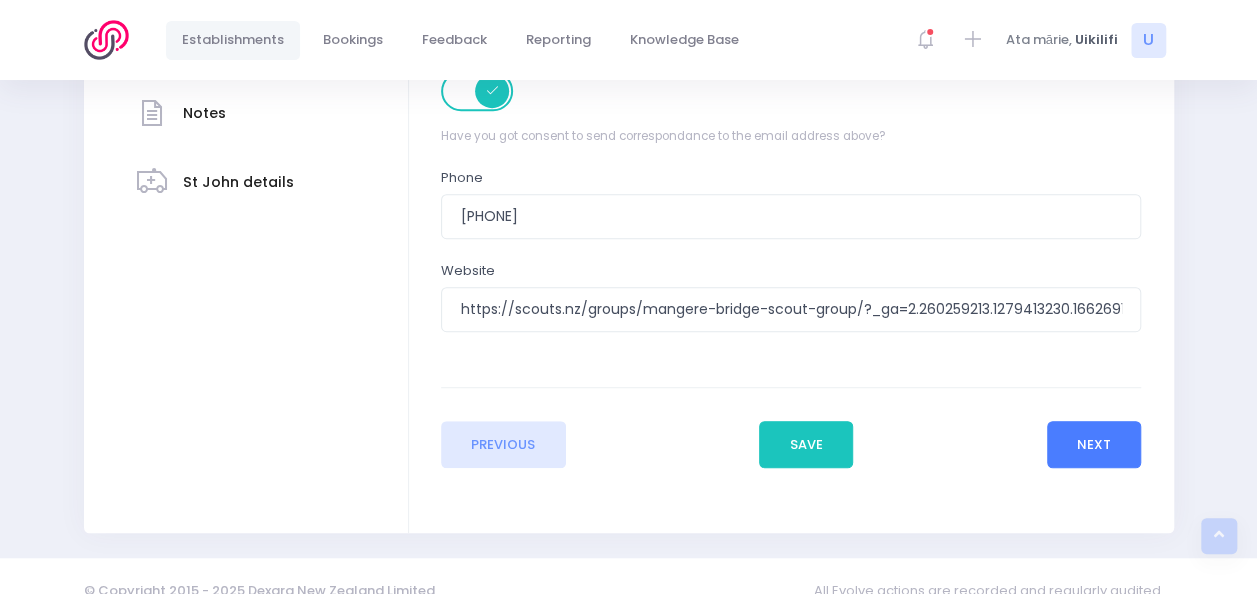 scroll, scrollTop: 500, scrollLeft: 0, axis: vertical 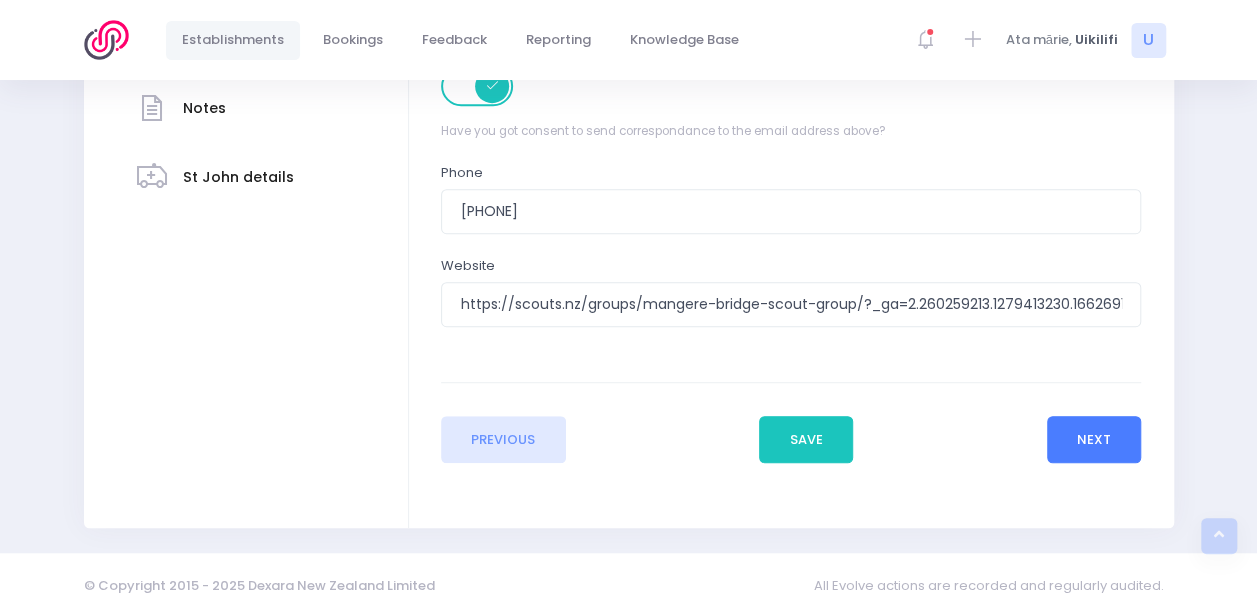 click on "Next" at bounding box center (1094, 440) 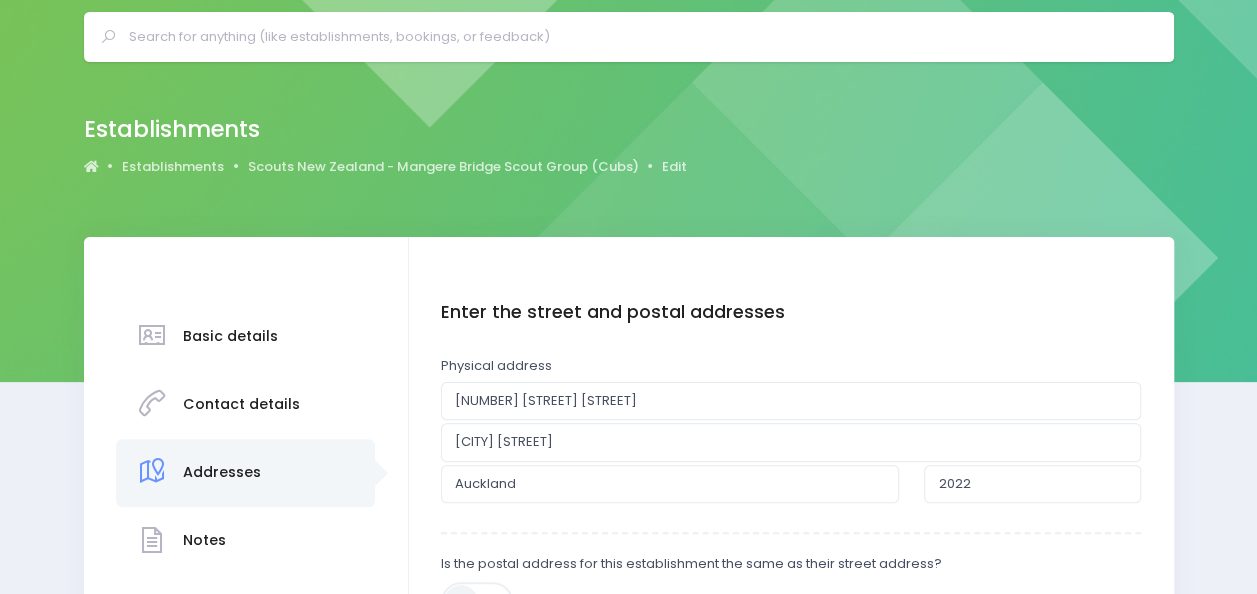 scroll, scrollTop: 100, scrollLeft: 0, axis: vertical 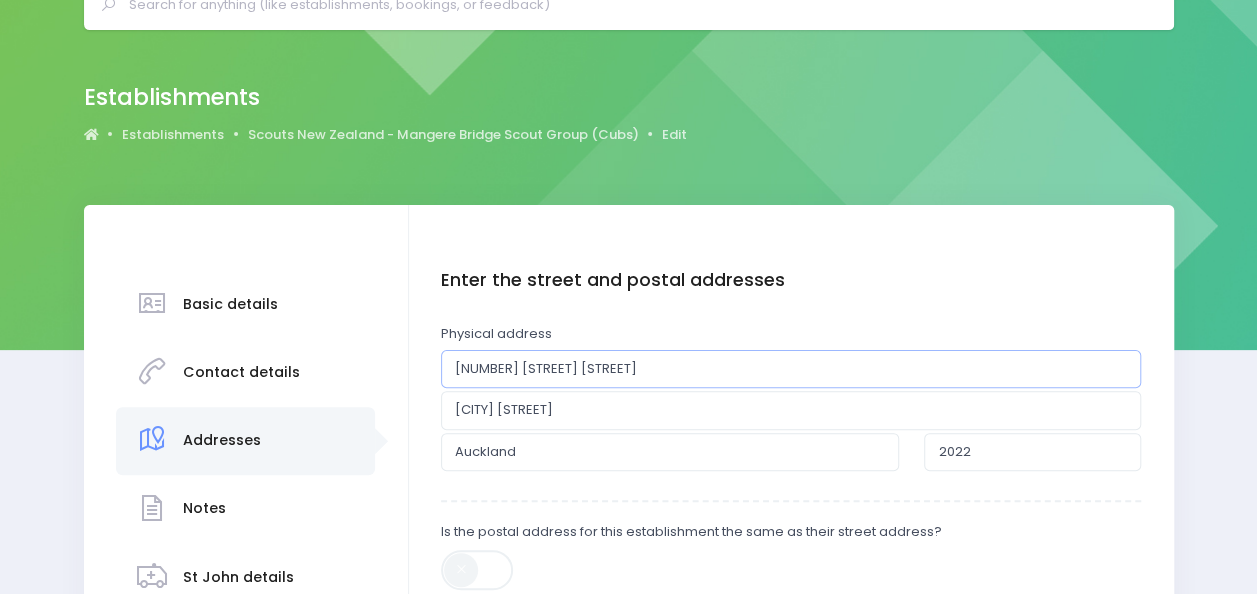 drag, startPoint x: 464, startPoint y: 371, endPoint x: 424, endPoint y: 363, distance: 40.792156 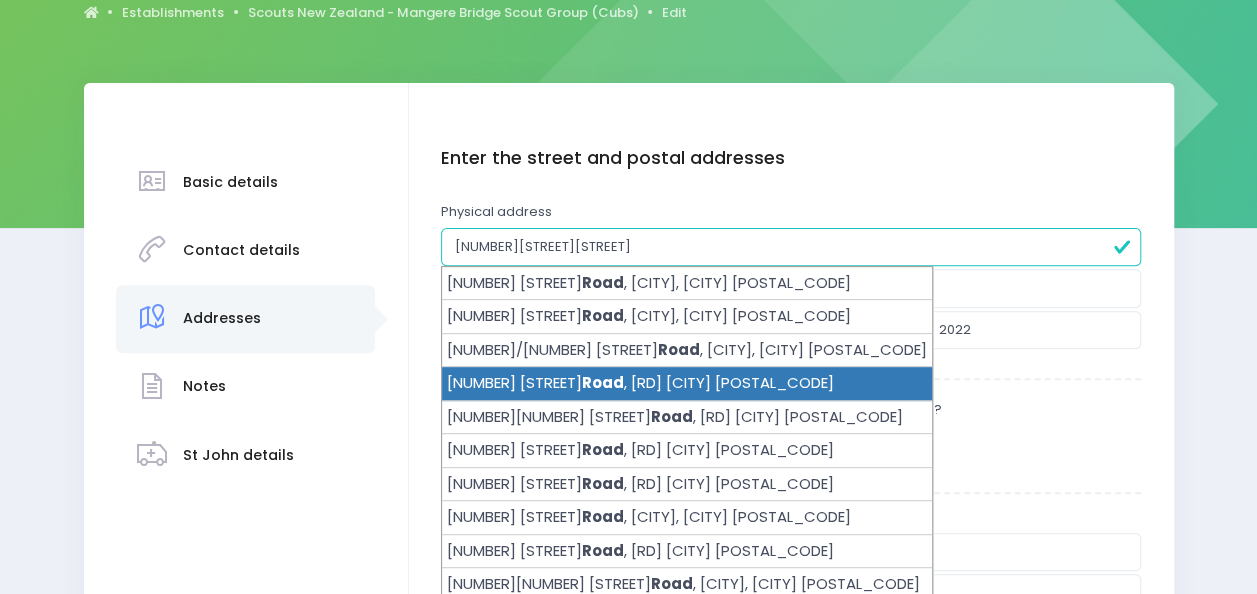 scroll, scrollTop: 172, scrollLeft: 0, axis: vertical 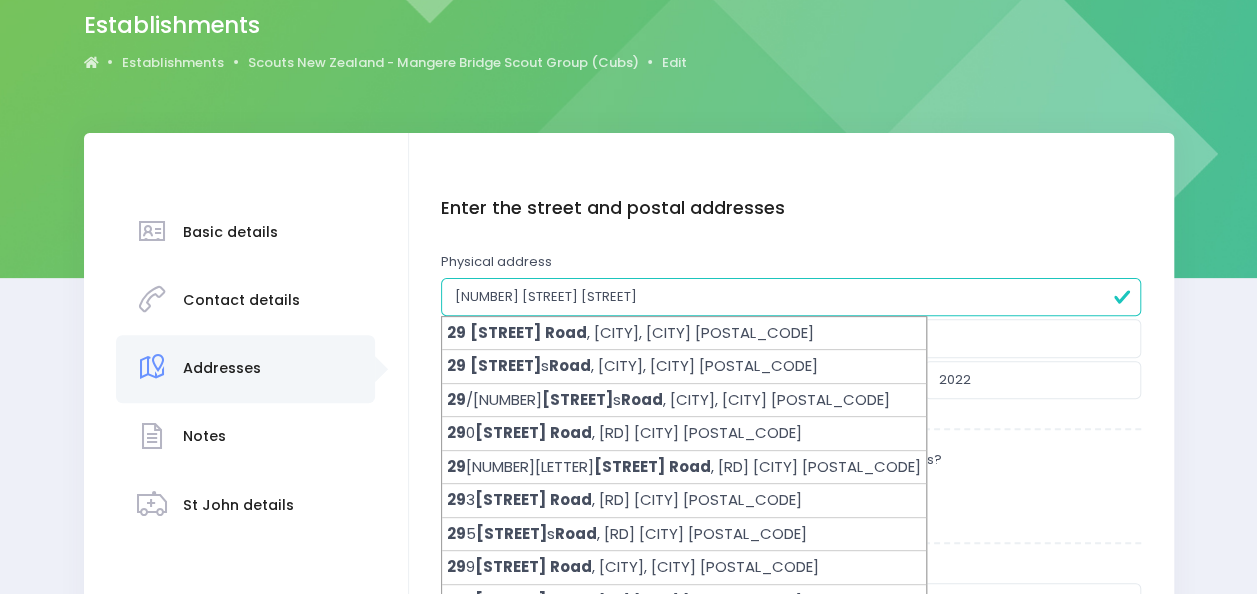 click on "29 Taylor Road" at bounding box center [791, 297] 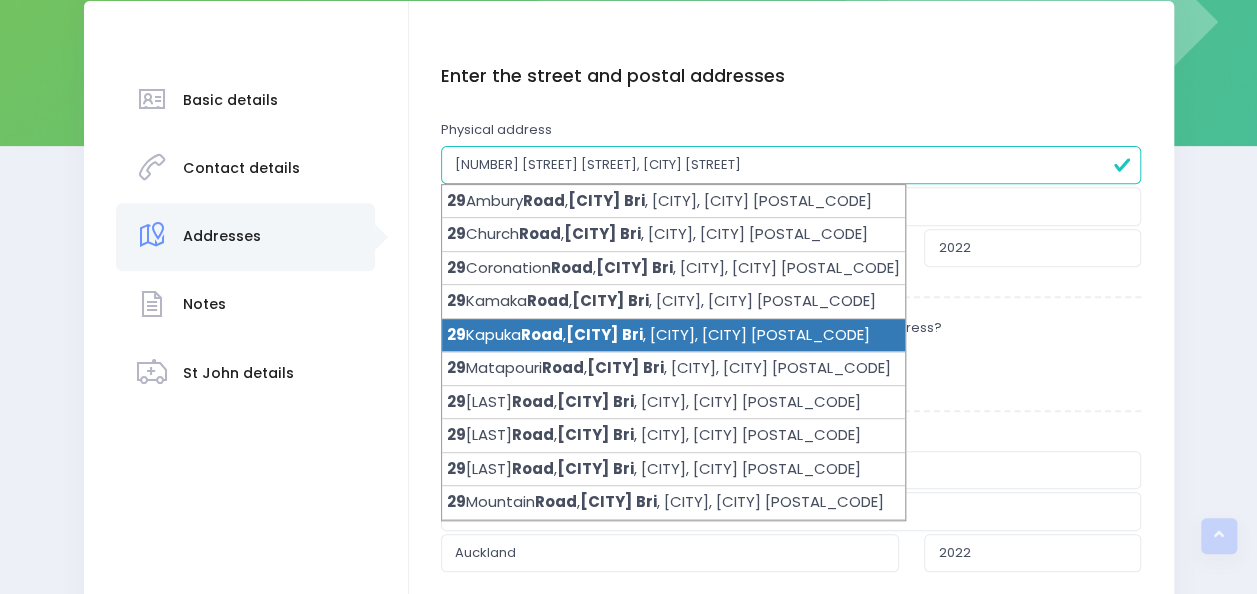 scroll, scrollTop: 272, scrollLeft: 0, axis: vertical 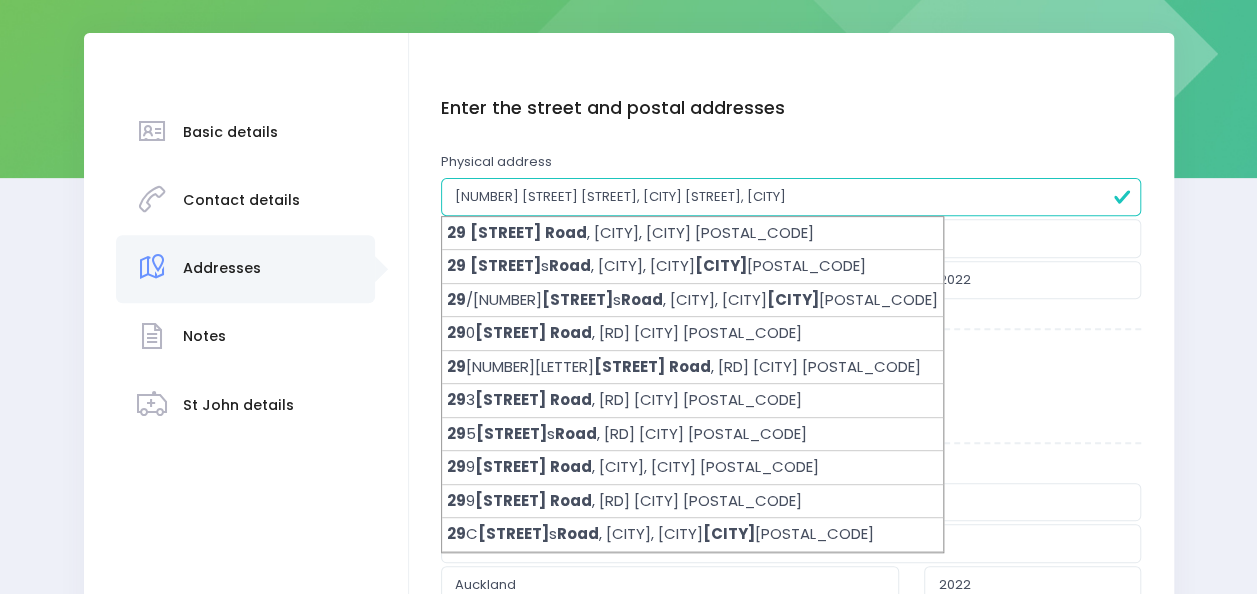 drag, startPoint x: 468, startPoint y: 196, endPoint x: 454, endPoint y: 192, distance: 14.56022 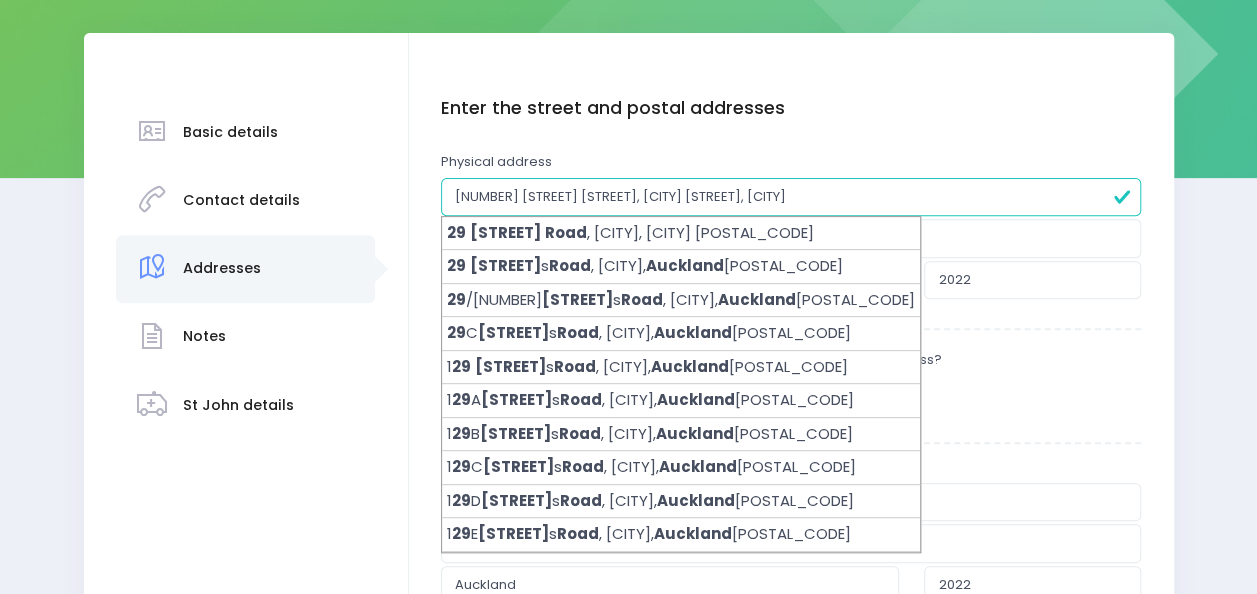 click on "Is the postal address for this establishment the same as their street address?" at bounding box center (791, 391) 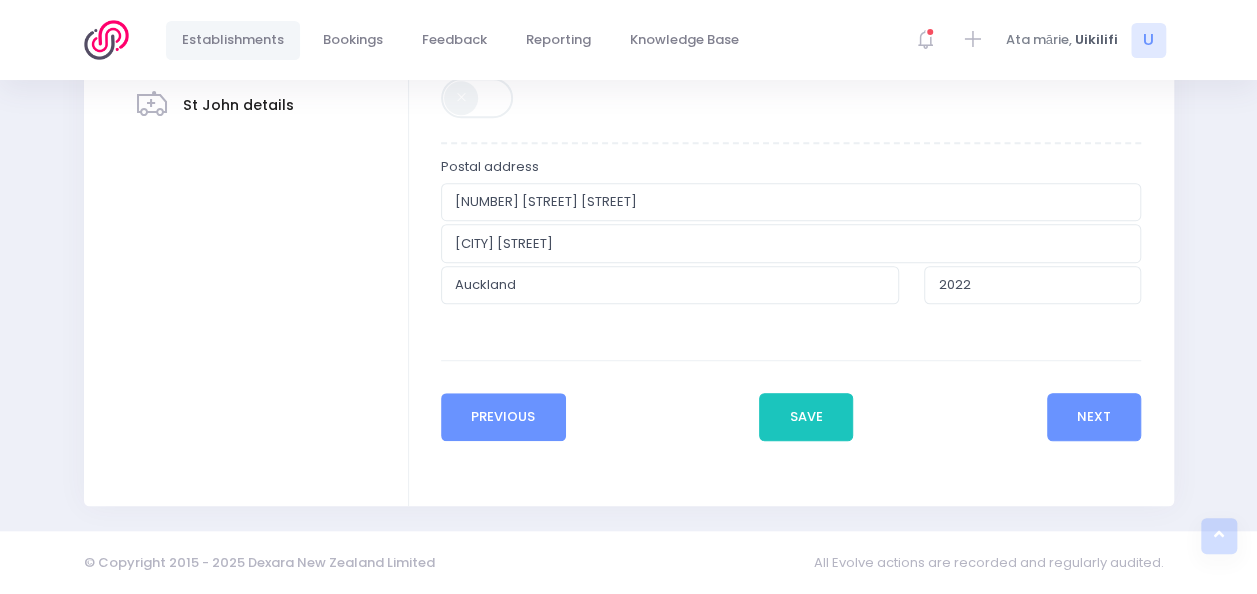 click on "Previous" at bounding box center (503, 417) 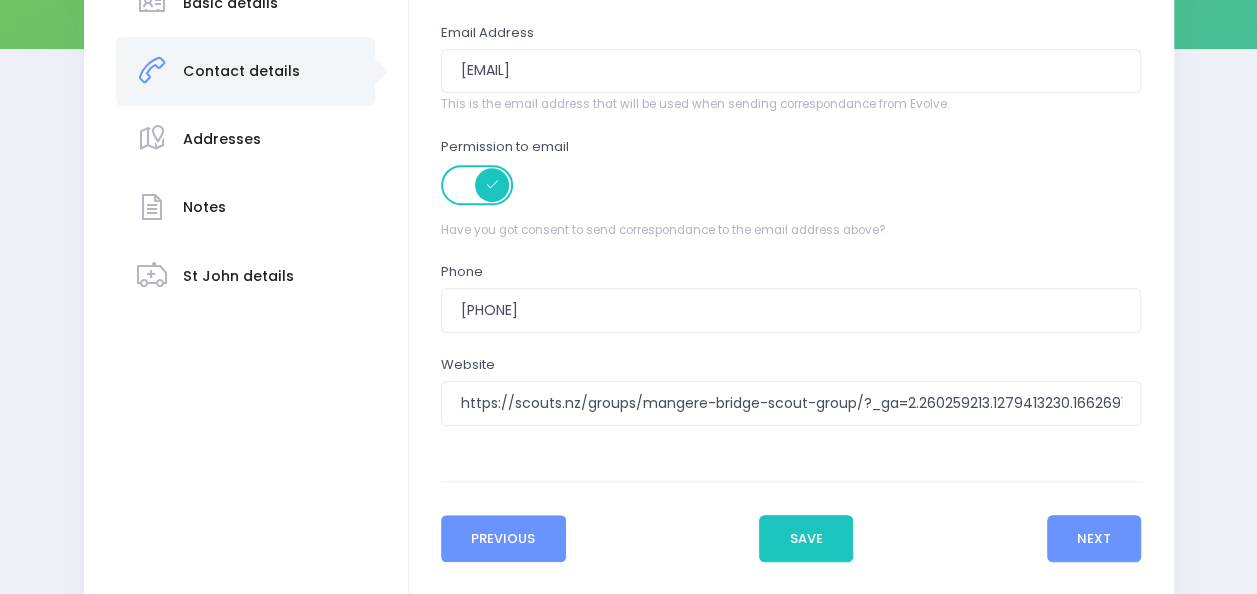 scroll, scrollTop: 523, scrollLeft: 0, axis: vertical 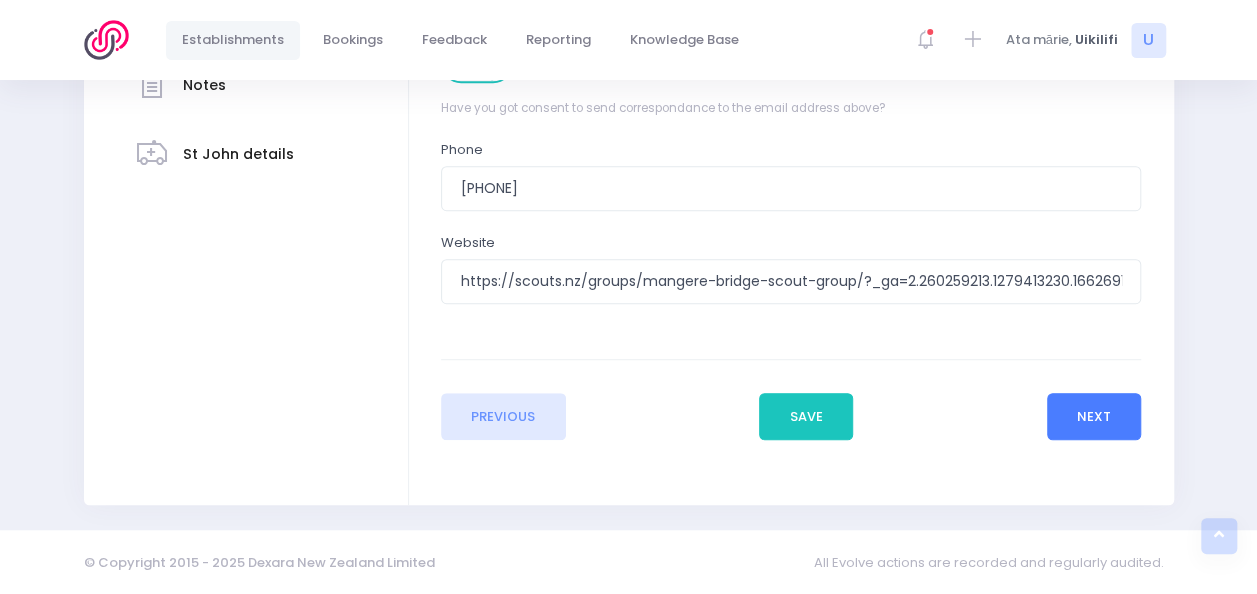 click on "Next" at bounding box center [1094, 417] 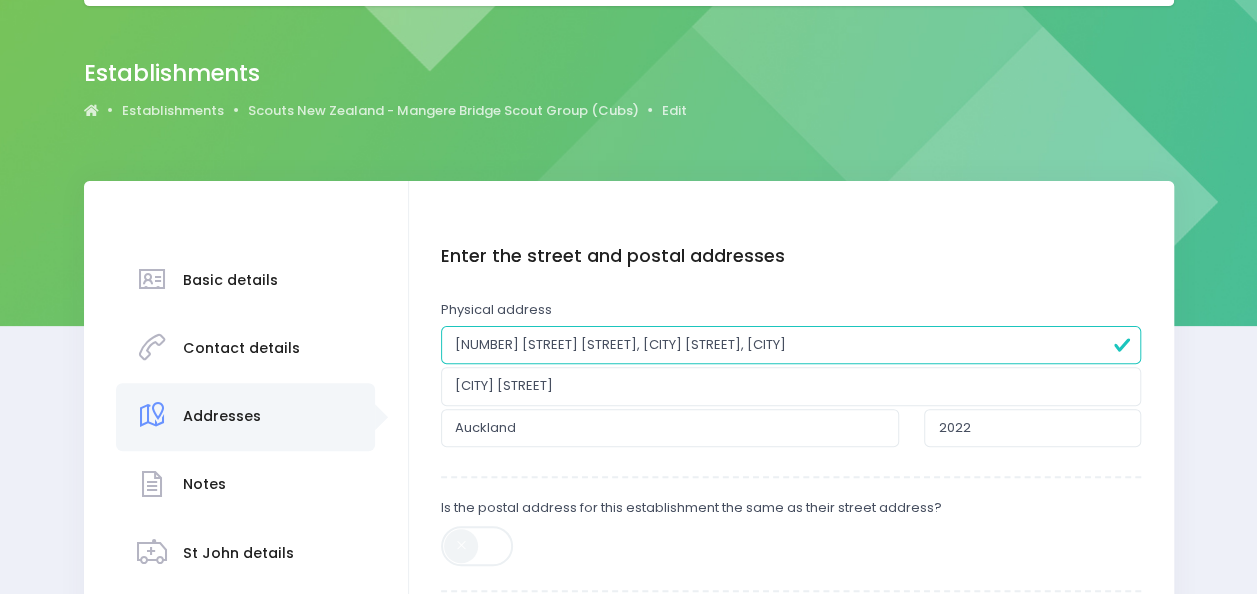 scroll, scrollTop: 200, scrollLeft: 0, axis: vertical 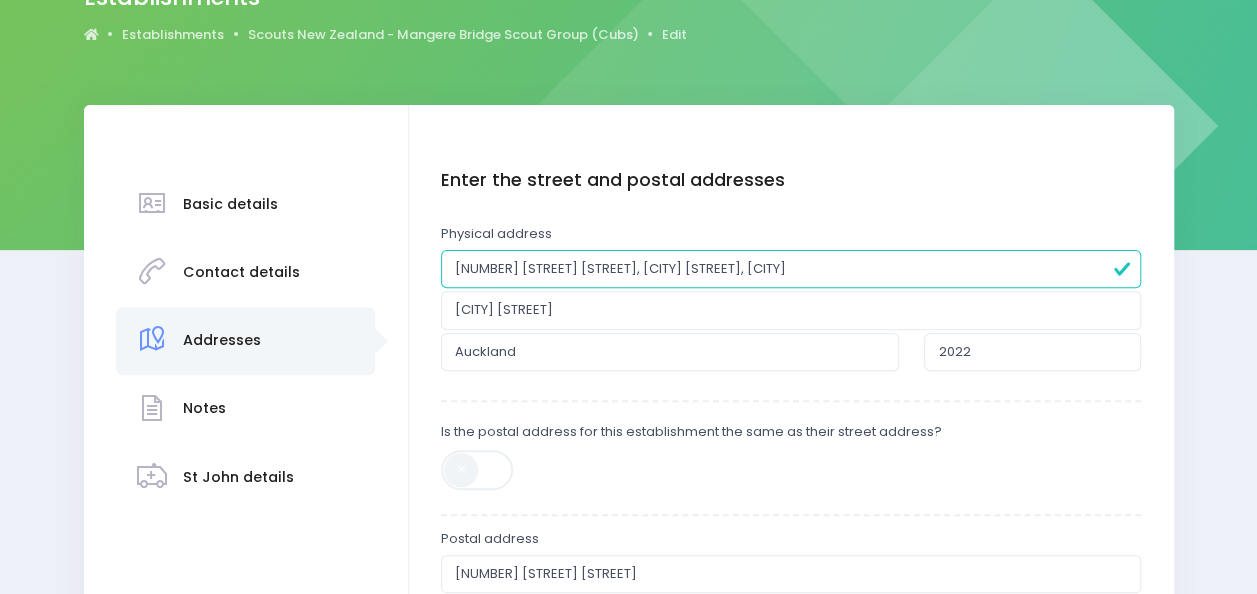 click on "29 Taylor Road, Mangere bridge, auckland" at bounding box center [791, 269] 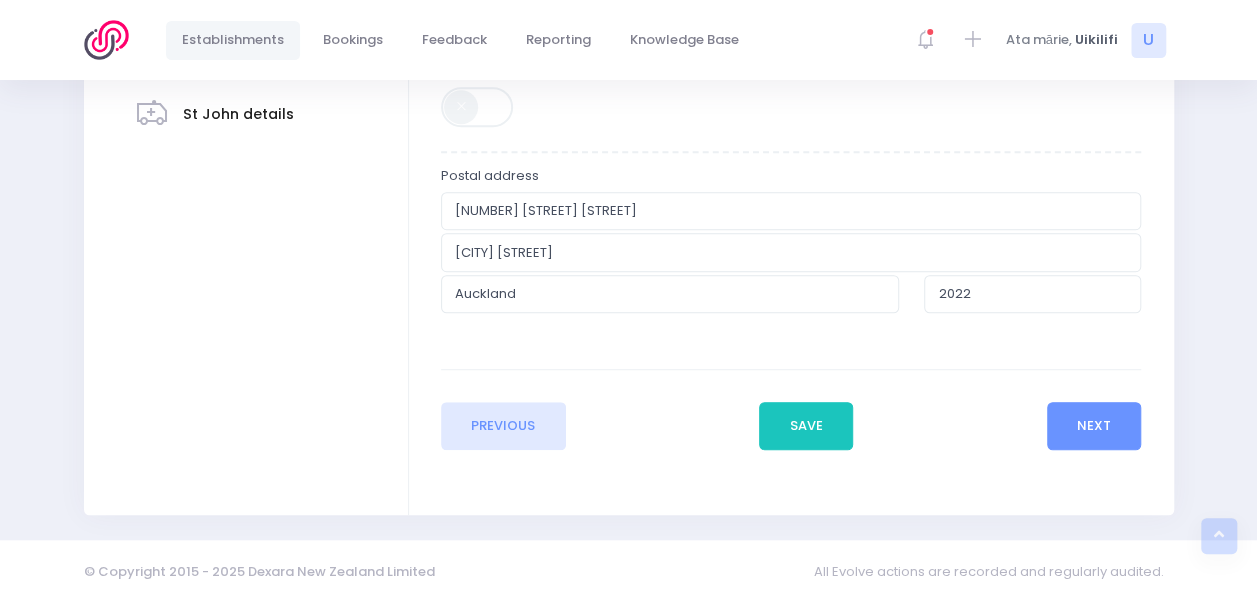 scroll, scrollTop: 572, scrollLeft: 0, axis: vertical 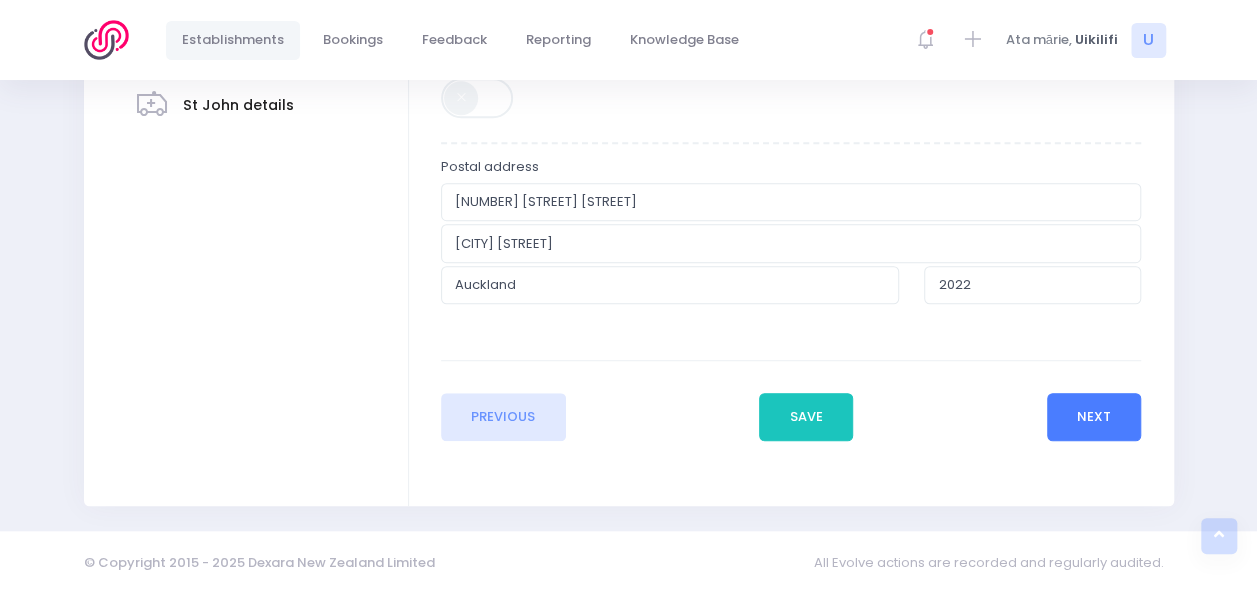 type on "29 Taylor Road, Mangere bridge, Auckland" 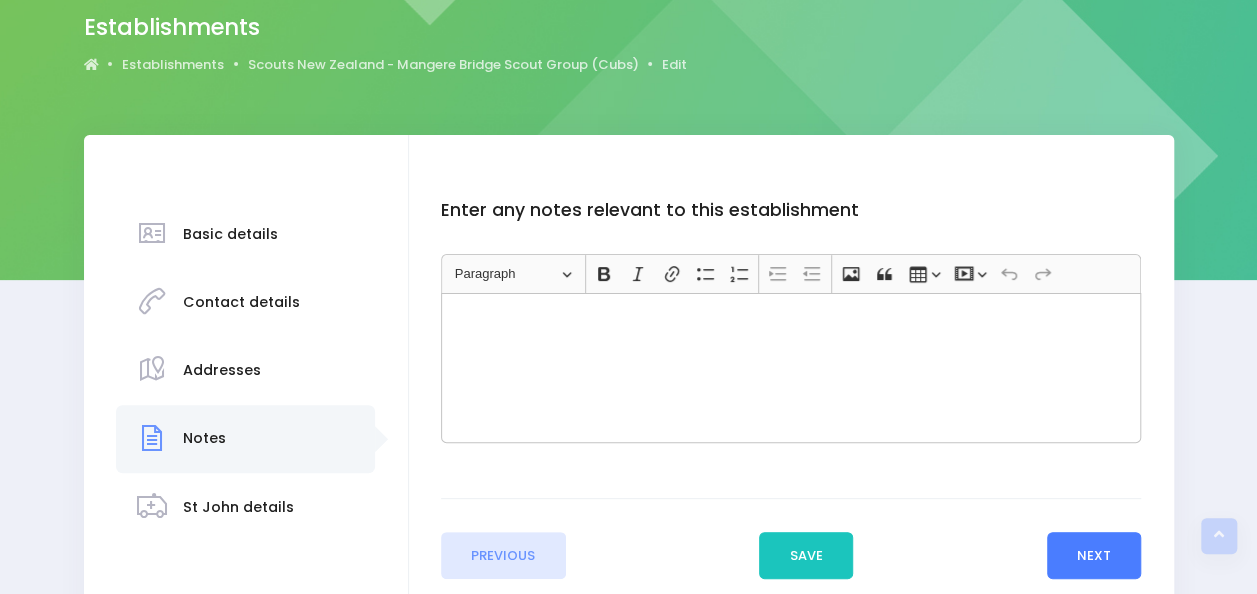 scroll, scrollTop: 0, scrollLeft: 0, axis: both 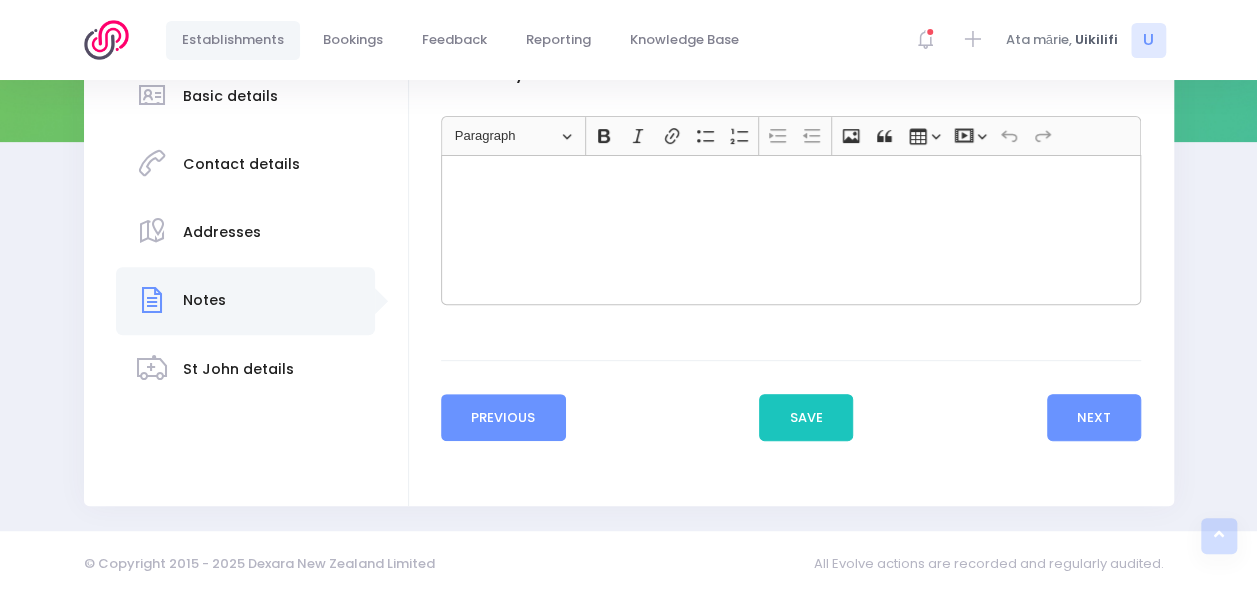 click on "Previous" at bounding box center [503, 418] 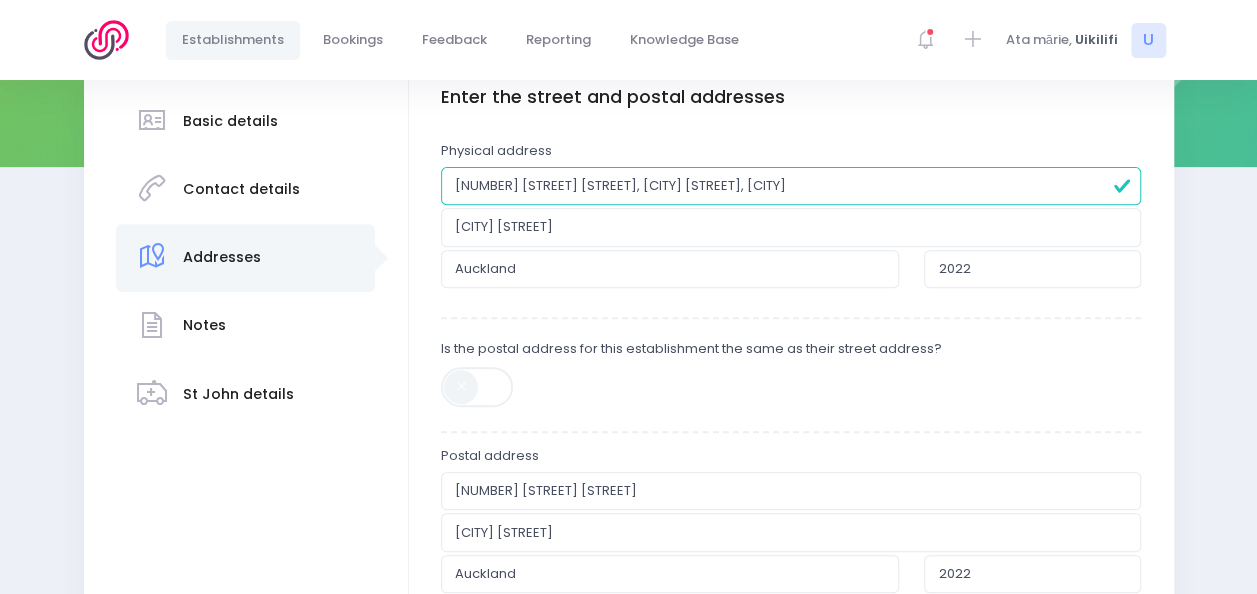 scroll, scrollTop: 400, scrollLeft: 0, axis: vertical 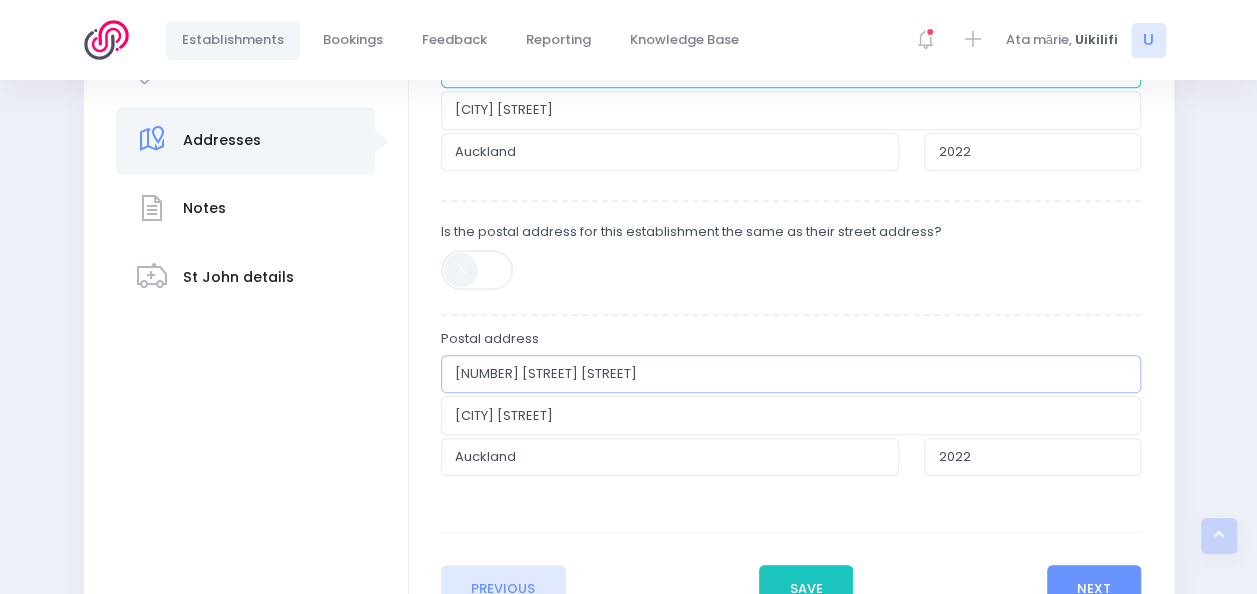 drag, startPoint x: 464, startPoint y: 374, endPoint x: 424, endPoint y: 358, distance: 43.081318 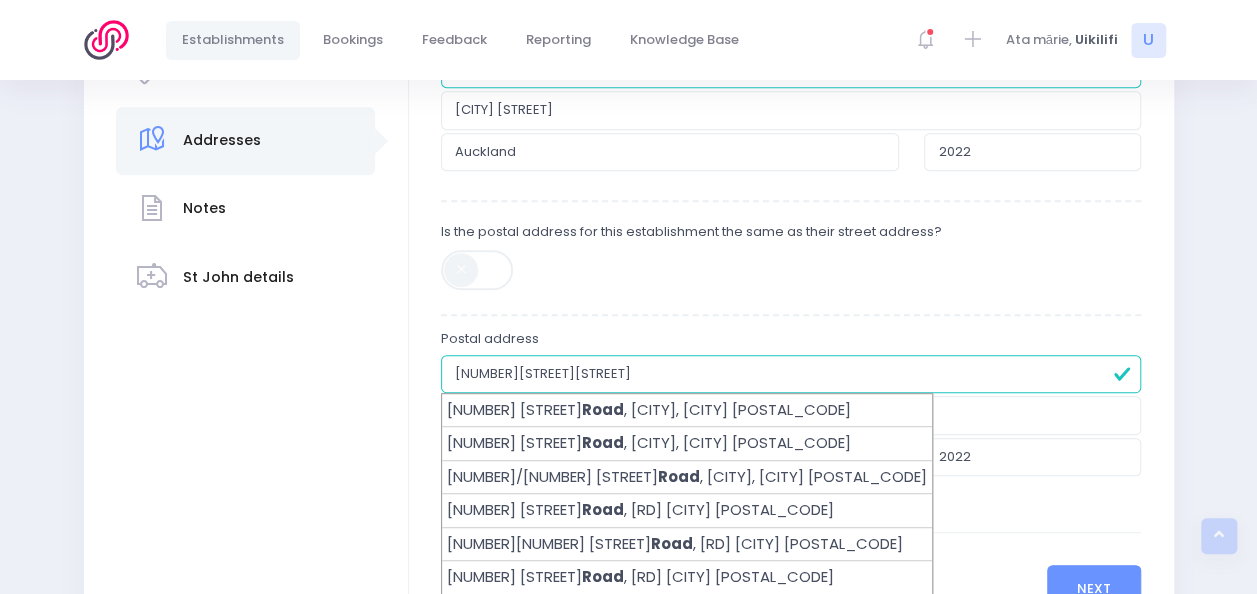 type on "29Taylor Road" 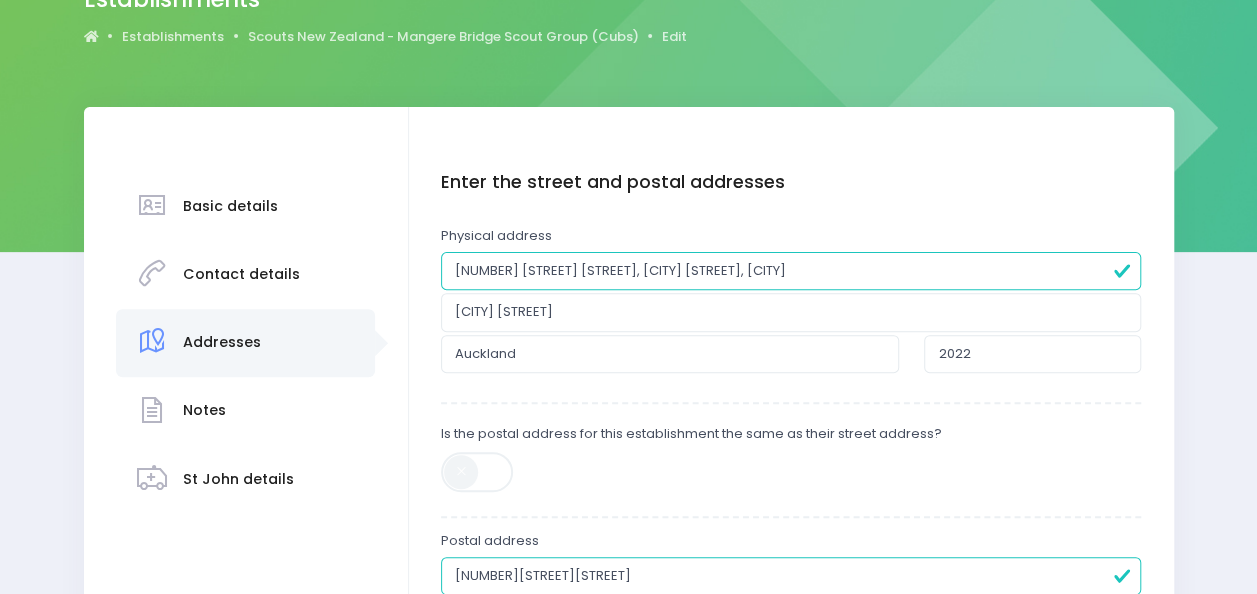 scroll, scrollTop: 200, scrollLeft: 0, axis: vertical 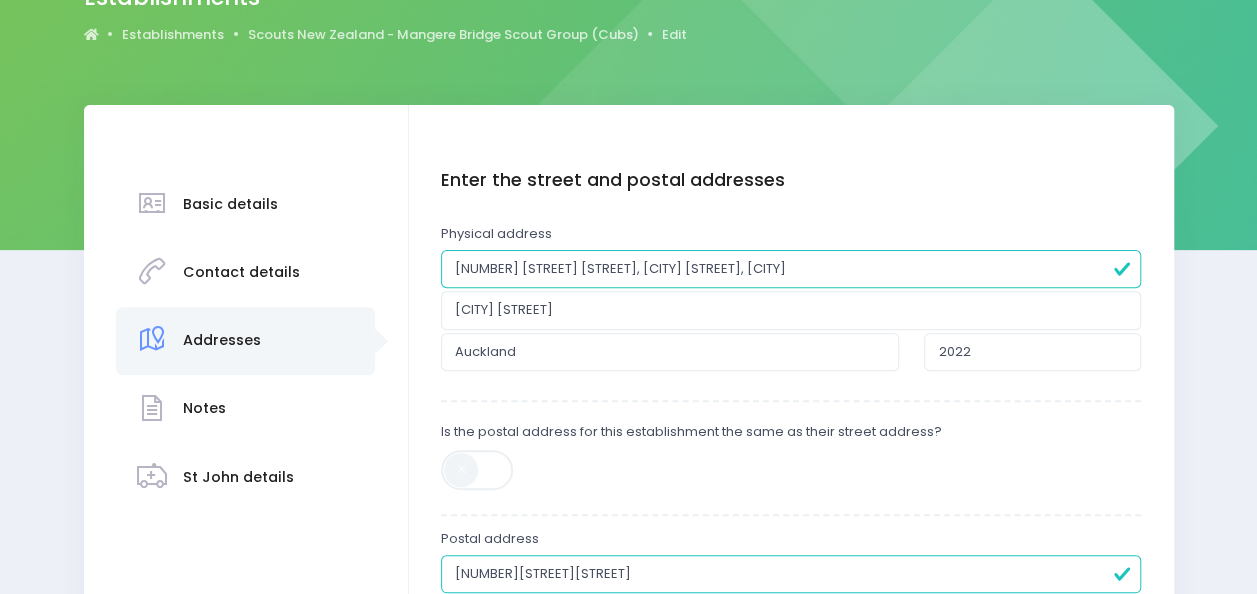click on "29 Taylor Road, Mangere bridge, Auckland" at bounding box center (791, 269) 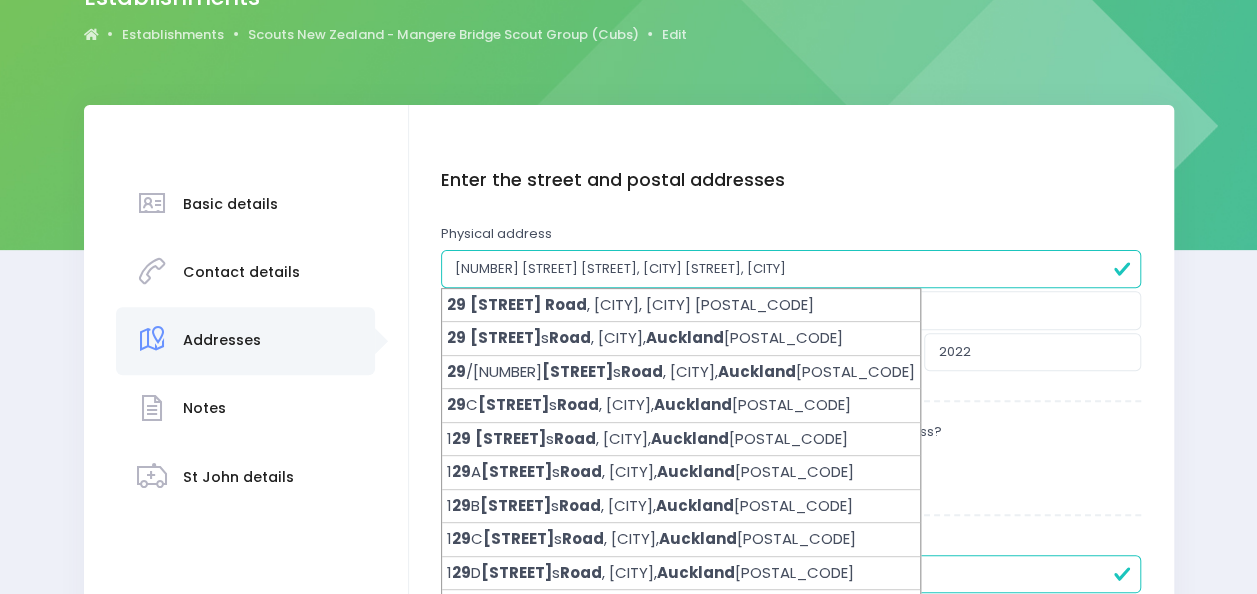 type on "29 Taylor Road, Mangere Bridge, Auckland" 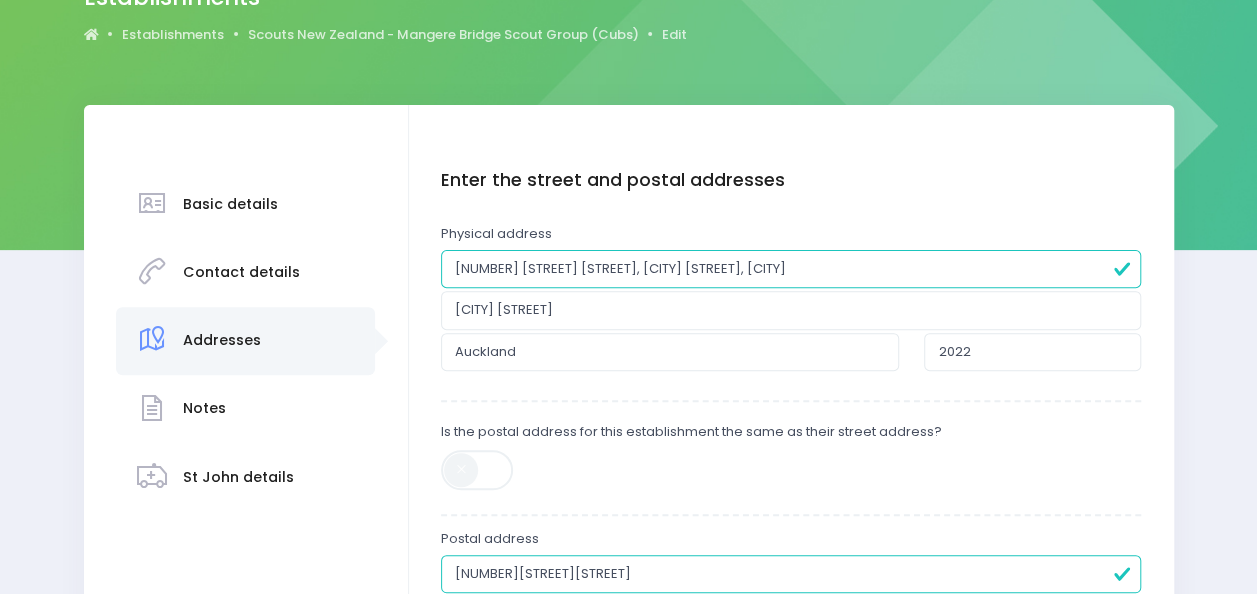 click on "Enter the street and postal addresses
Physical address
29 Taylor Road, Mangere Bridge, Auckland
Mangere Bridge
Auckland
2022 Latitude Longitude Postal address Auckland" at bounding box center [791, 442] 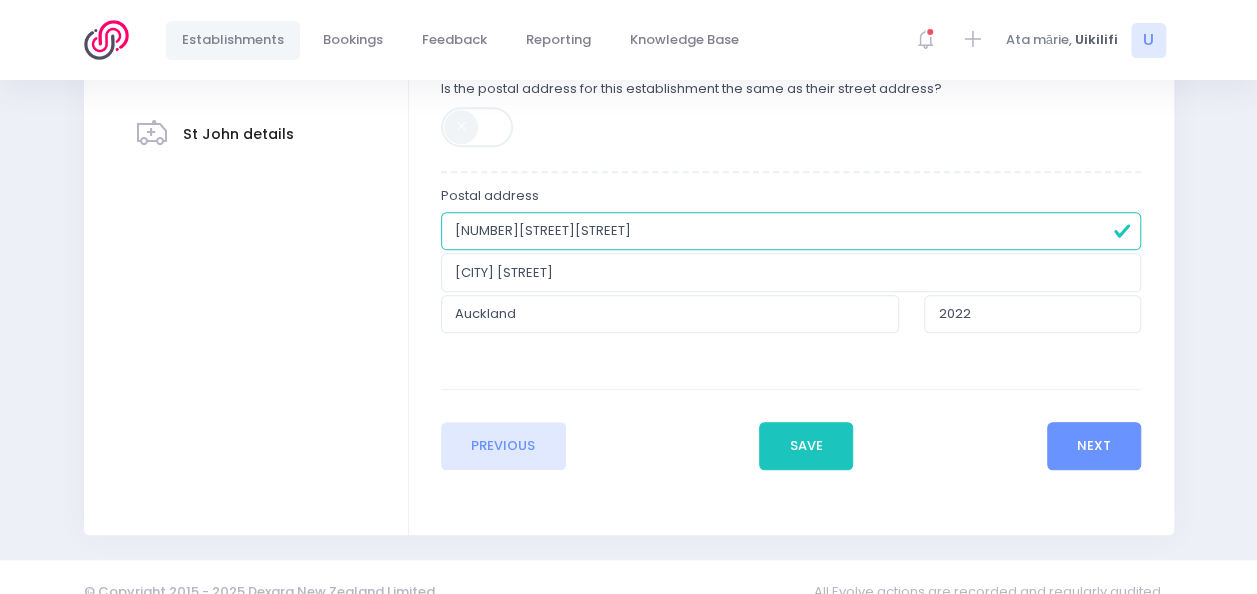 scroll, scrollTop: 572, scrollLeft: 0, axis: vertical 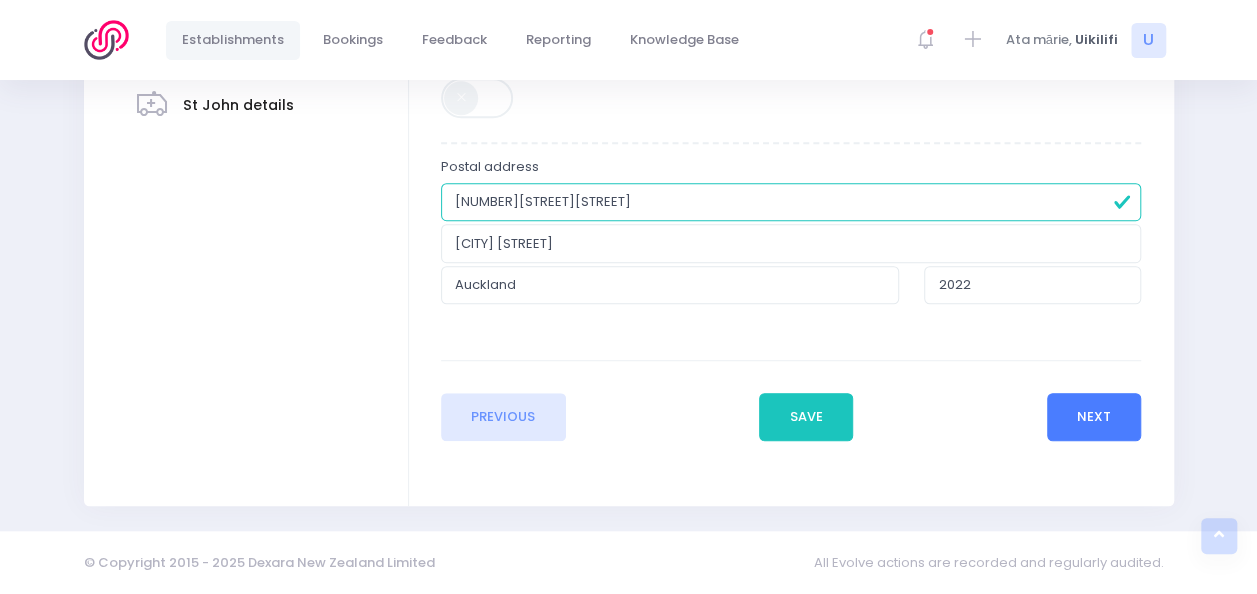 click on "Next" at bounding box center [1094, 417] 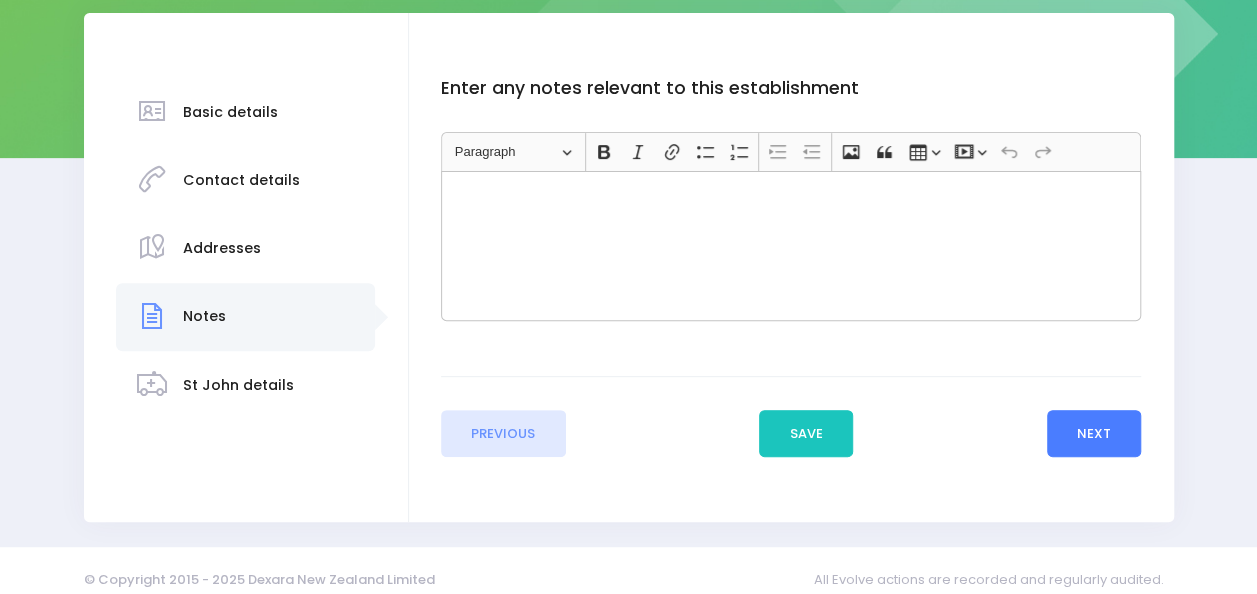 scroll, scrollTop: 308, scrollLeft: 0, axis: vertical 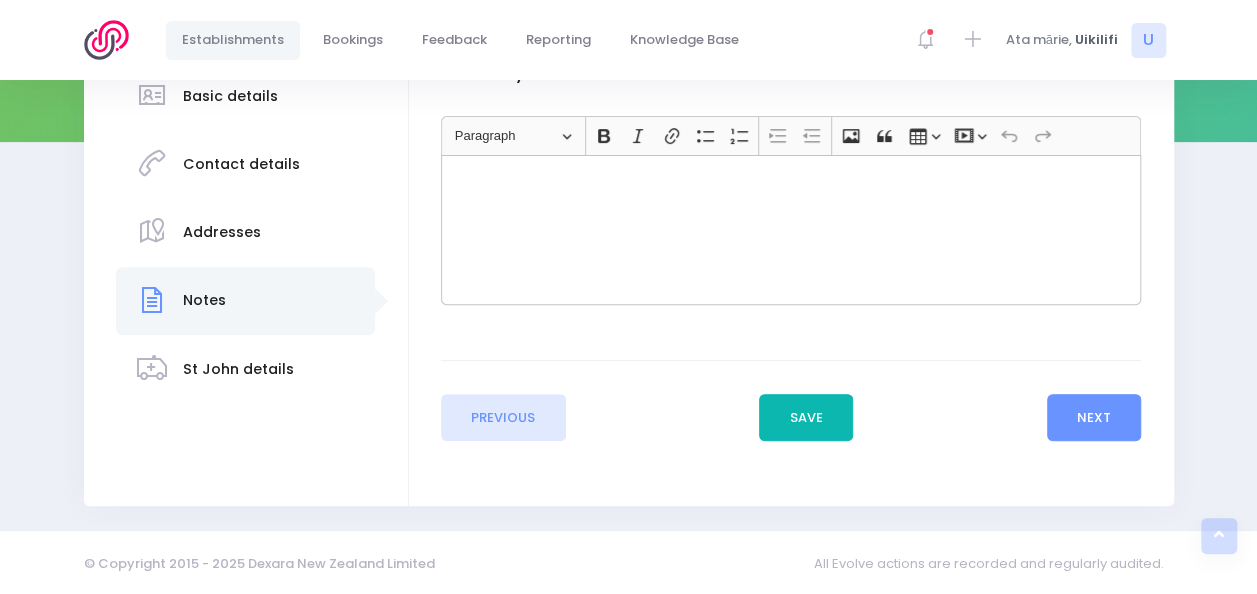 click on "Save" at bounding box center [806, 418] 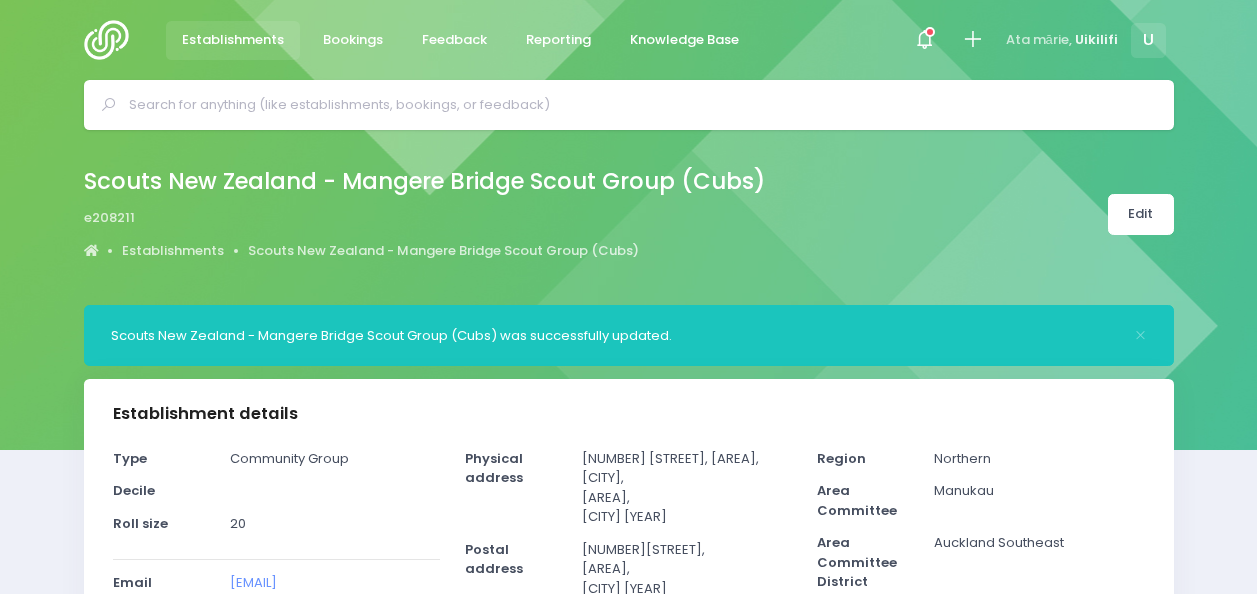 select on "5" 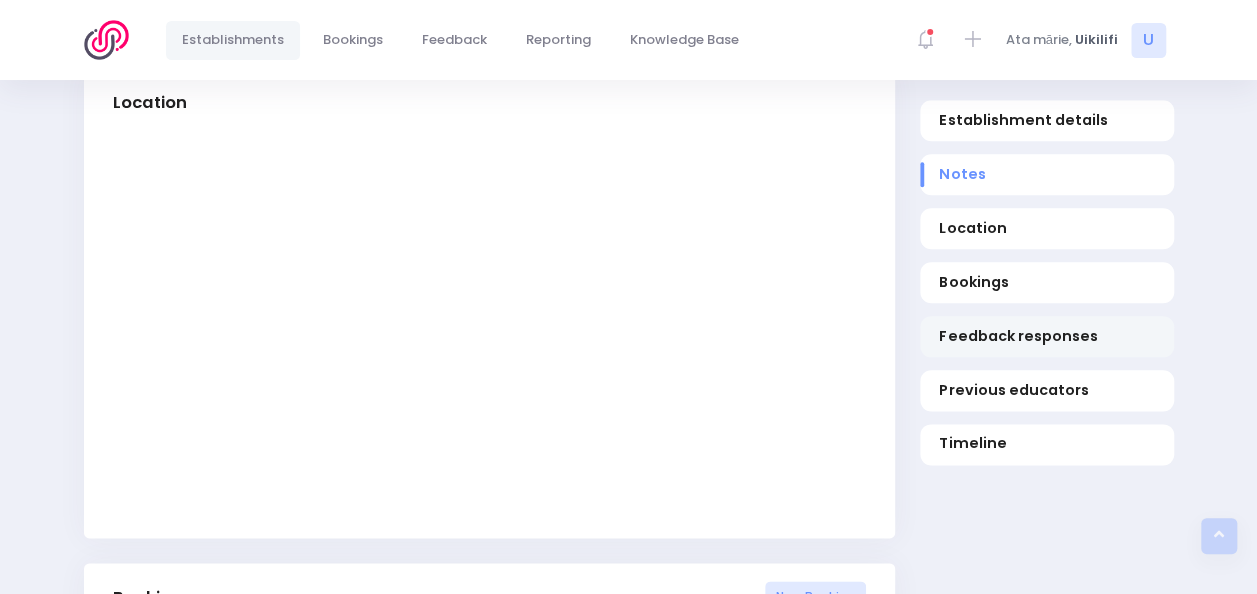 scroll, scrollTop: 1100, scrollLeft: 0, axis: vertical 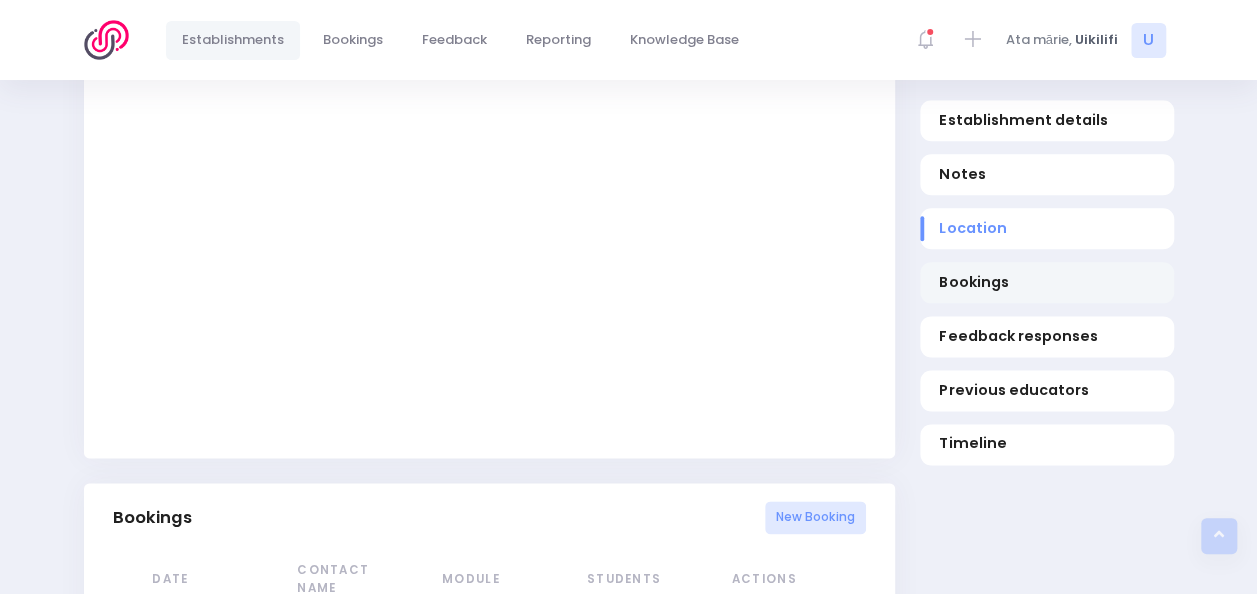 click on "Bookings" at bounding box center [1046, 282] 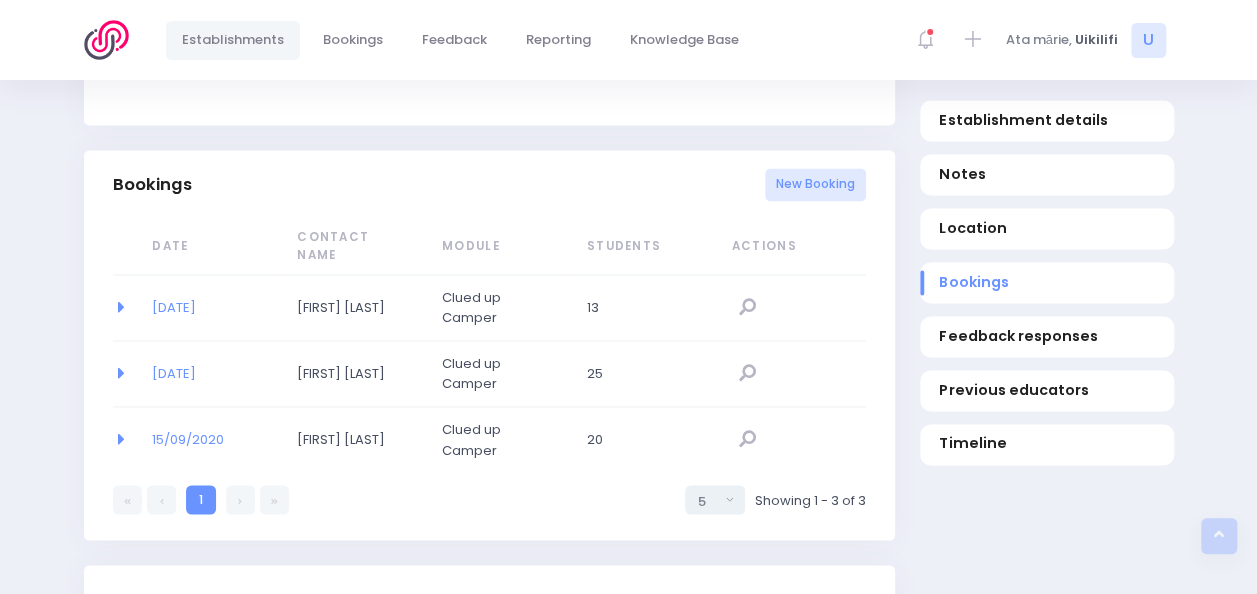 scroll, scrollTop: 1452, scrollLeft: 0, axis: vertical 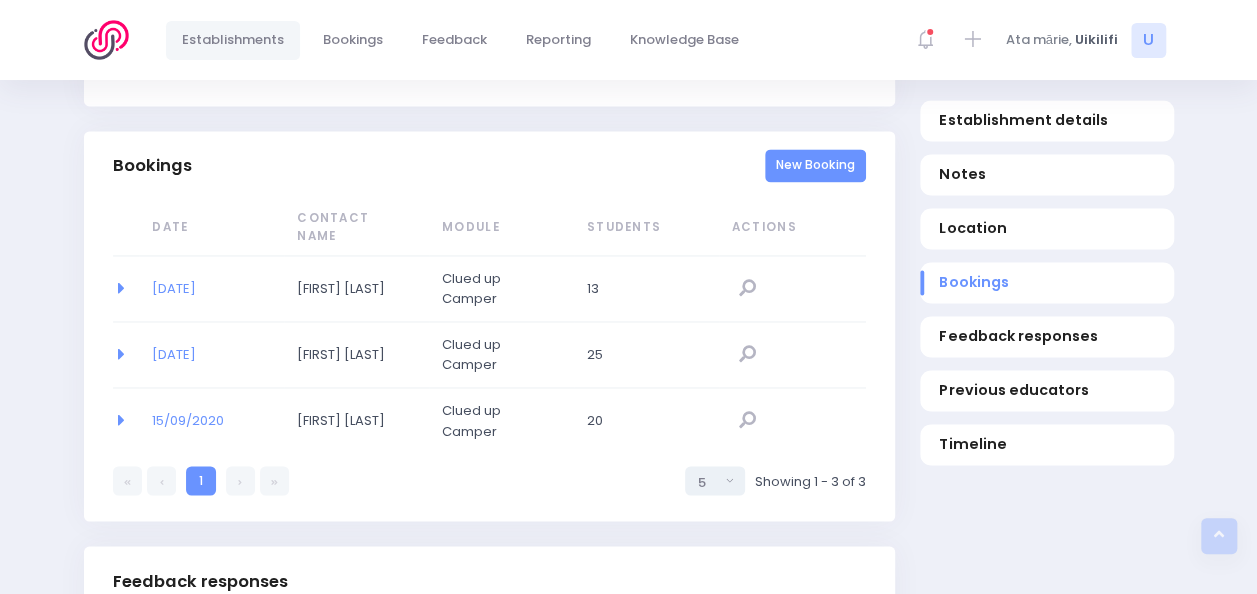 click on "New Booking" at bounding box center [815, 165] 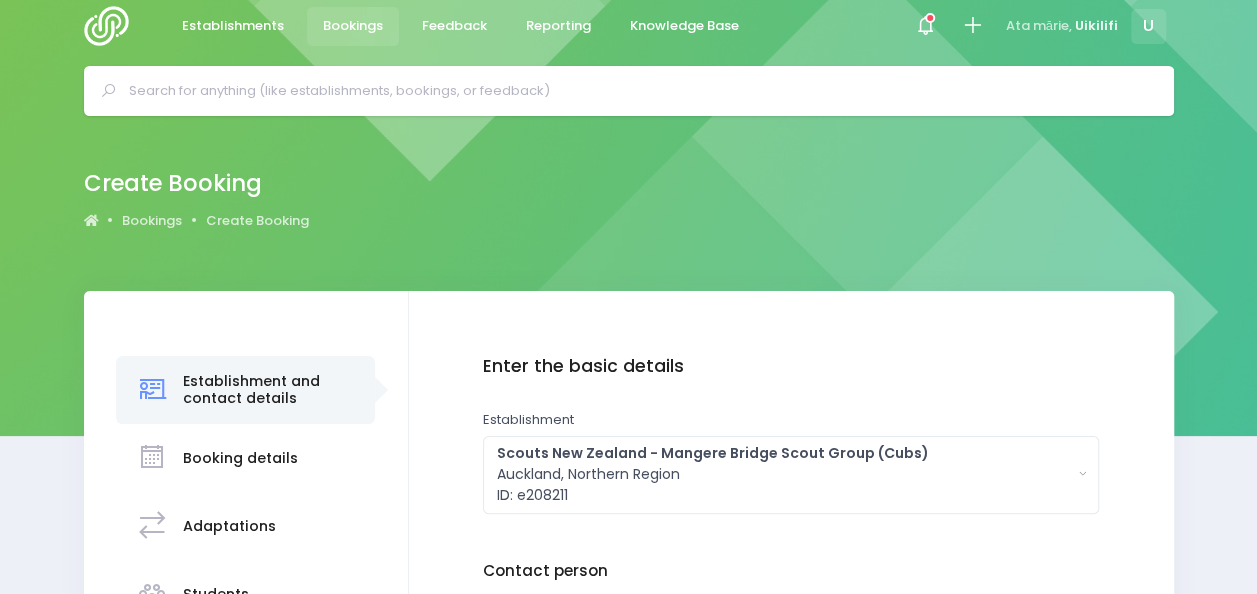 scroll, scrollTop: 408, scrollLeft: 0, axis: vertical 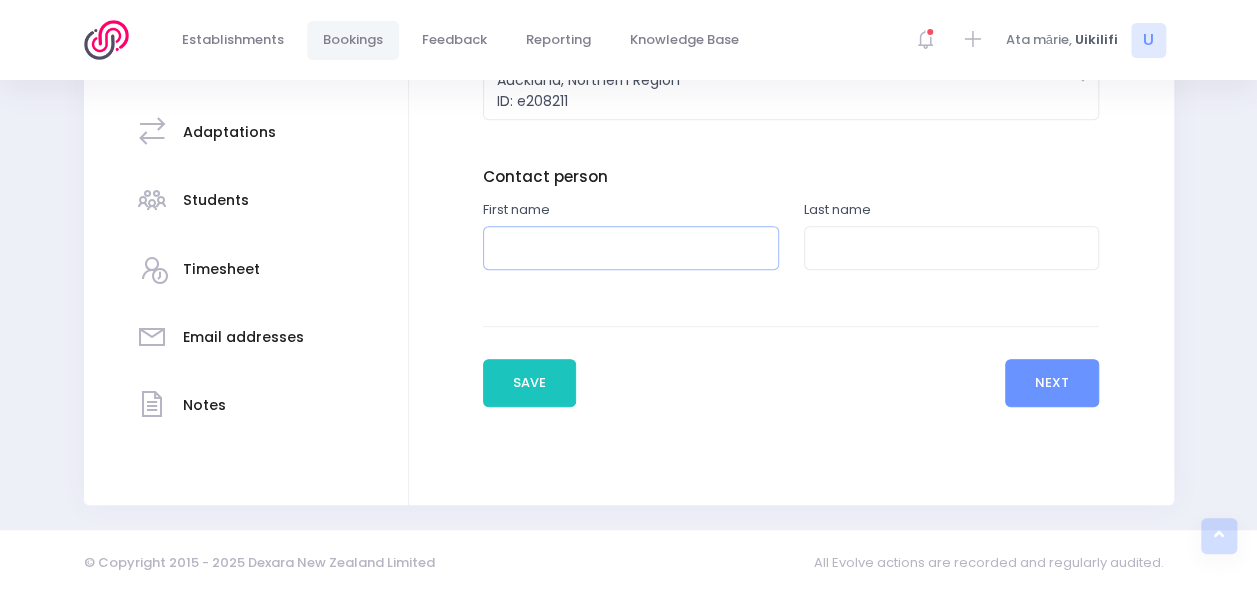 click at bounding box center (631, 248) 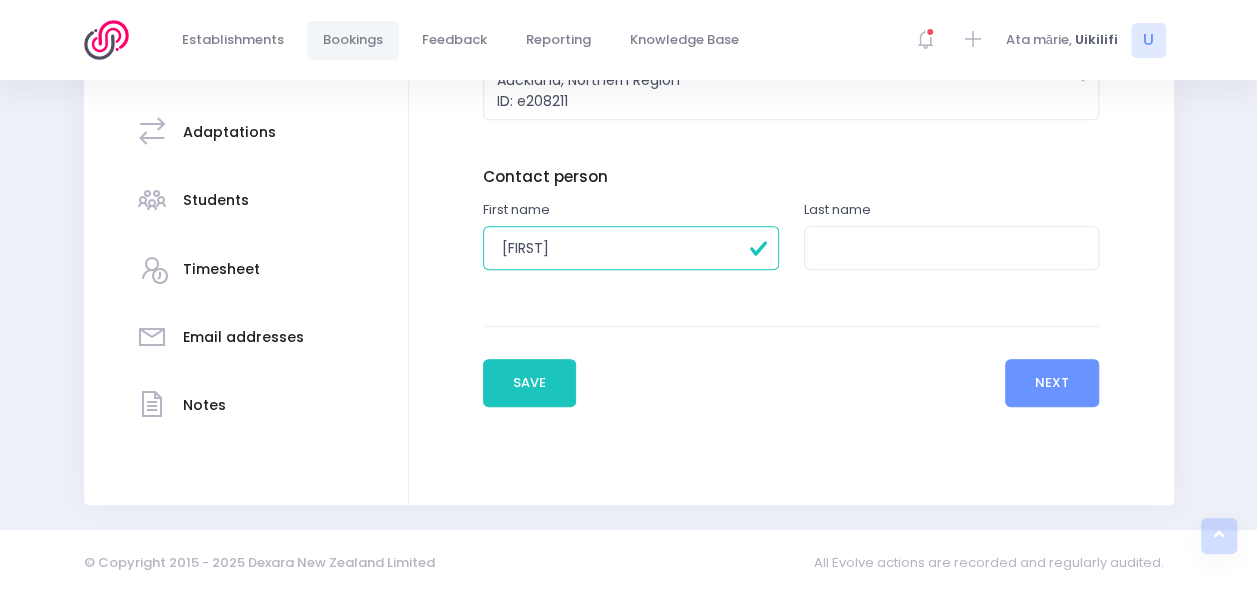 type on "Sarah" 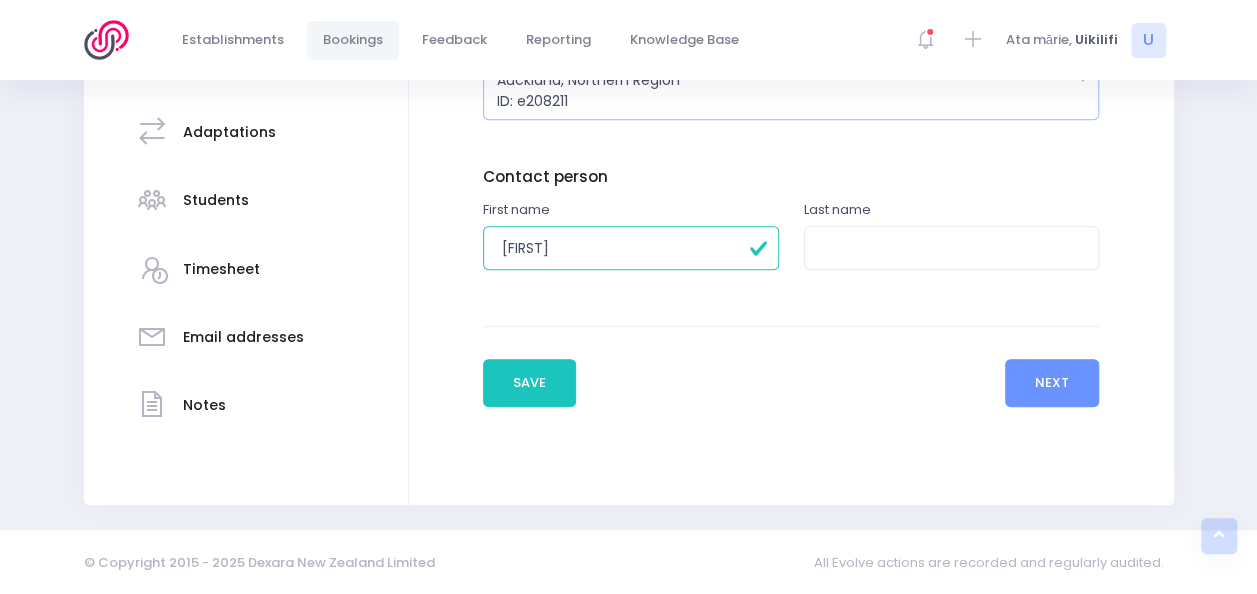 type 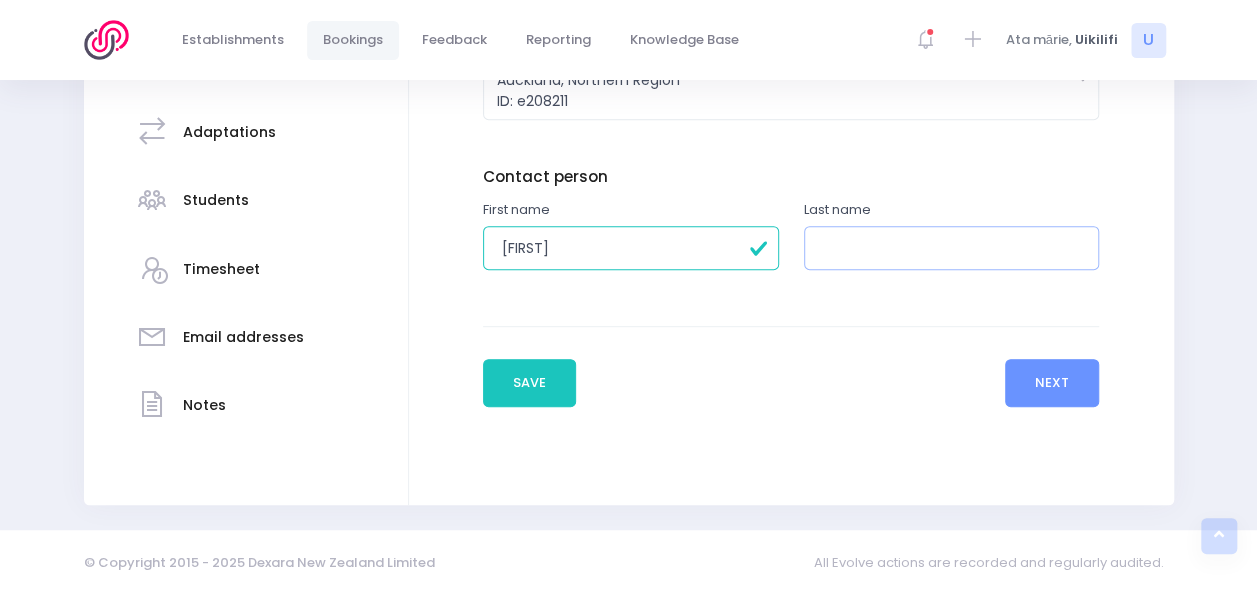 type on "Fair" 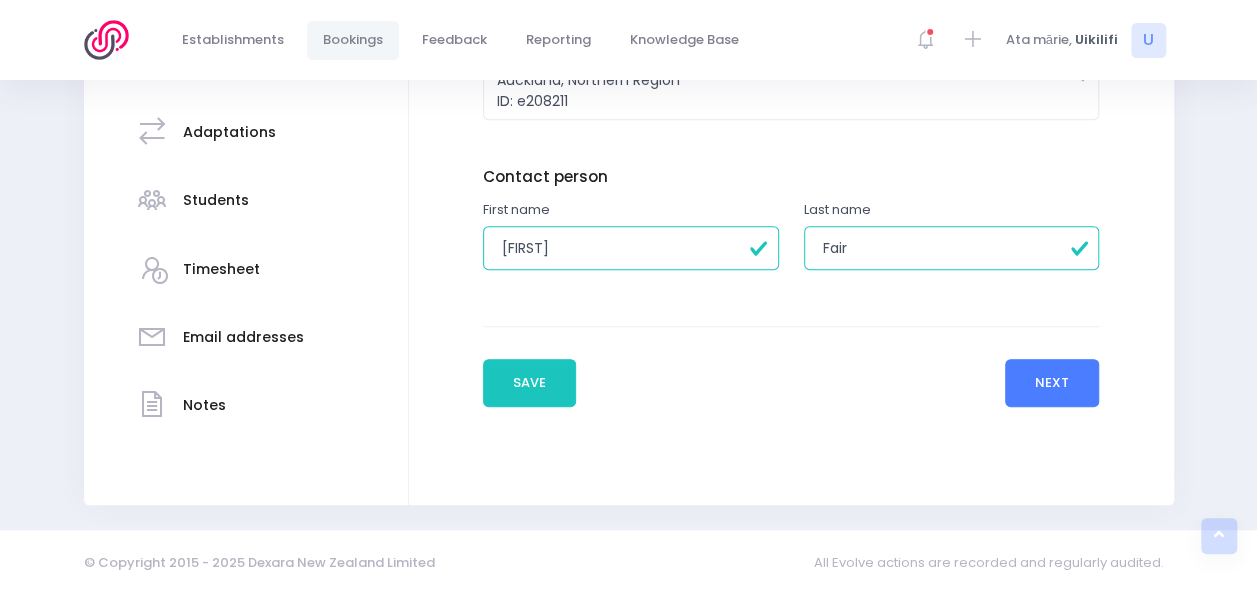 click on "Next" at bounding box center (1052, 383) 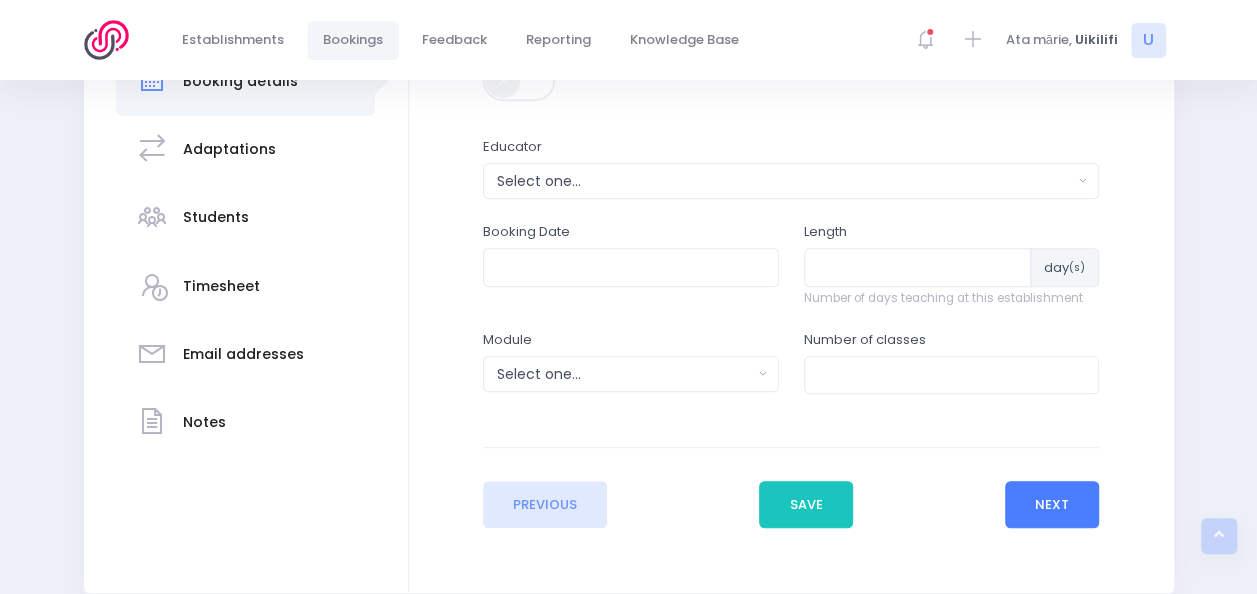 scroll, scrollTop: 400, scrollLeft: 0, axis: vertical 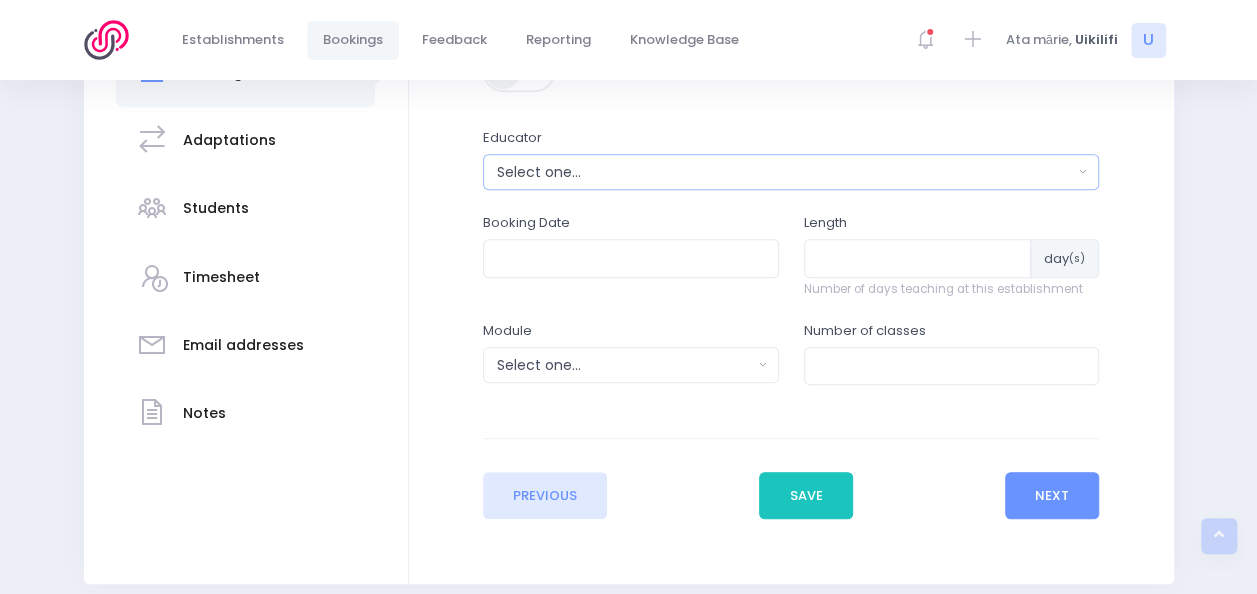 click on "Select one..." at bounding box center [785, 172] 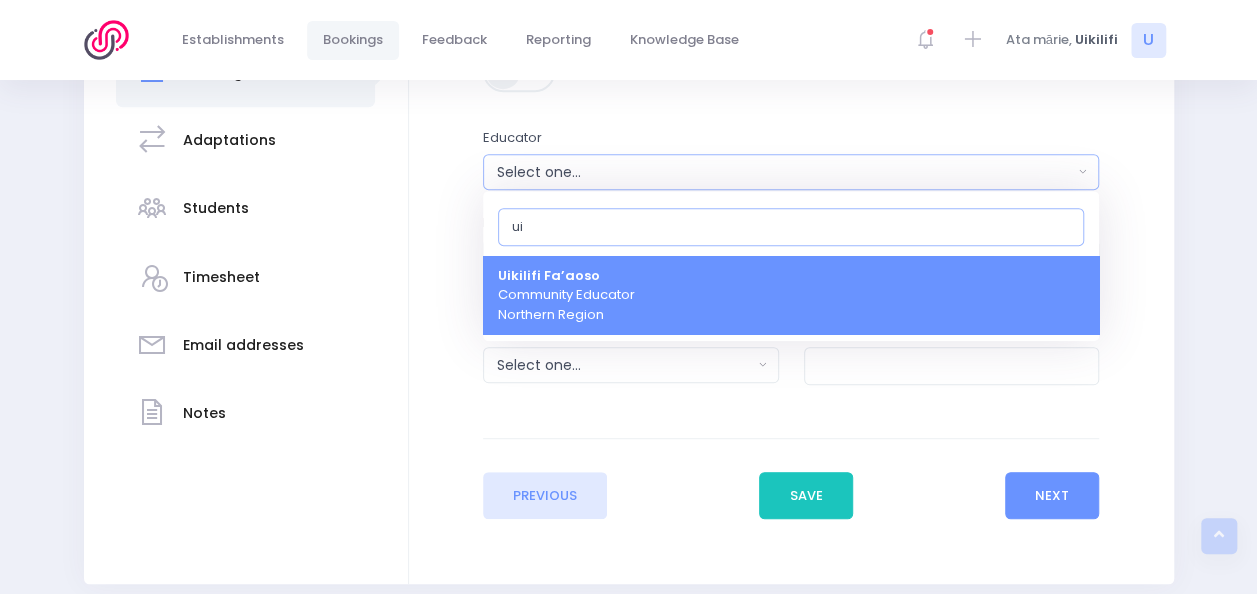 type on "ui" 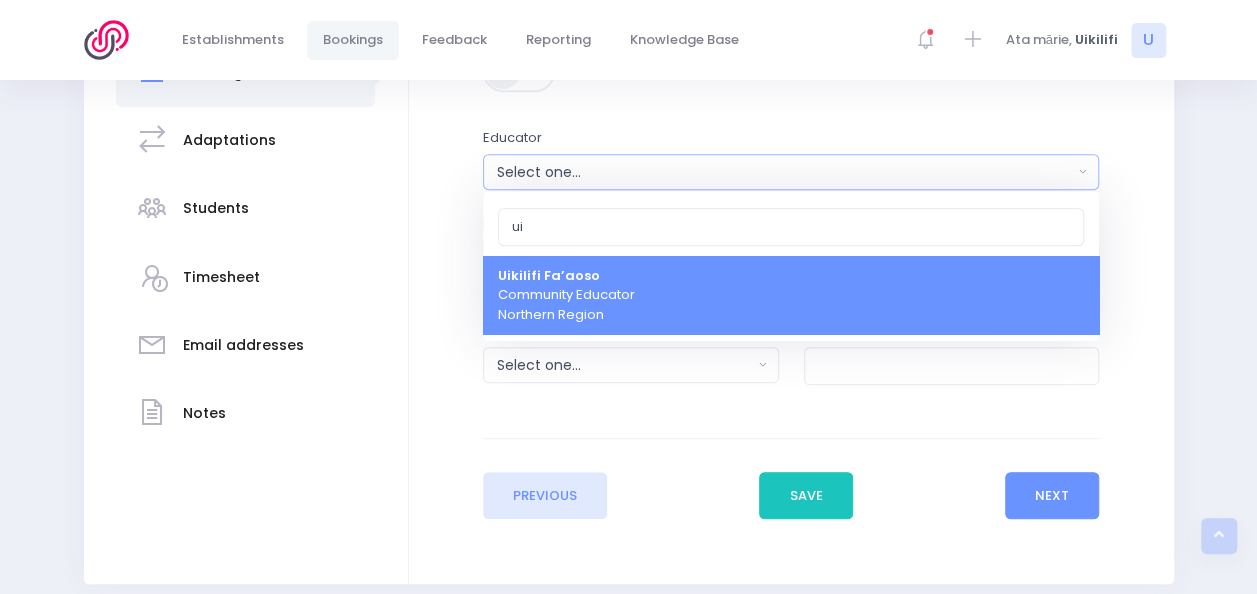 click on "Uikilifi Fa’aoso Community Educator Northern Region" at bounding box center (566, 295) 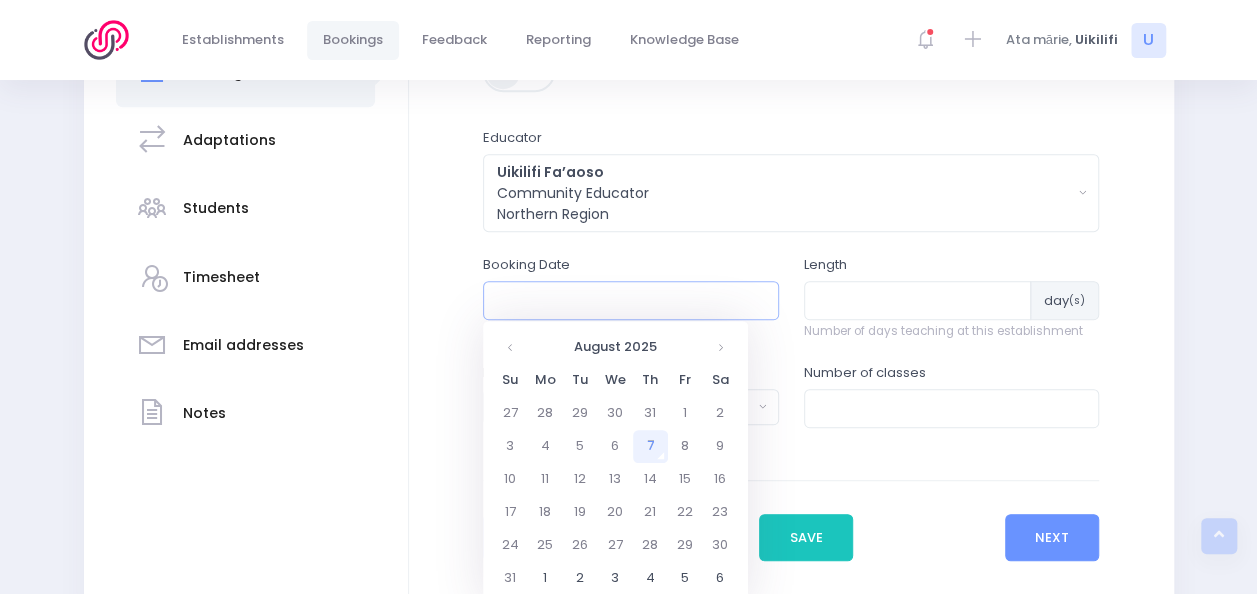click at bounding box center (631, 300) 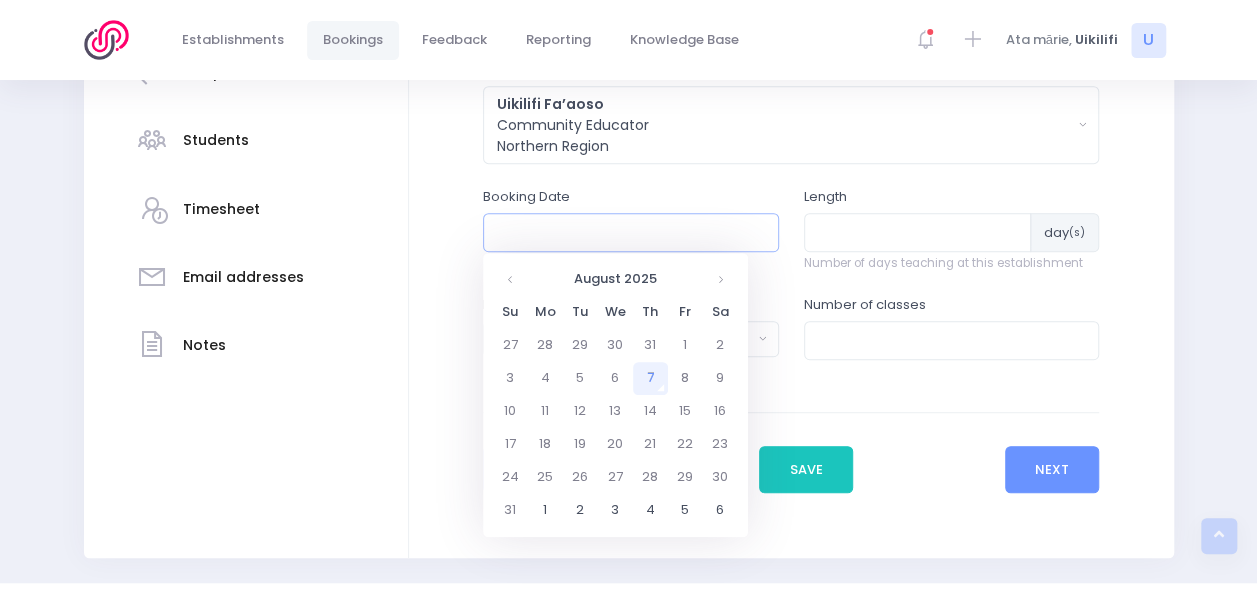 scroll, scrollTop: 520, scrollLeft: 0, axis: vertical 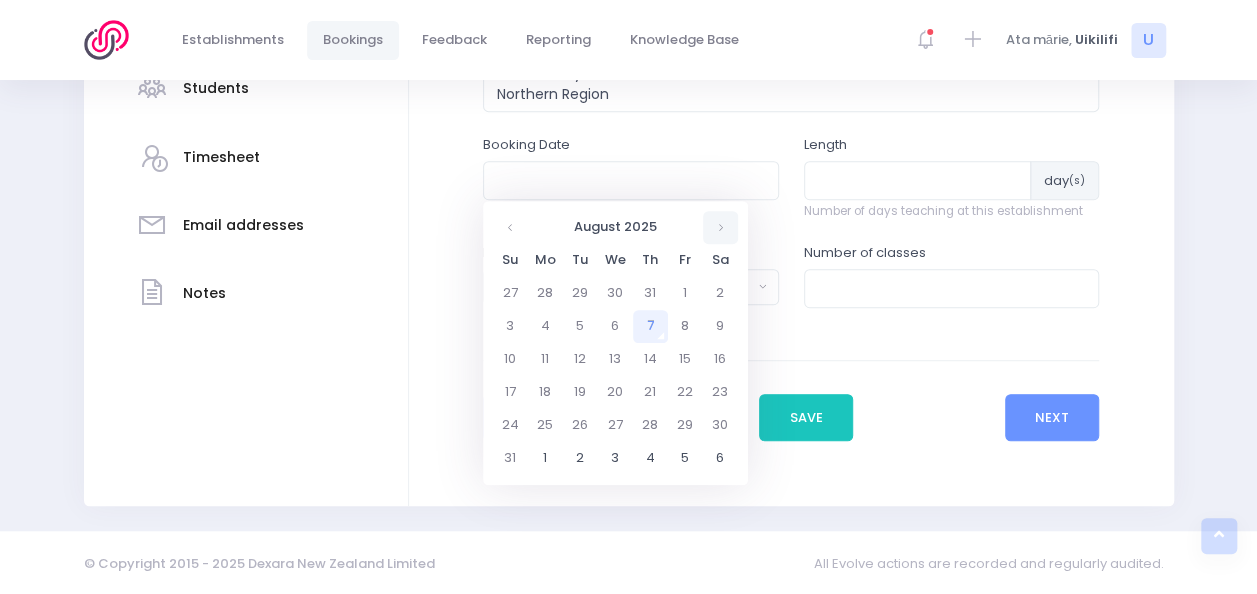 click at bounding box center (720, 227) 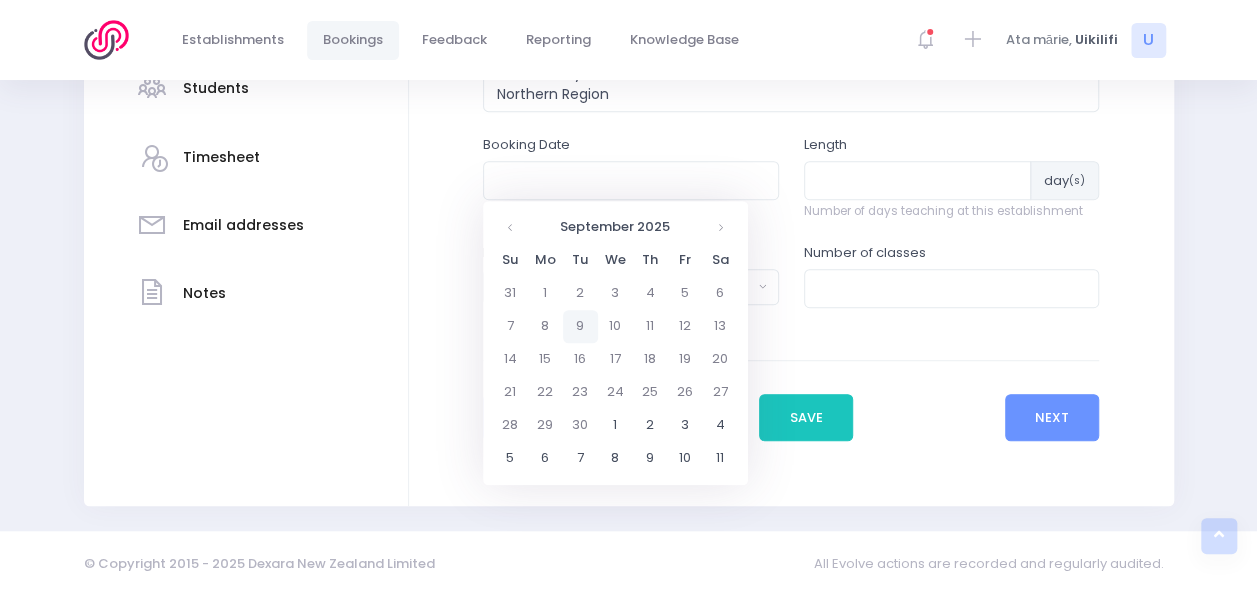 click on "9" at bounding box center (580, 326) 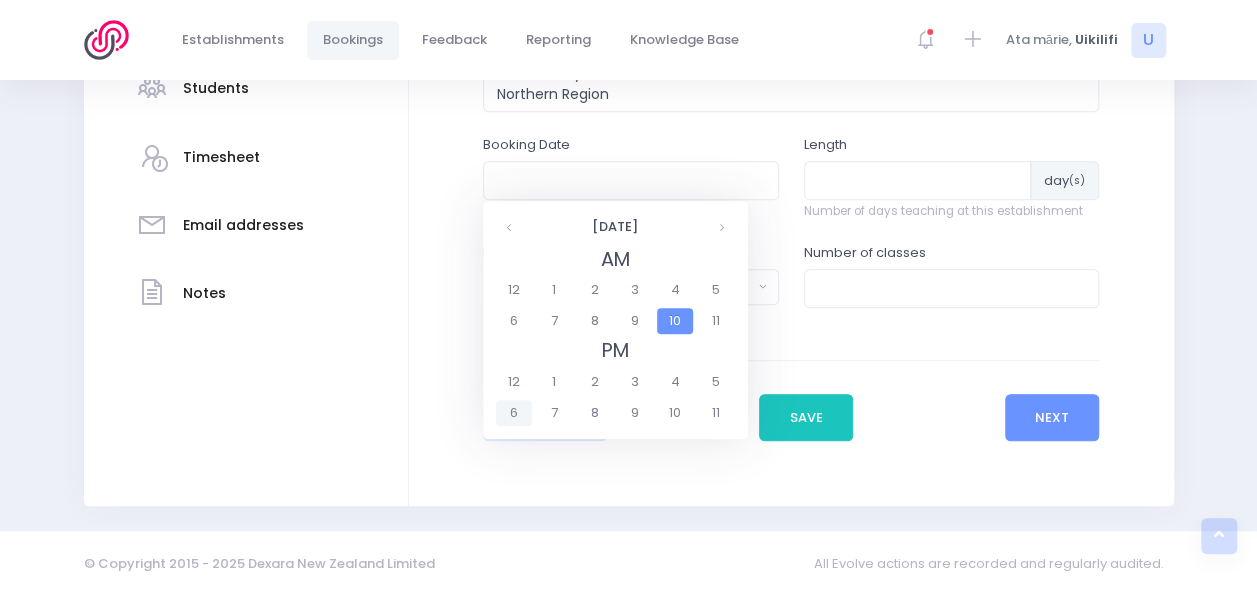 click on "6" at bounding box center (513, 413) 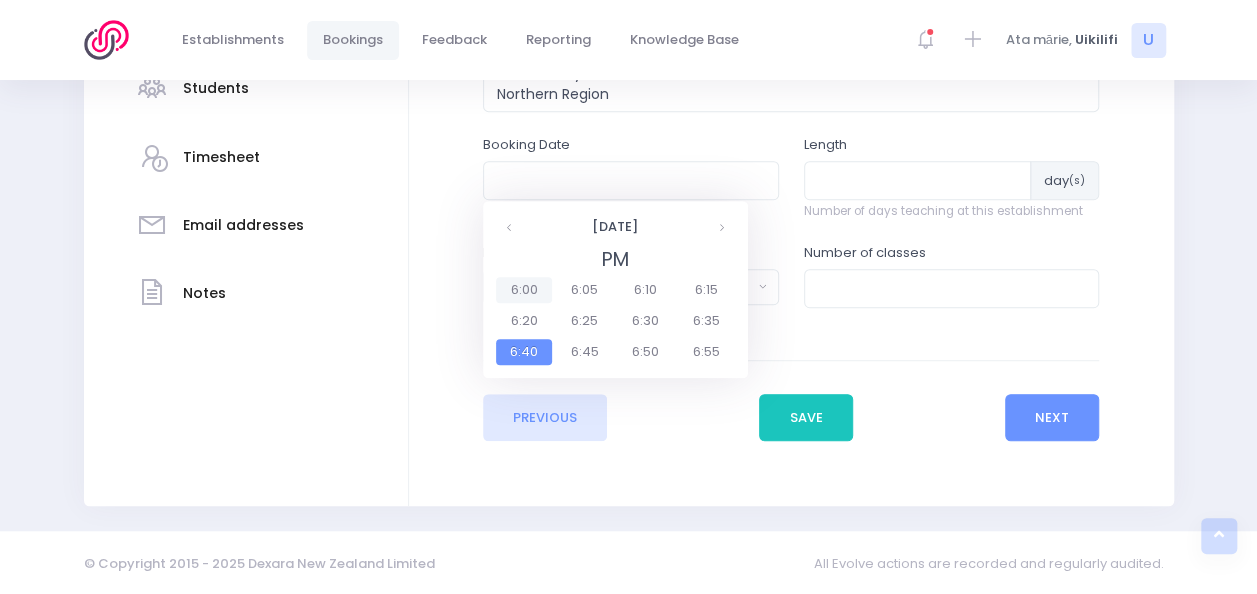 click on "6:00" at bounding box center (524, 290) 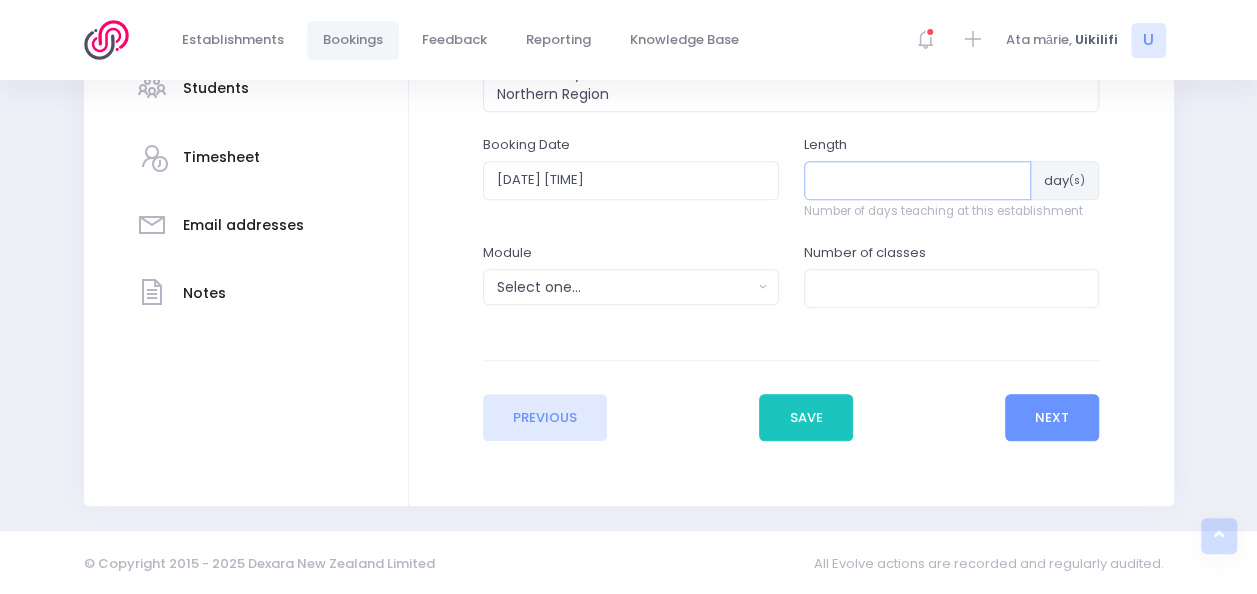 click at bounding box center [918, 180] 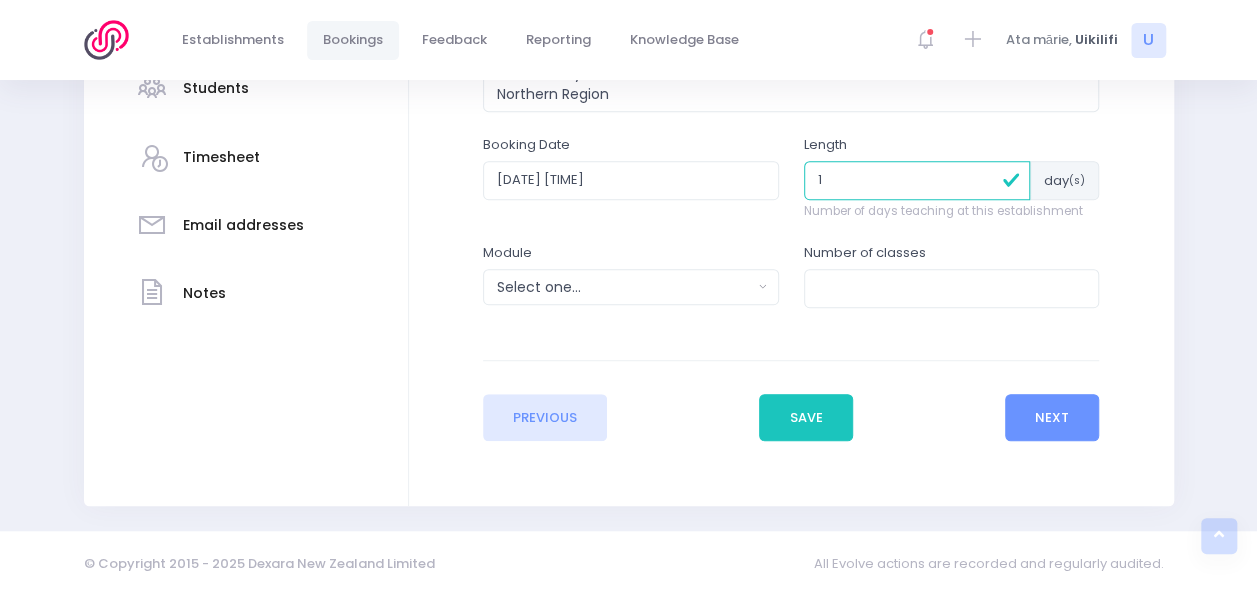 type on "1" 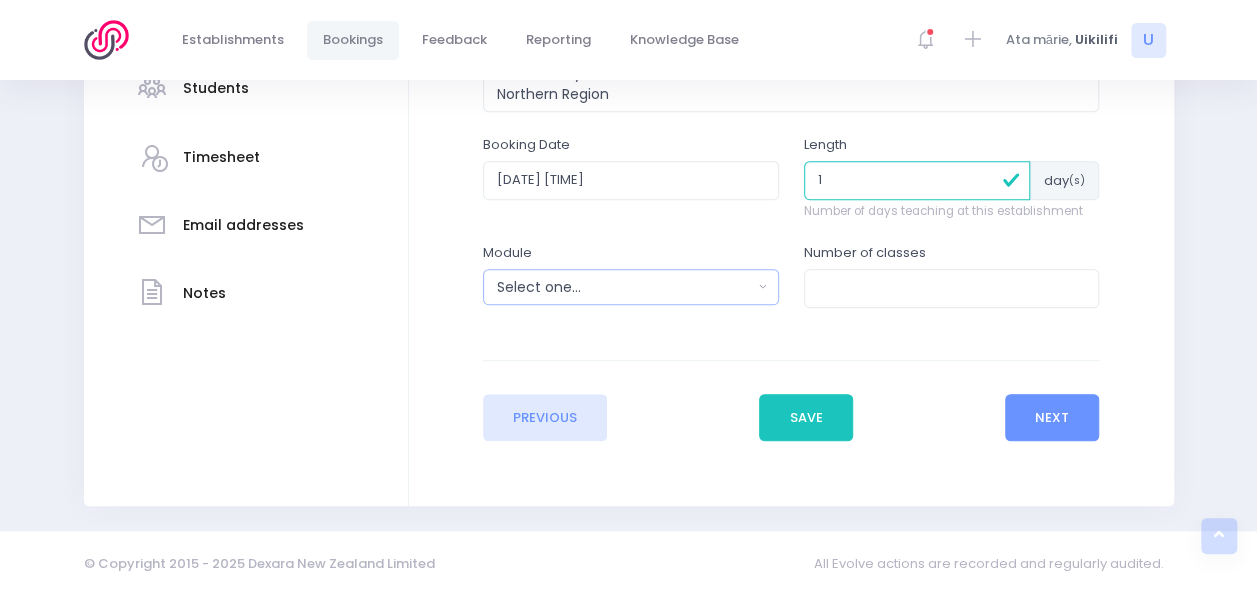 click on "Select one..." at bounding box center [624, 287] 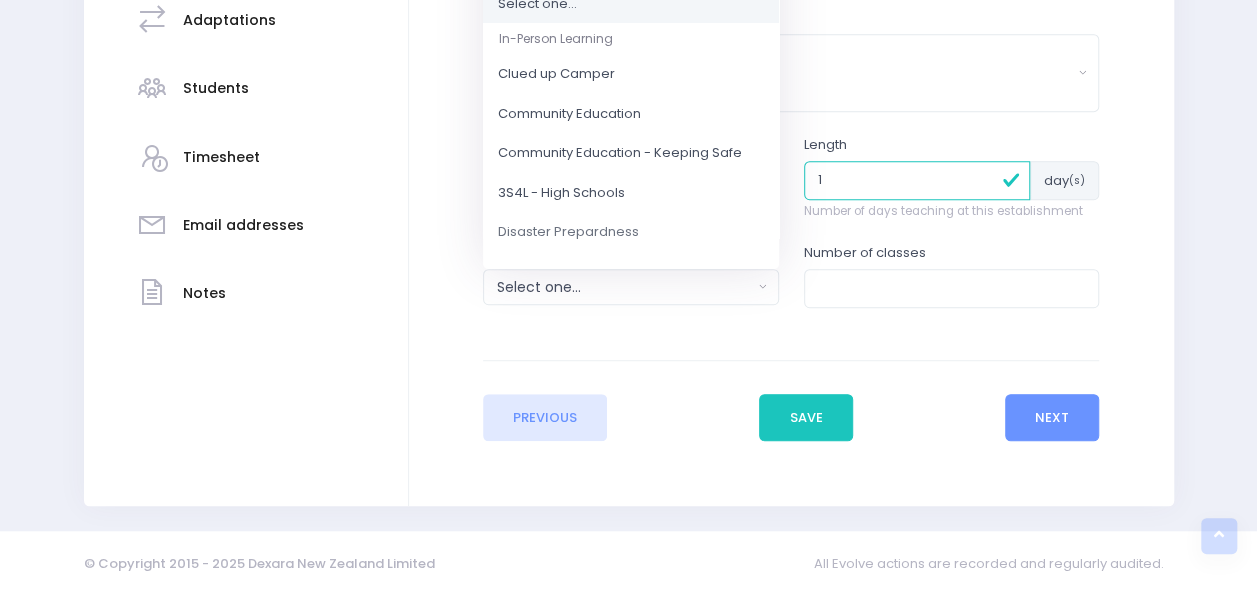 scroll, scrollTop: 177, scrollLeft: 0, axis: vertical 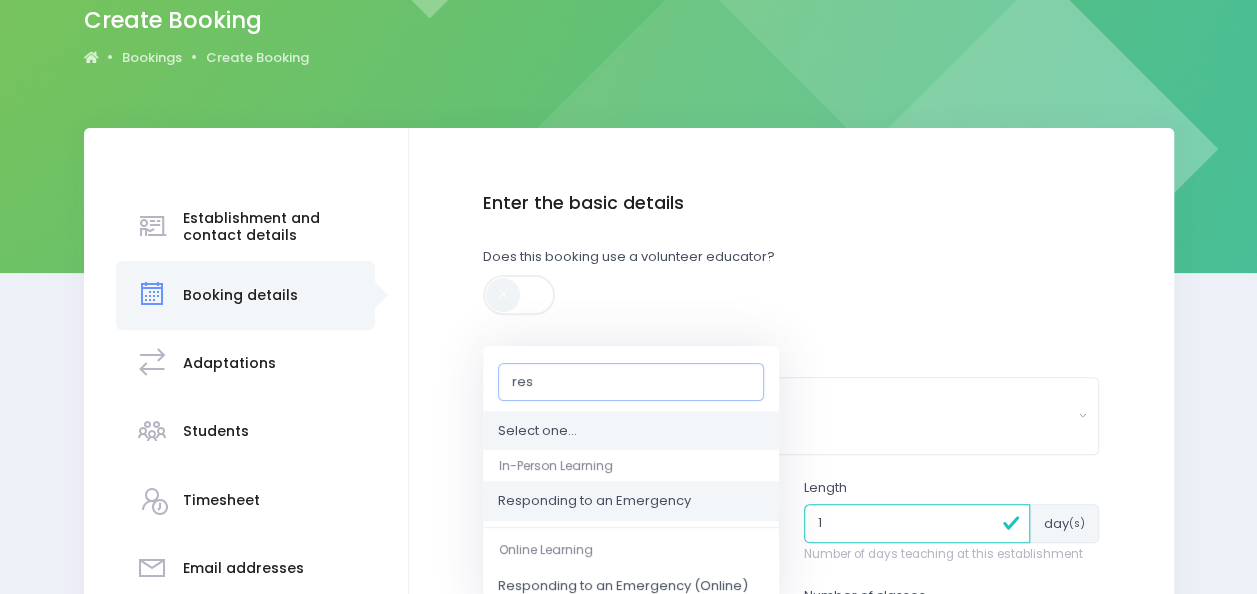 type on "res" 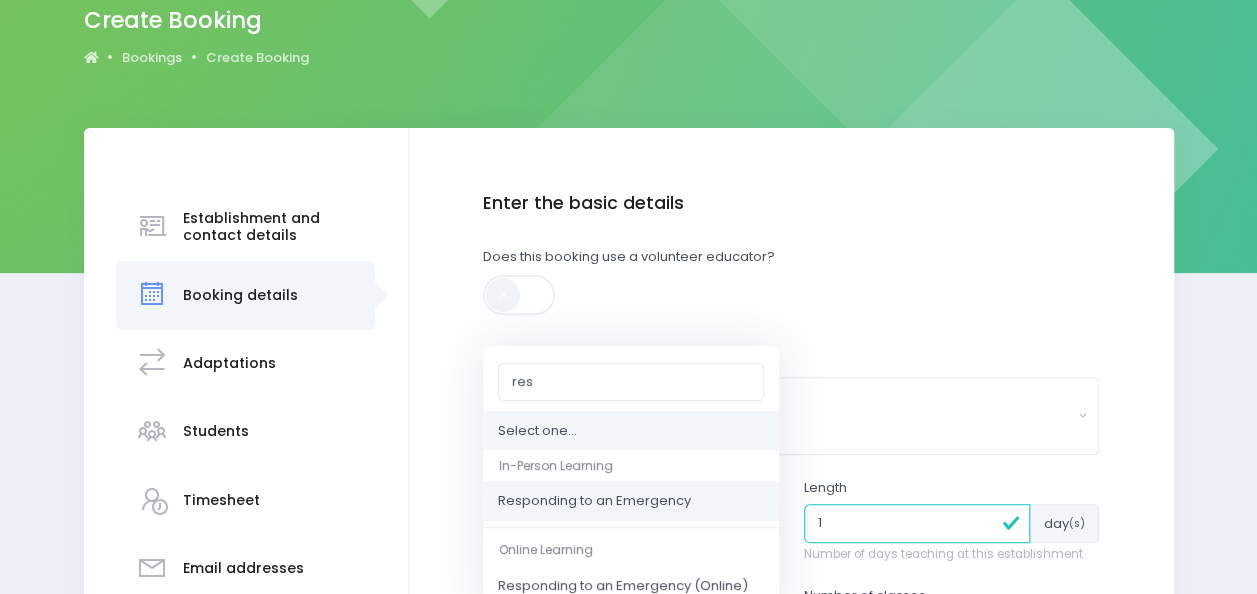 click on "Responding to an Emergency" at bounding box center [594, 502] 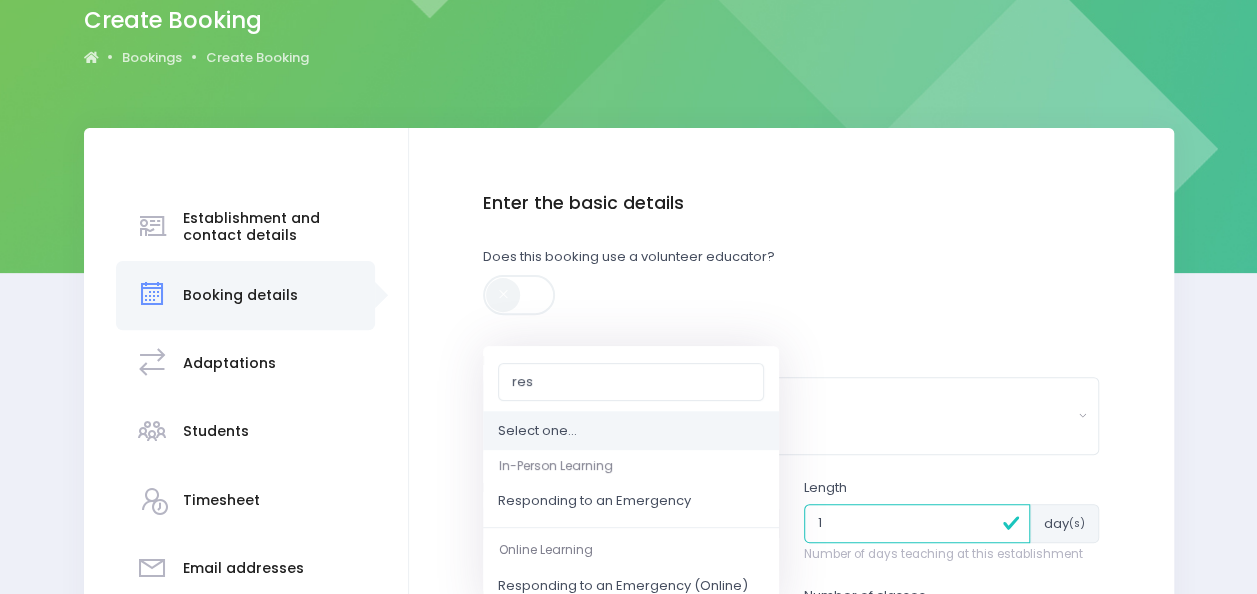 select on "Responding to an Emergency" 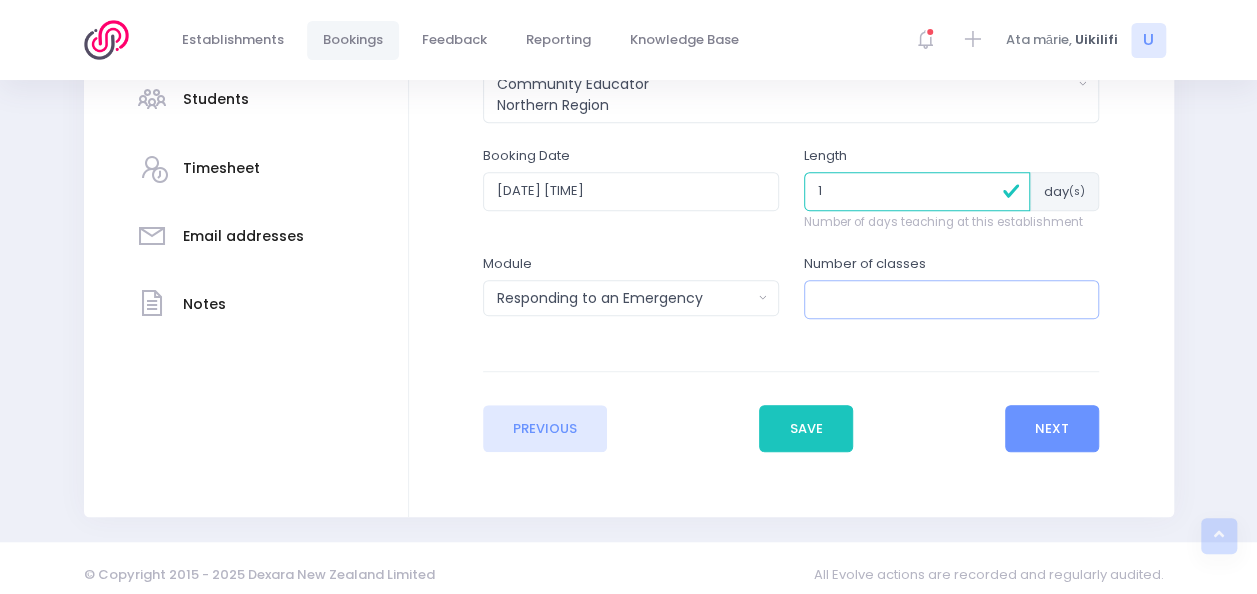 click at bounding box center (952, 299) 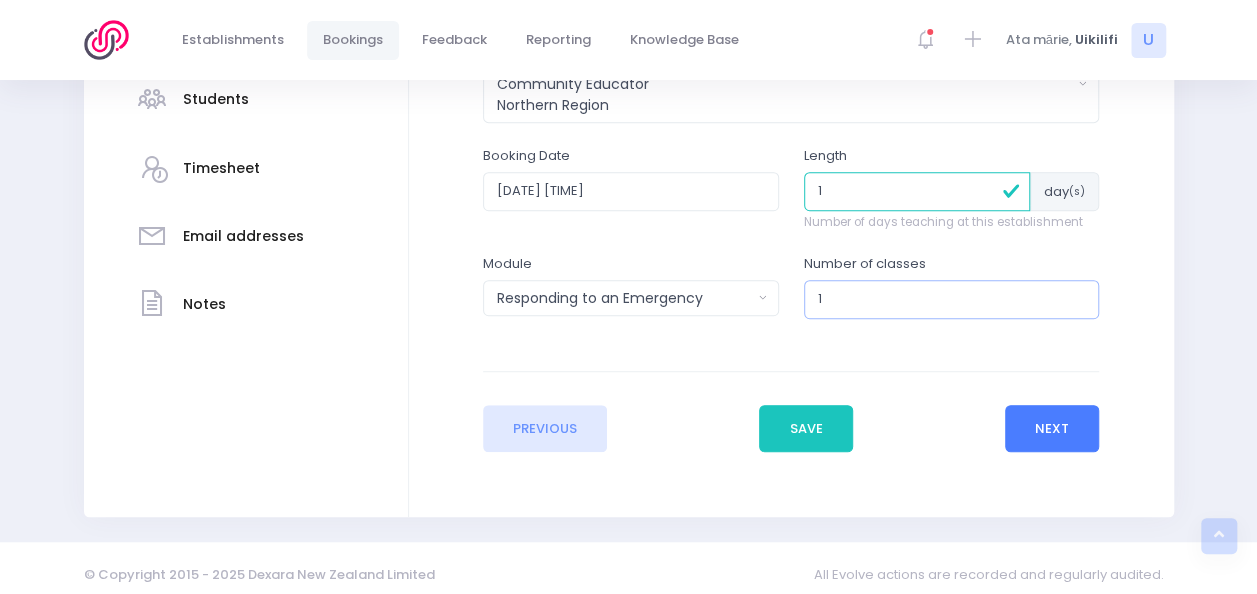 type on "1" 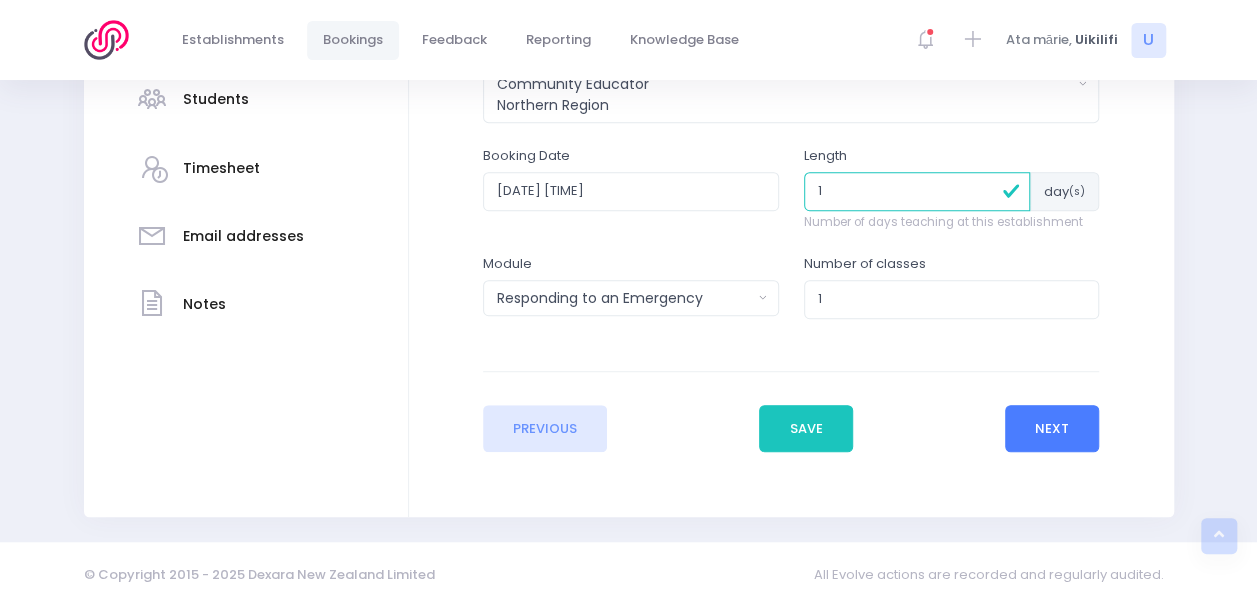 click on "Next" at bounding box center (1052, 429) 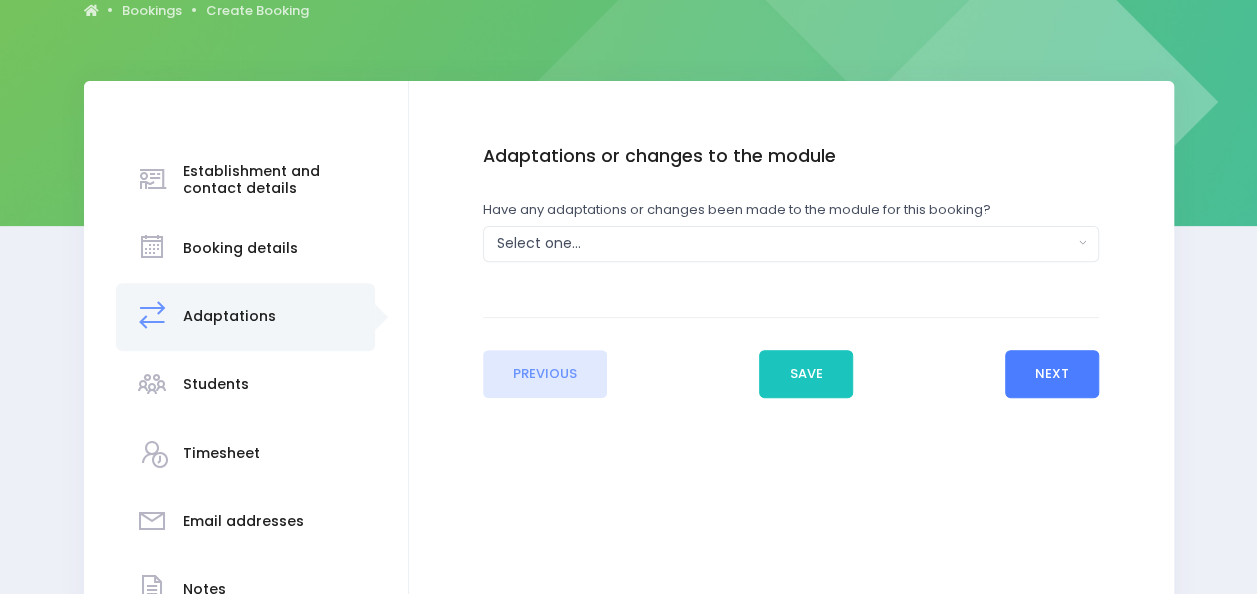 scroll, scrollTop: 300, scrollLeft: 0, axis: vertical 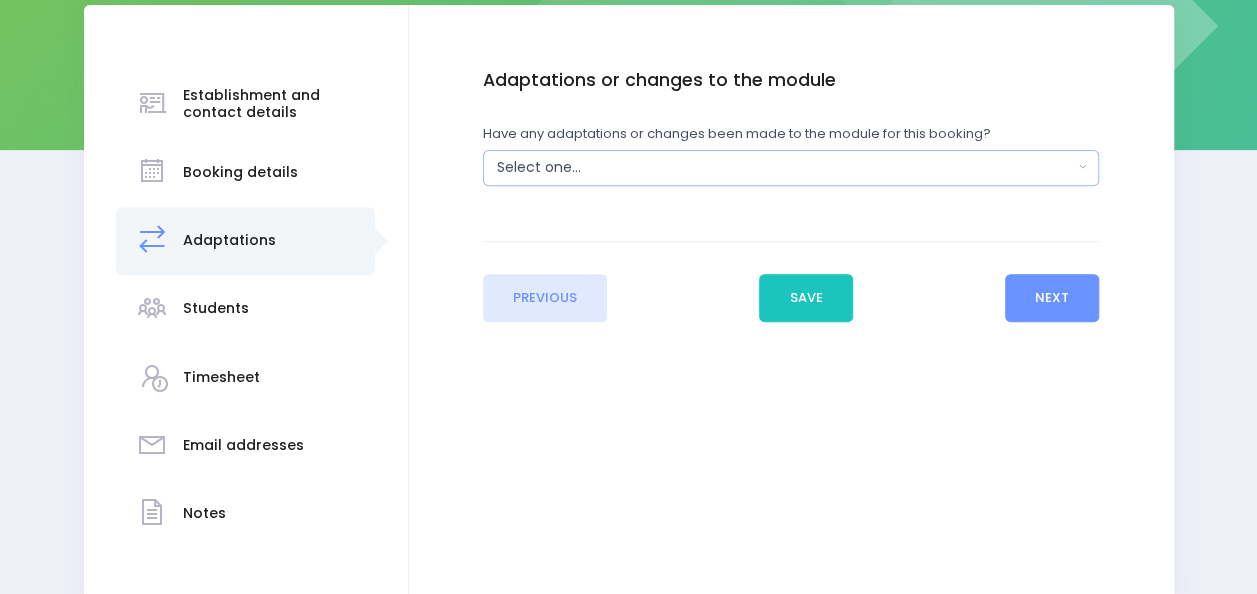 click on "Select one..." at bounding box center [785, 167] 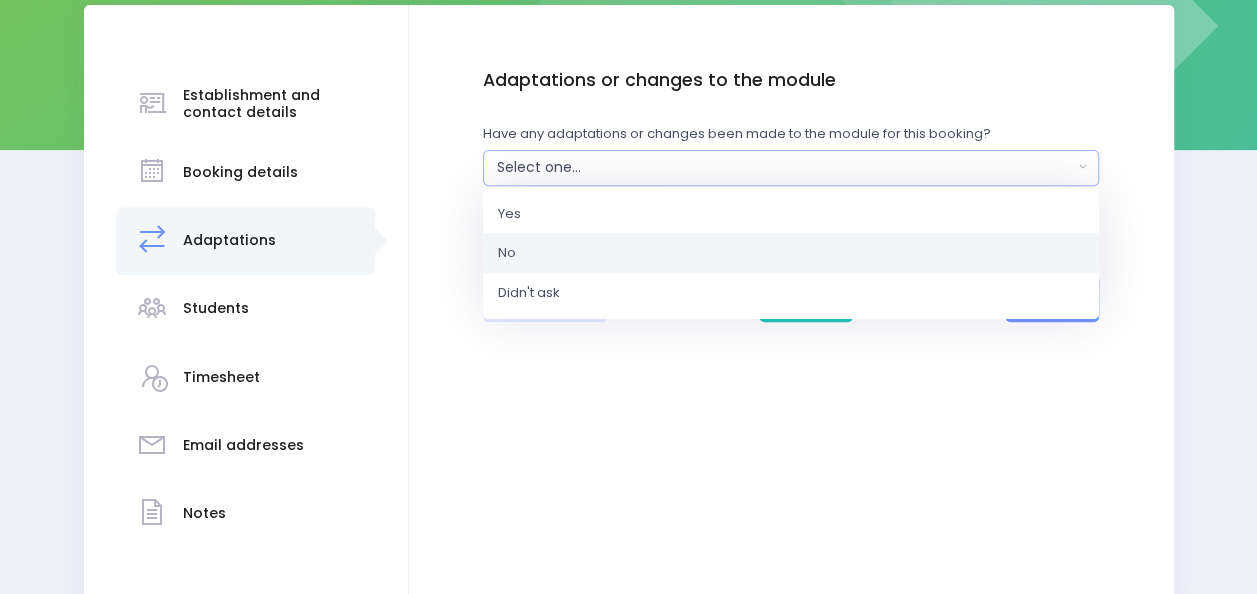 click on "No" at bounding box center (791, 253) 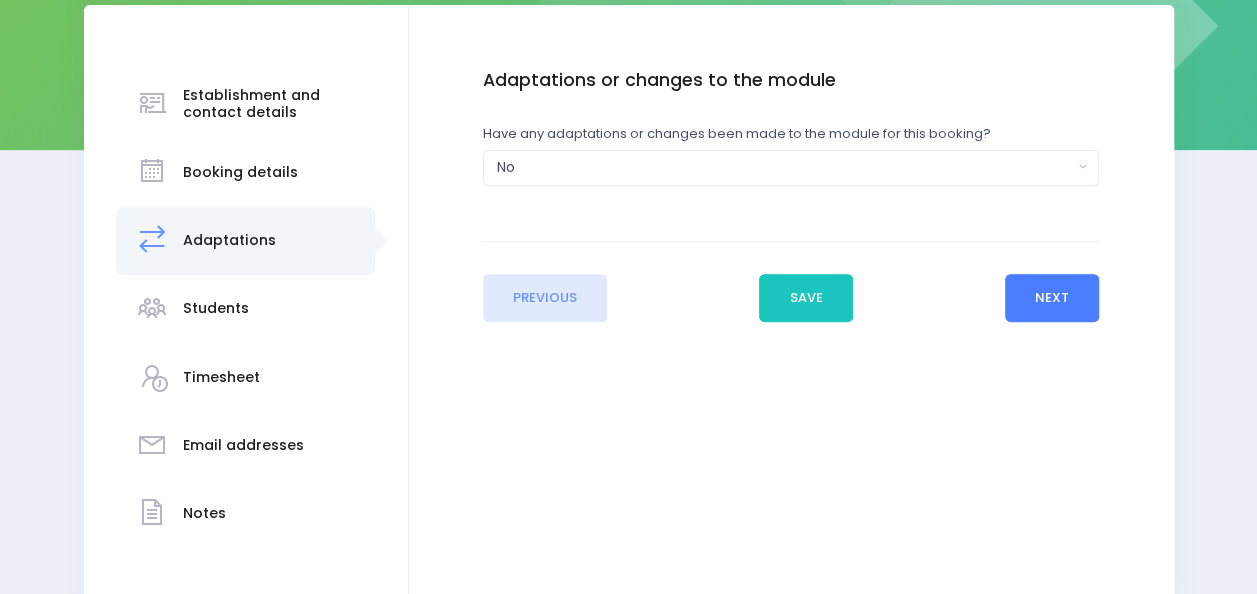 click on "Next" at bounding box center (1052, 298) 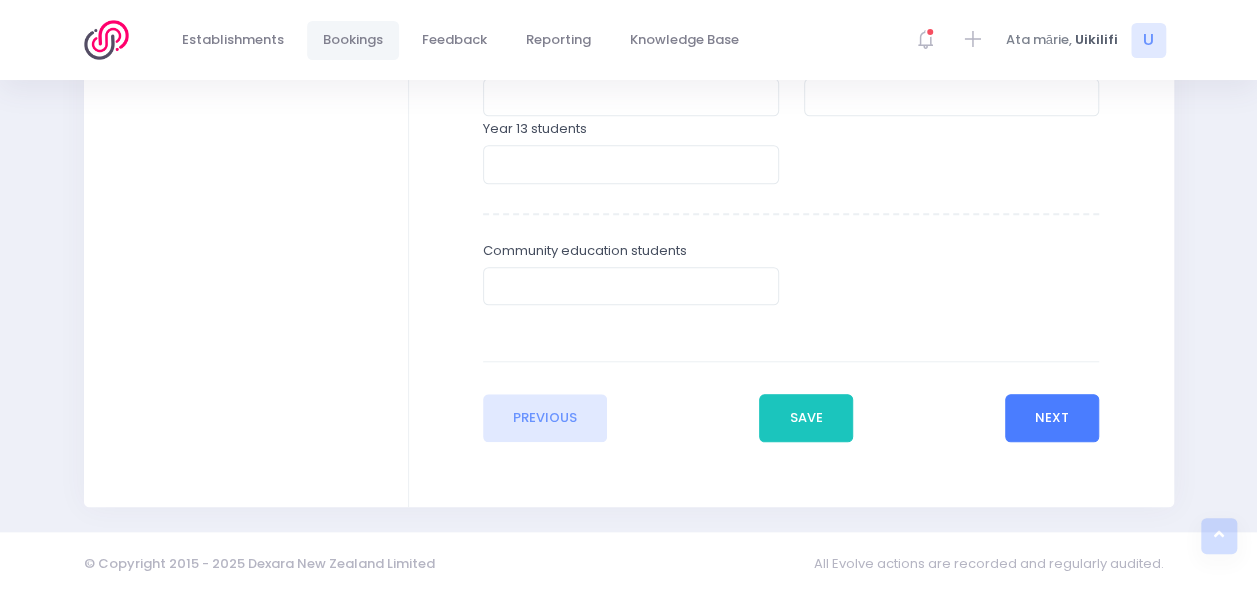 scroll, scrollTop: 771, scrollLeft: 0, axis: vertical 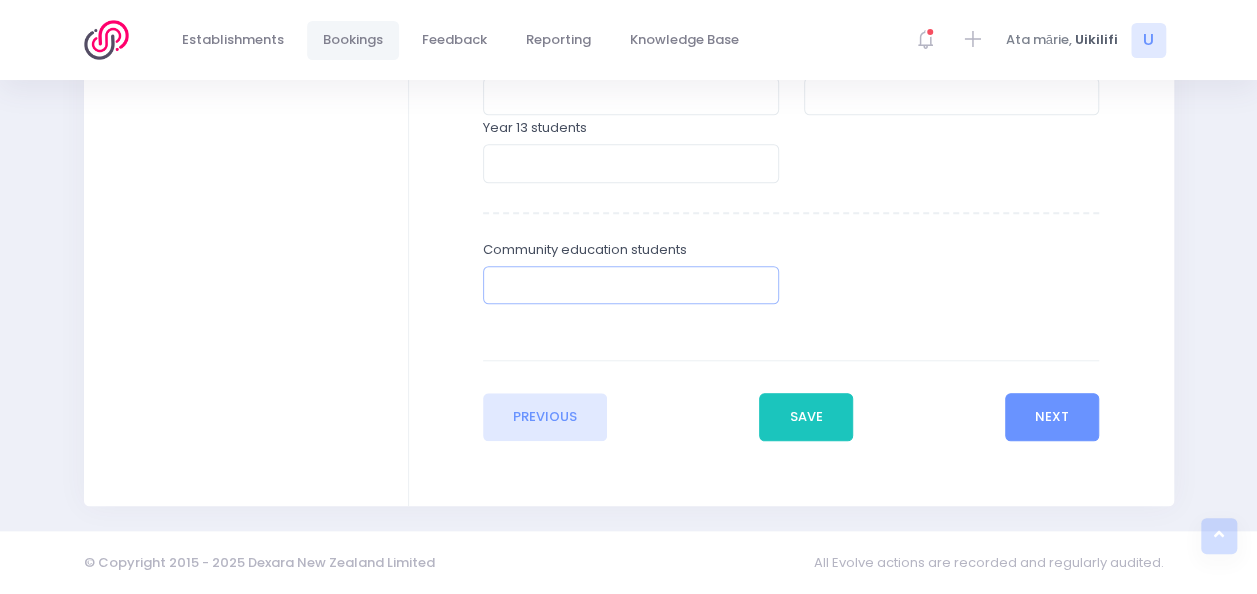 click at bounding box center [631, 285] 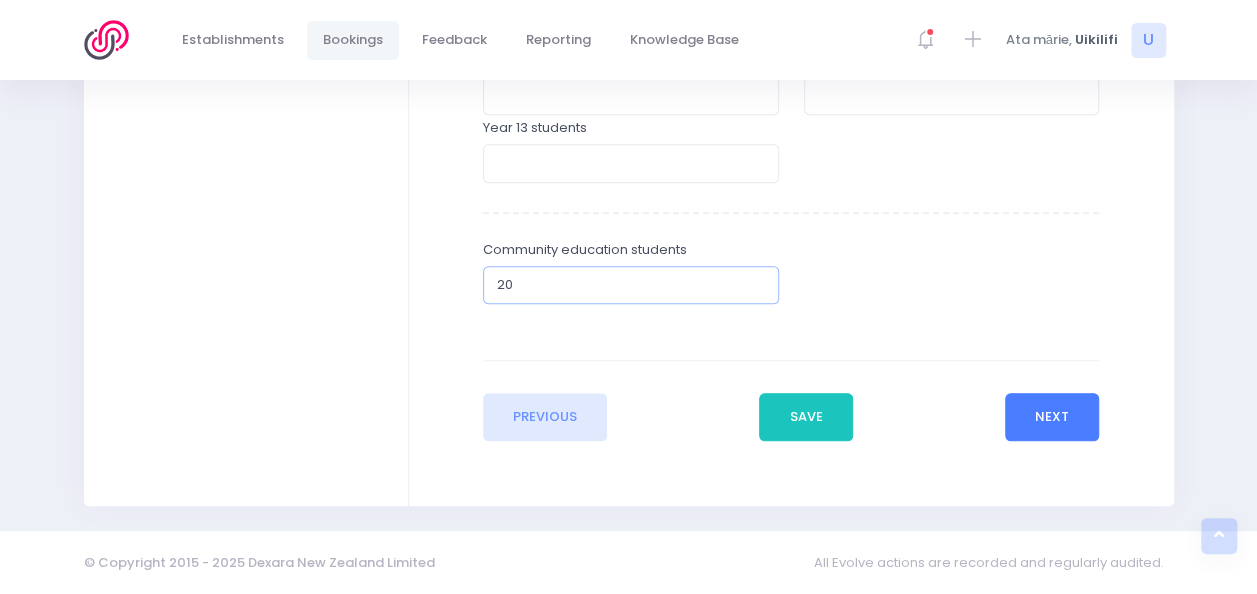 type on "20" 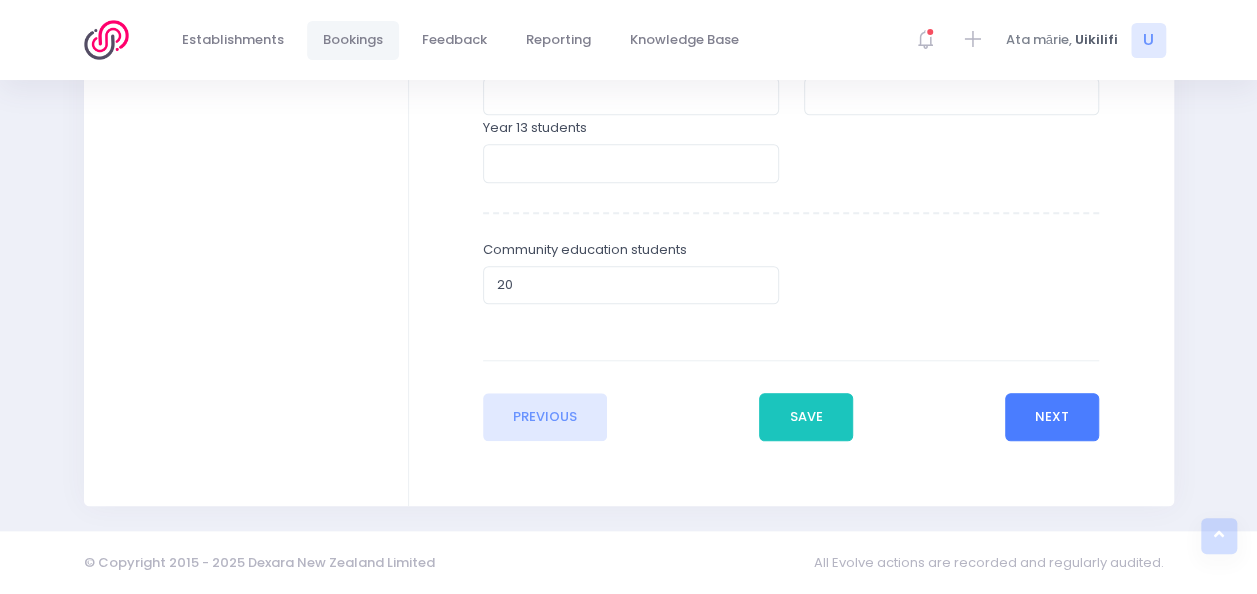 click on "Next" at bounding box center [1052, 417] 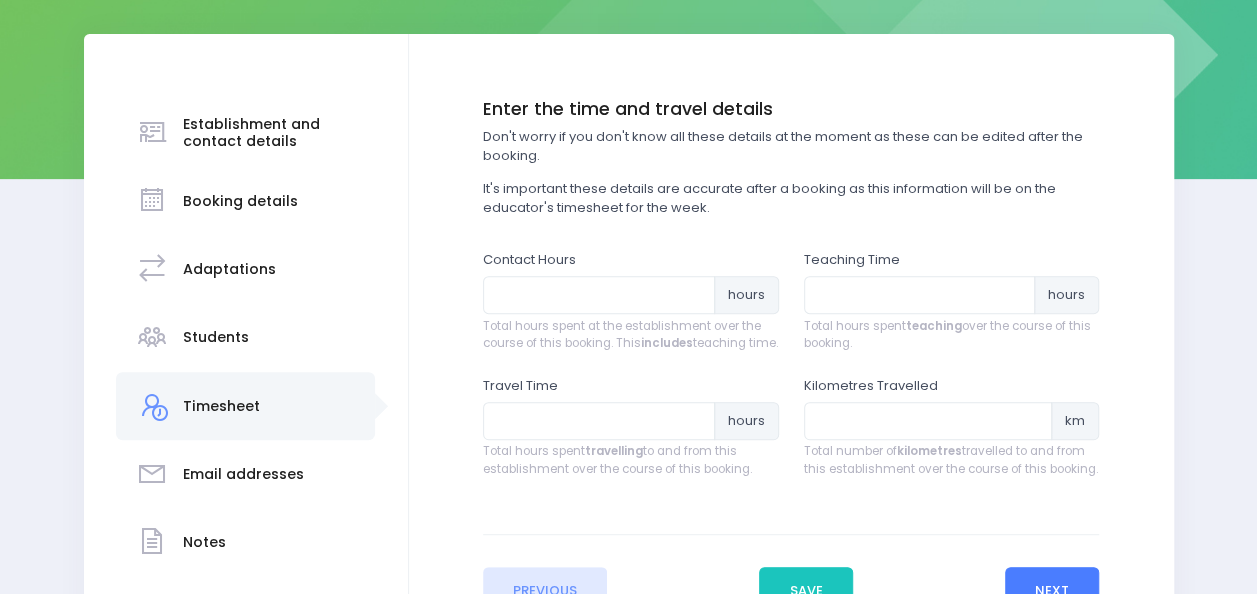 scroll, scrollTop: 300, scrollLeft: 0, axis: vertical 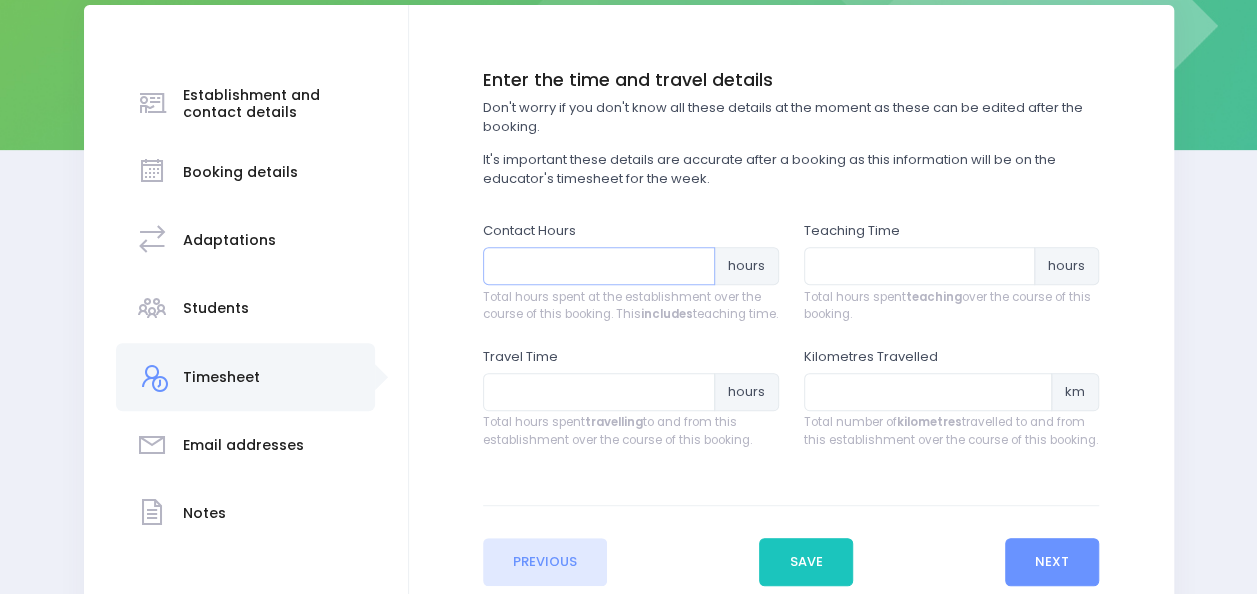 click at bounding box center [599, 266] 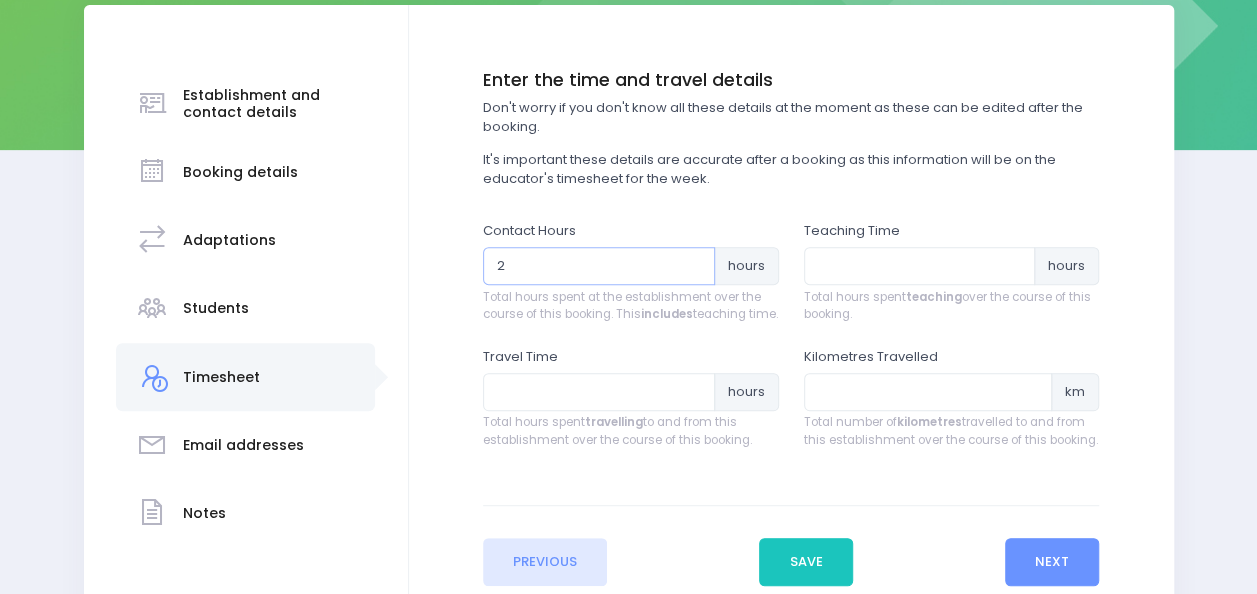 type on "2" 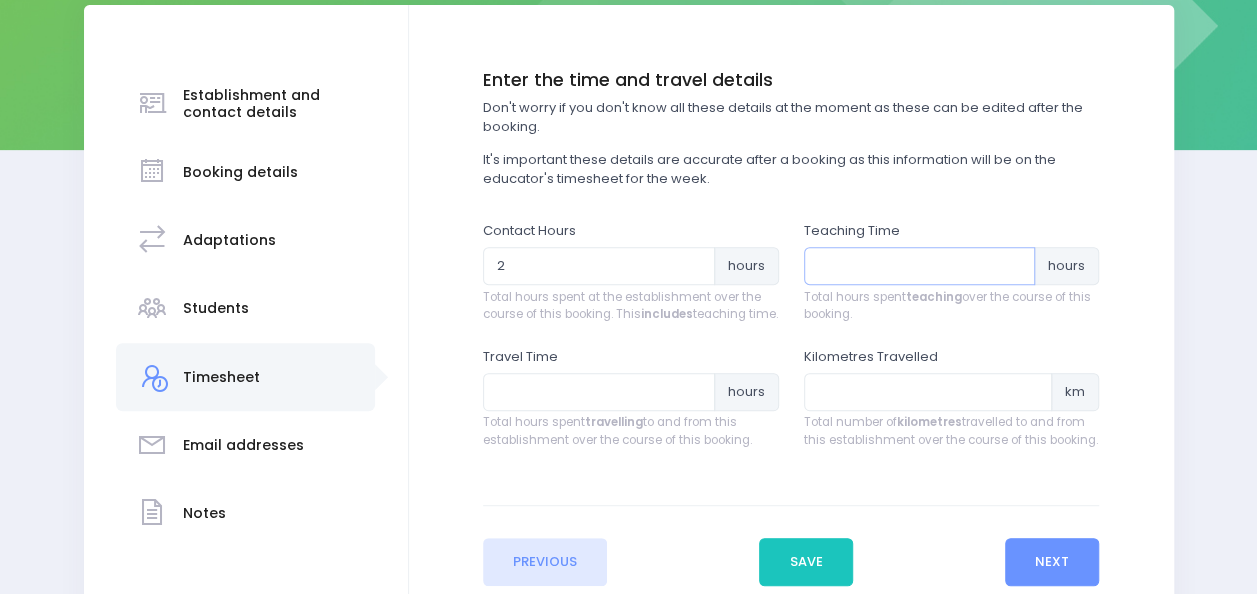 click at bounding box center (920, 266) 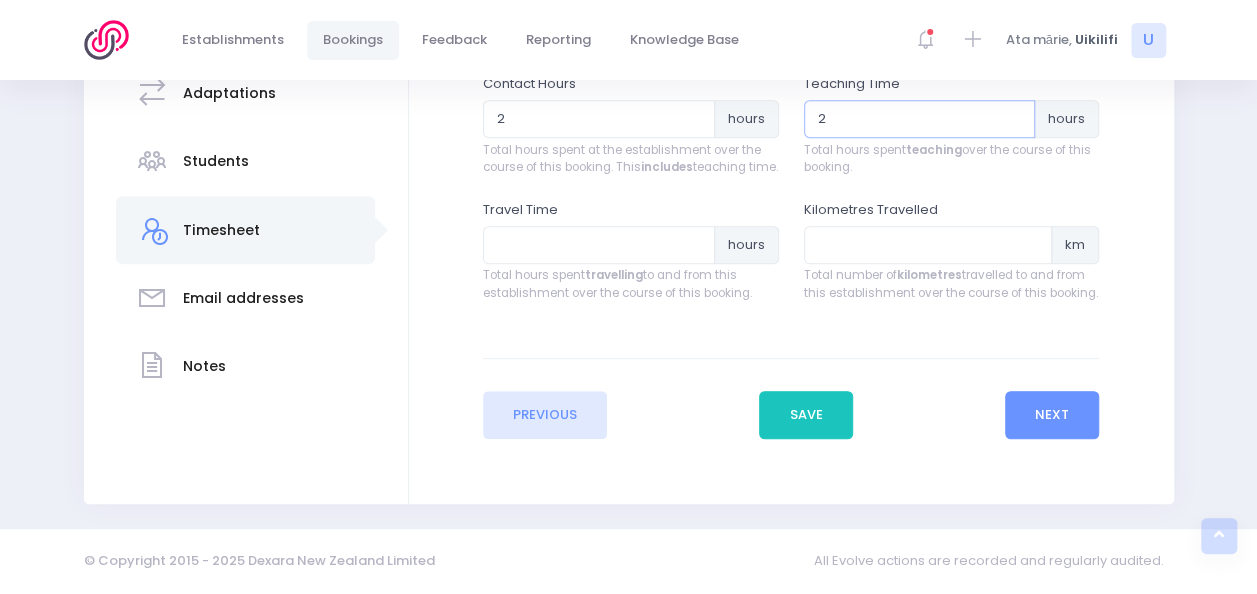 scroll, scrollTop: 463, scrollLeft: 0, axis: vertical 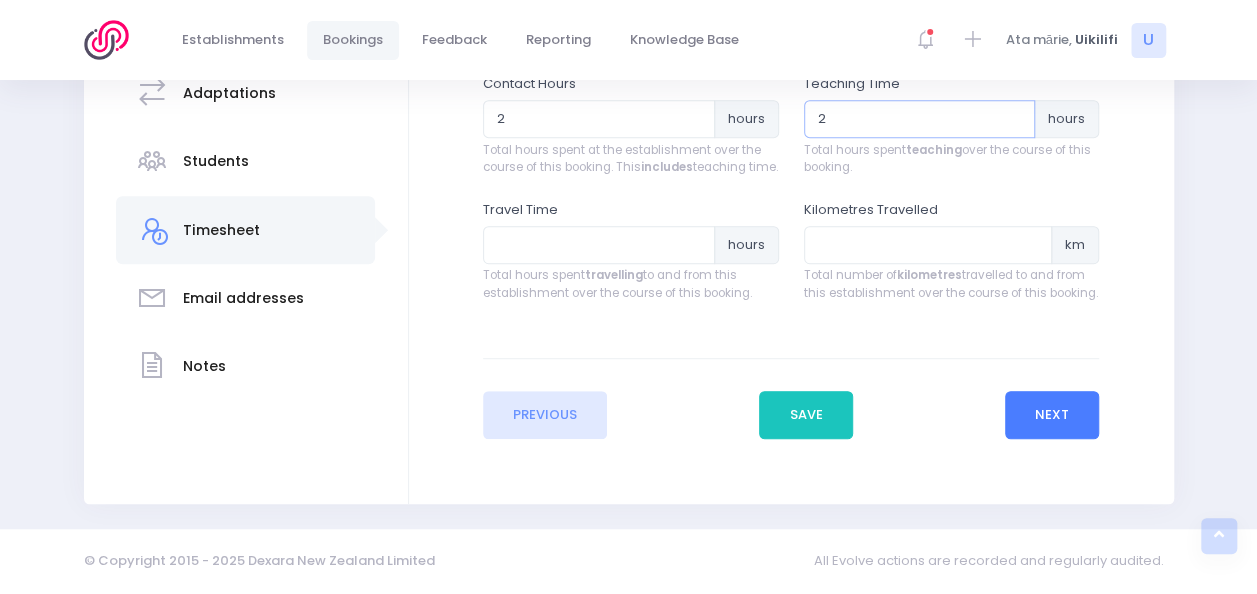 type on "2" 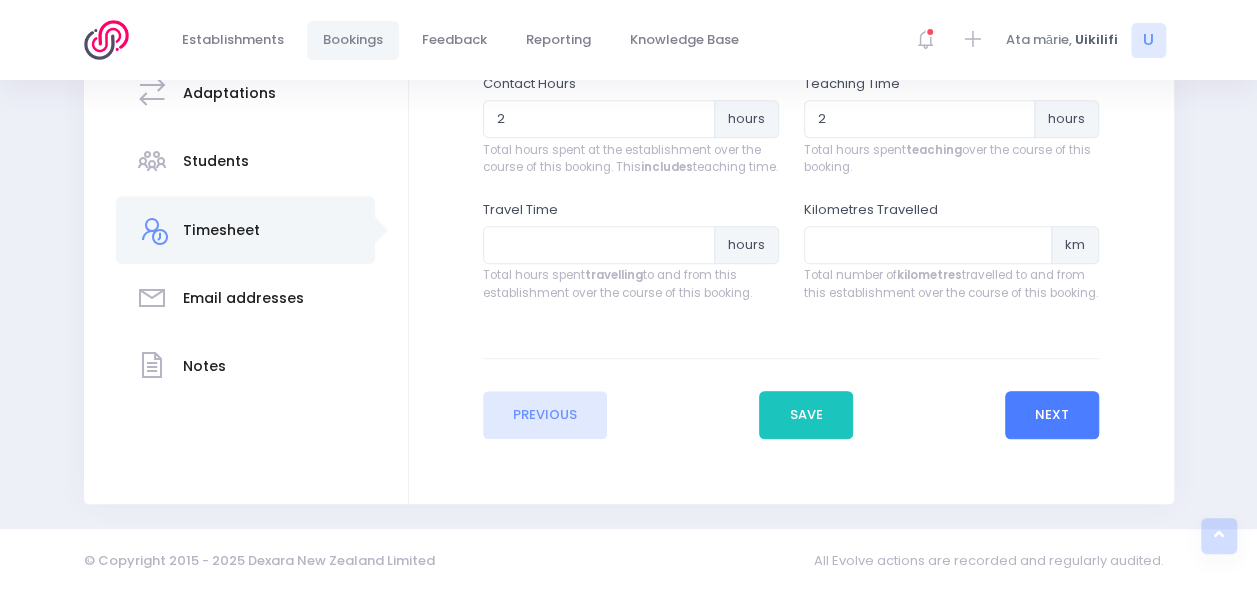 click on "Next" at bounding box center (1052, 415) 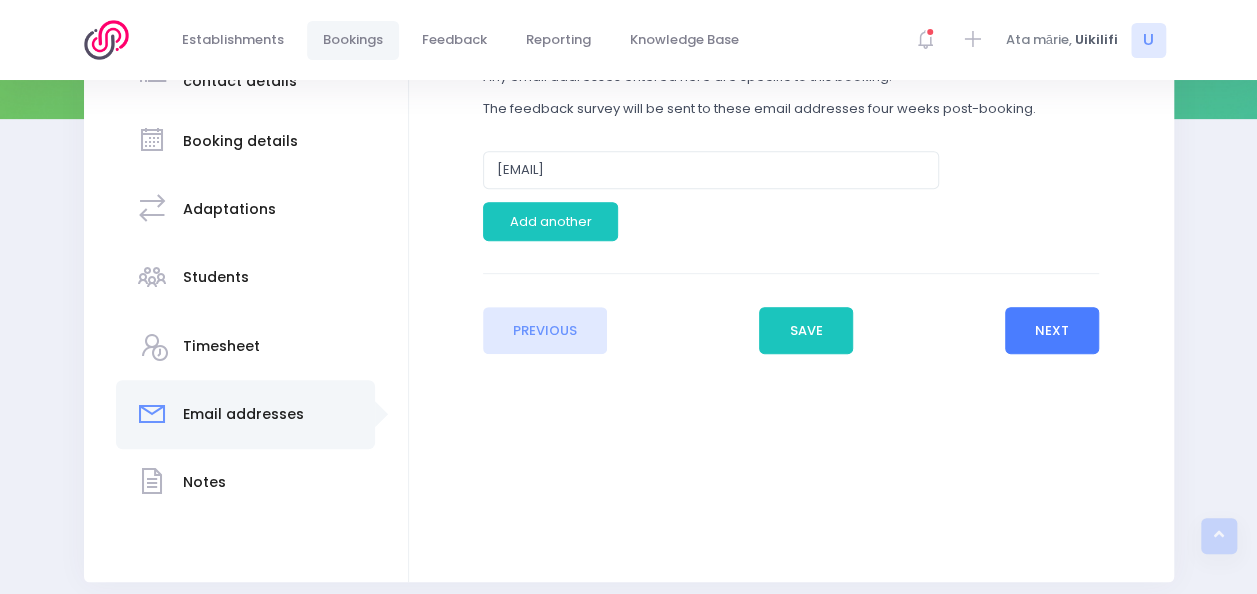 scroll, scrollTop: 300, scrollLeft: 0, axis: vertical 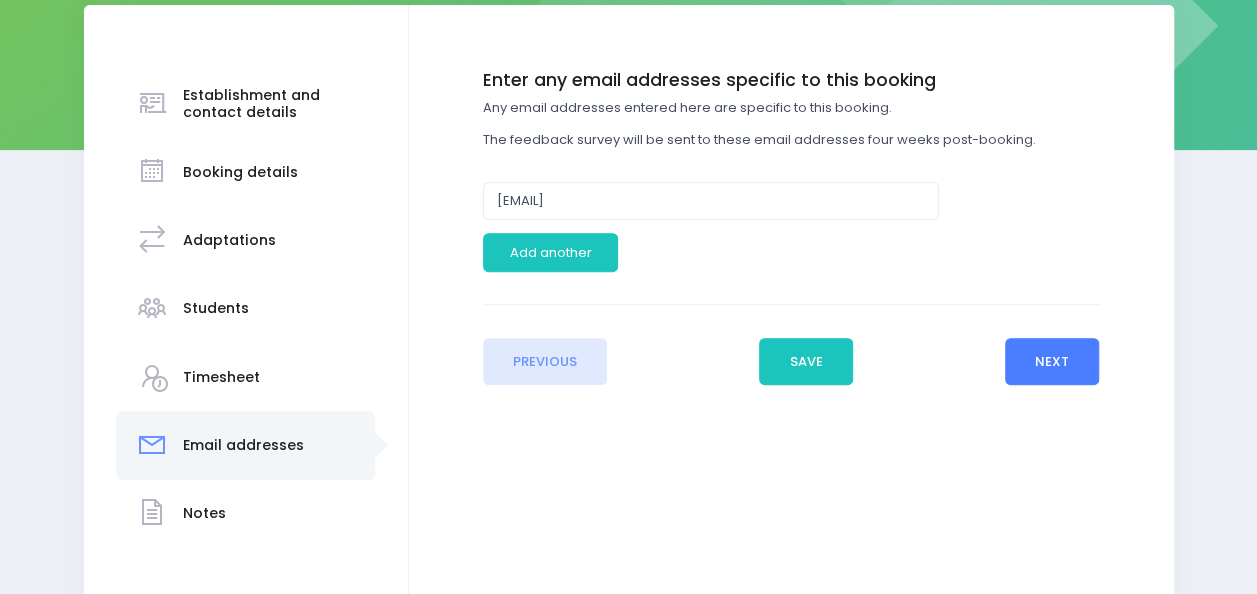 click on "Next" at bounding box center (1052, 362) 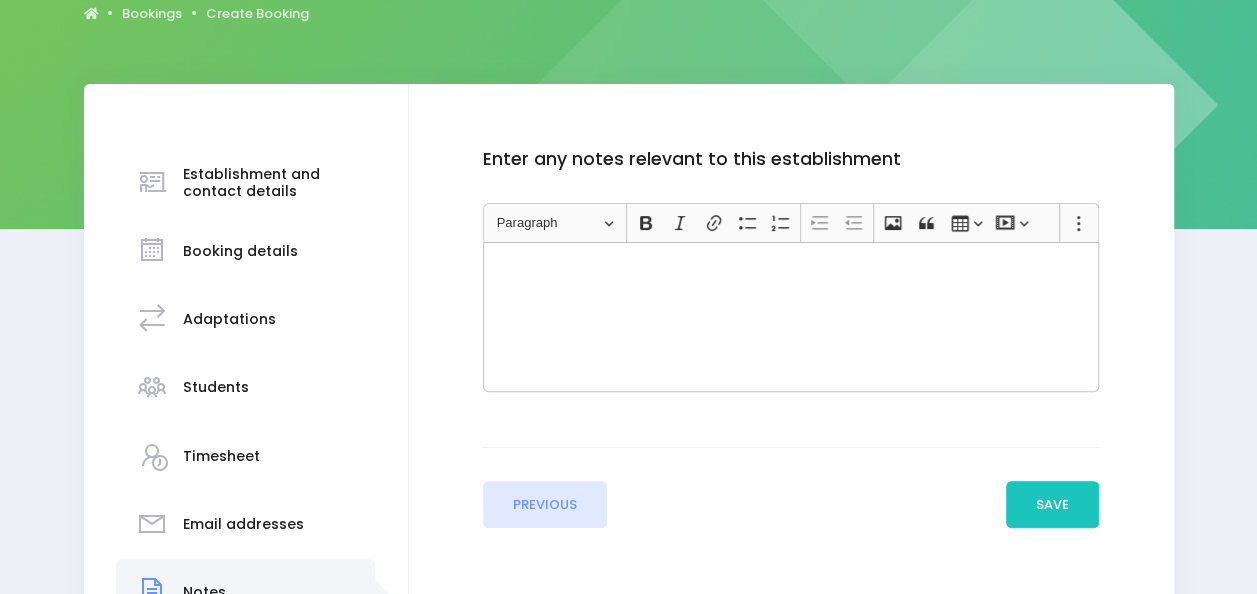 scroll, scrollTop: 408, scrollLeft: 0, axis: vertical 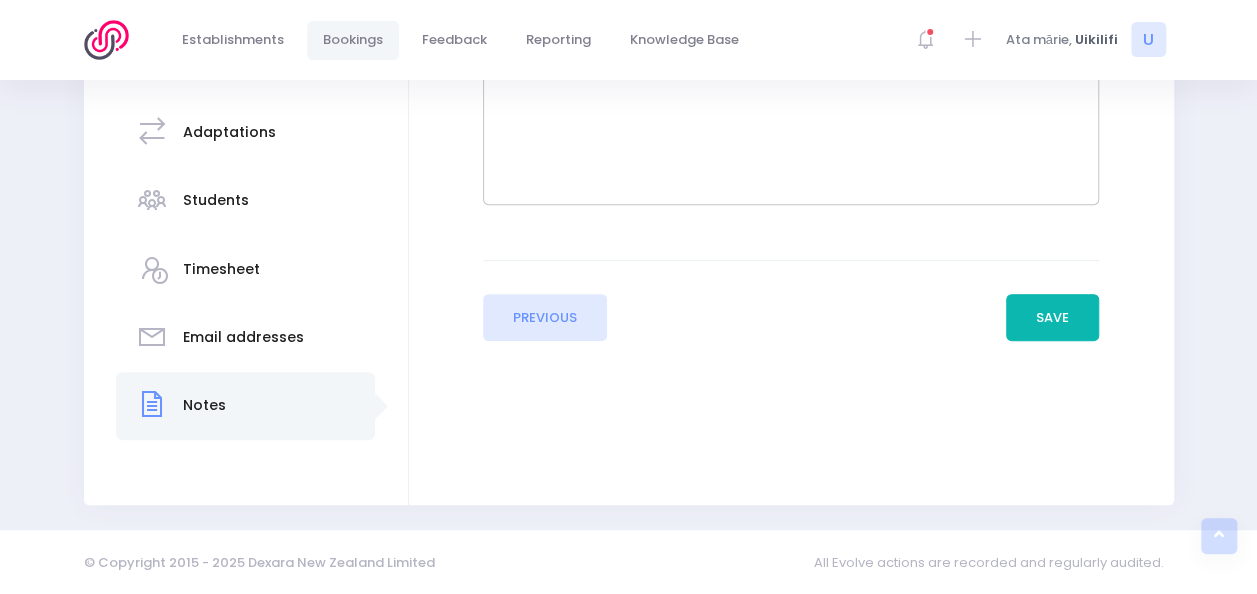 click on "Save" at bounding box center (1053, 318) 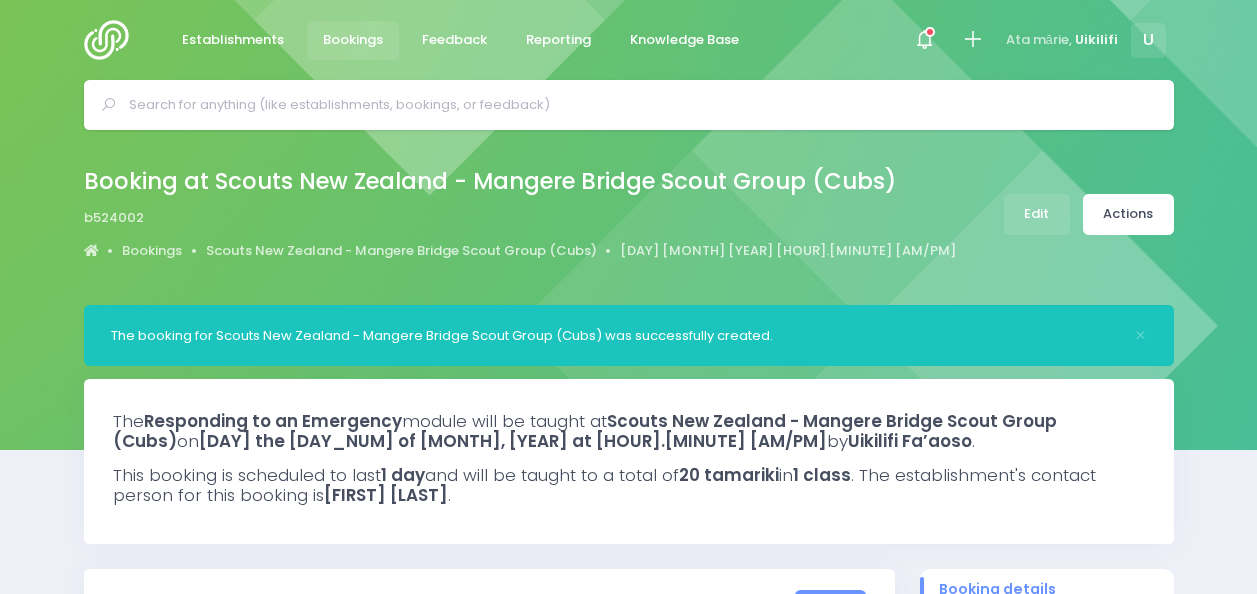 select on "5" 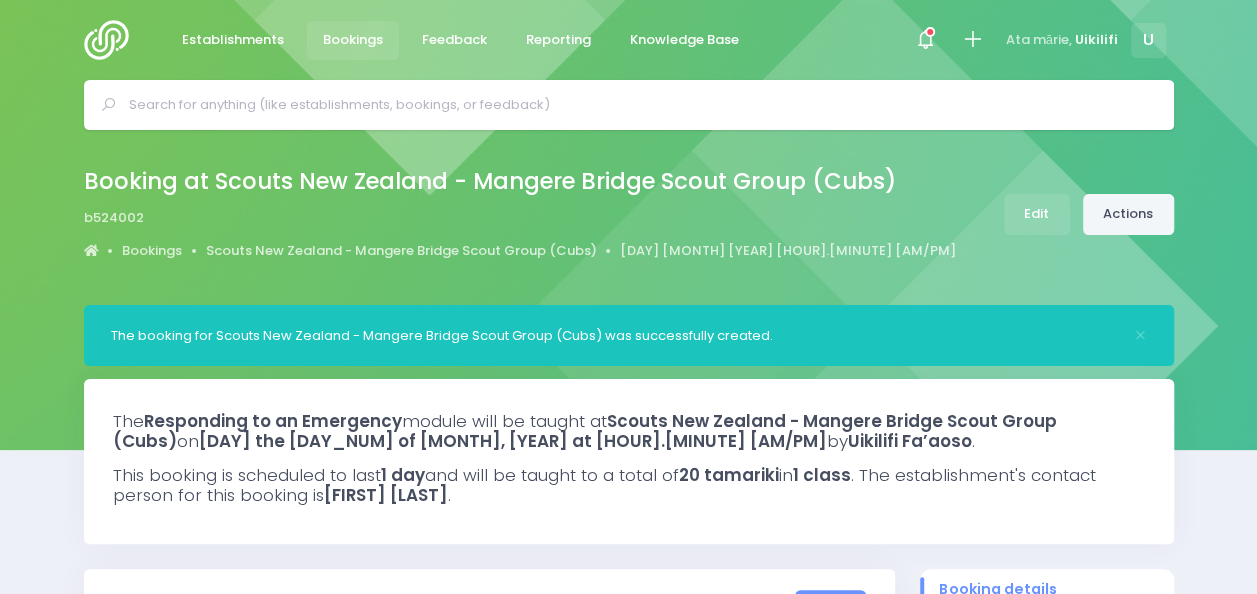 click on "Actions" at bounding box center [1128, 214] 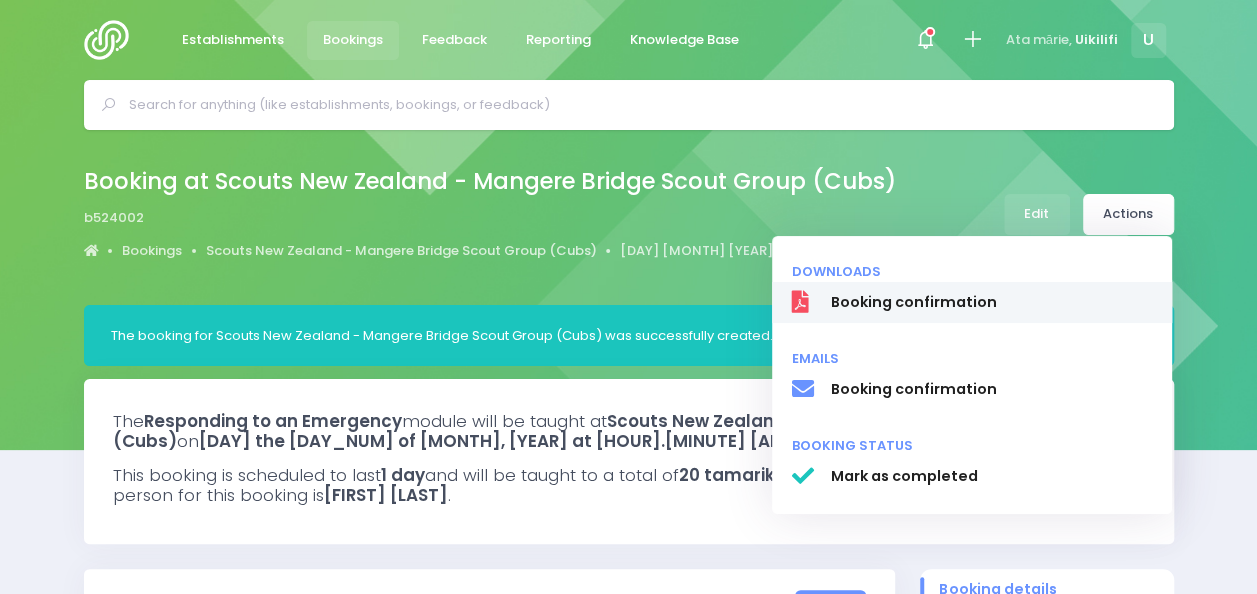 click on "Booking confirmation" at bounding box center (972, 303) 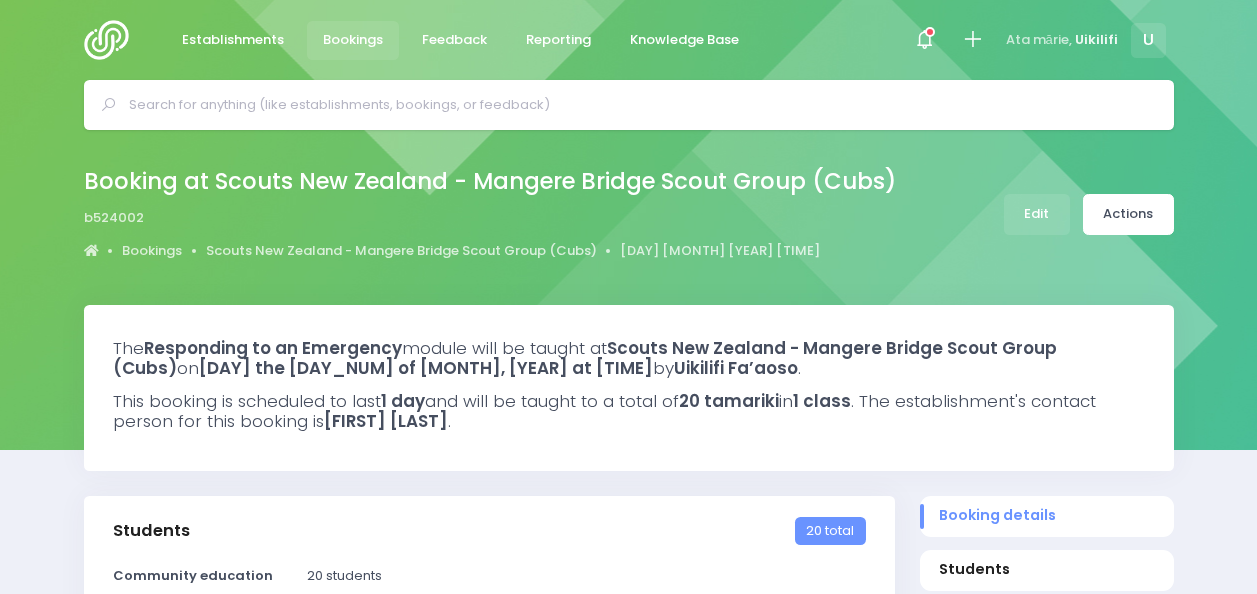 select on "5" 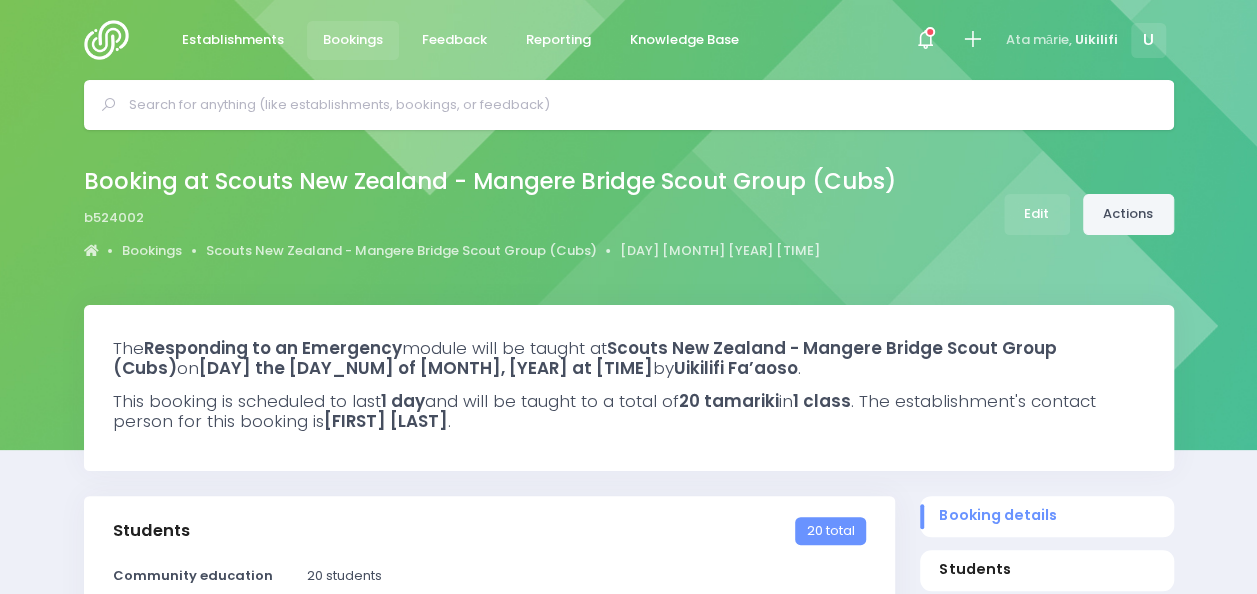 click on "Actions" at bounding box center [1128, 214] 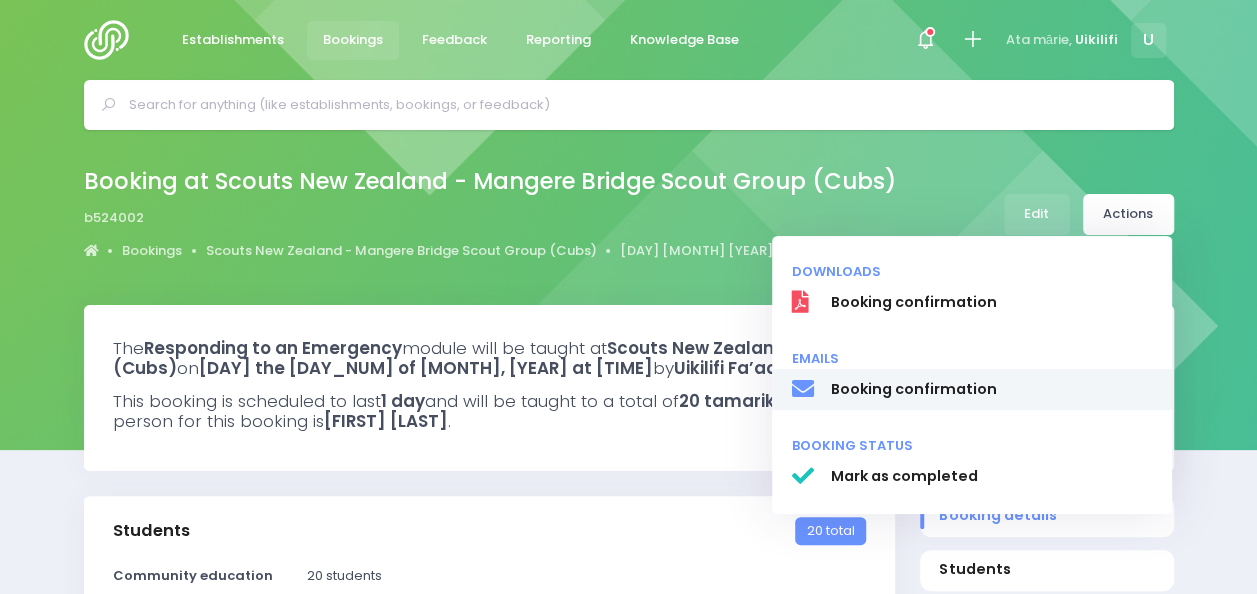 click on "Booking confirmation" at bounding box center (972, 390) 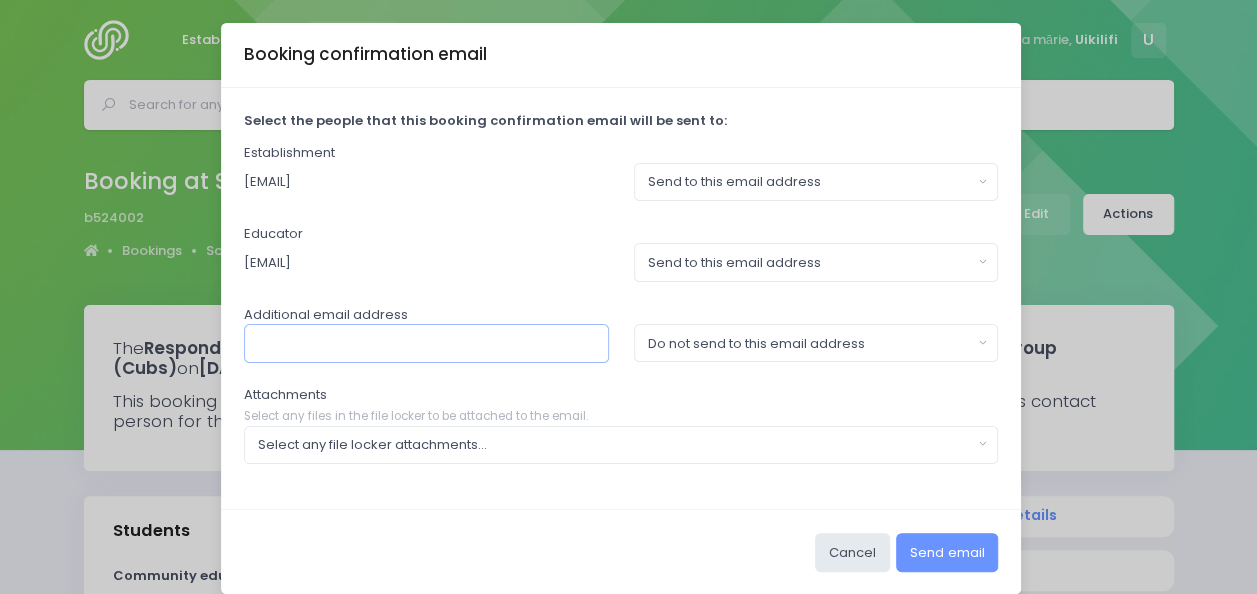 click at bounding box center (426, 343) 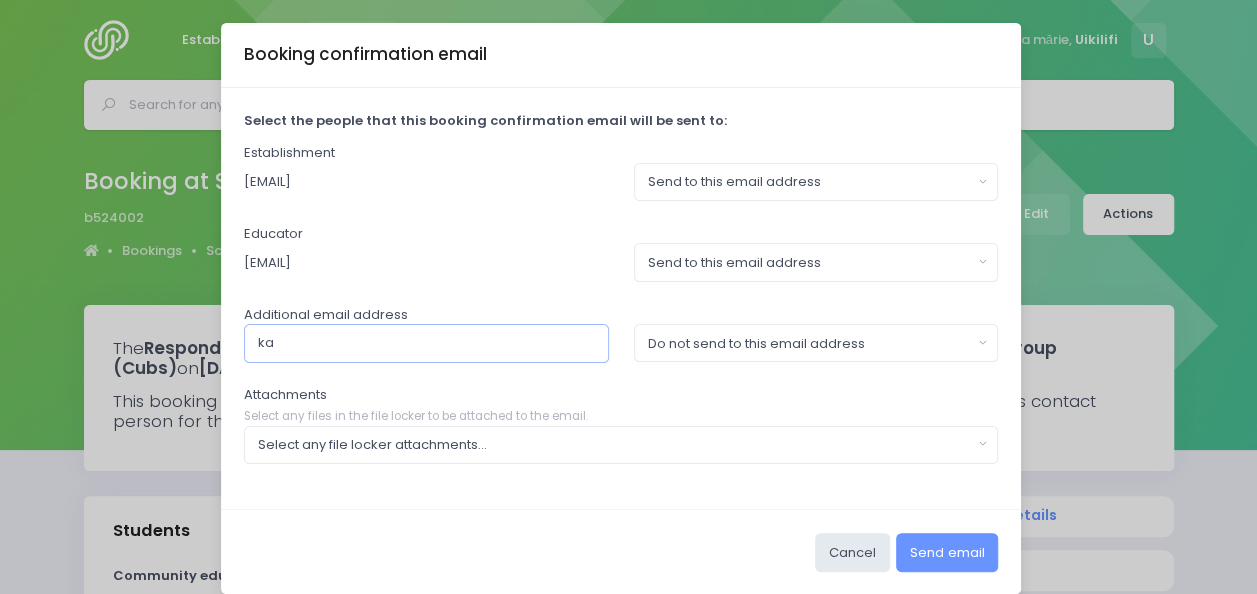 type on "[EMAIL]" 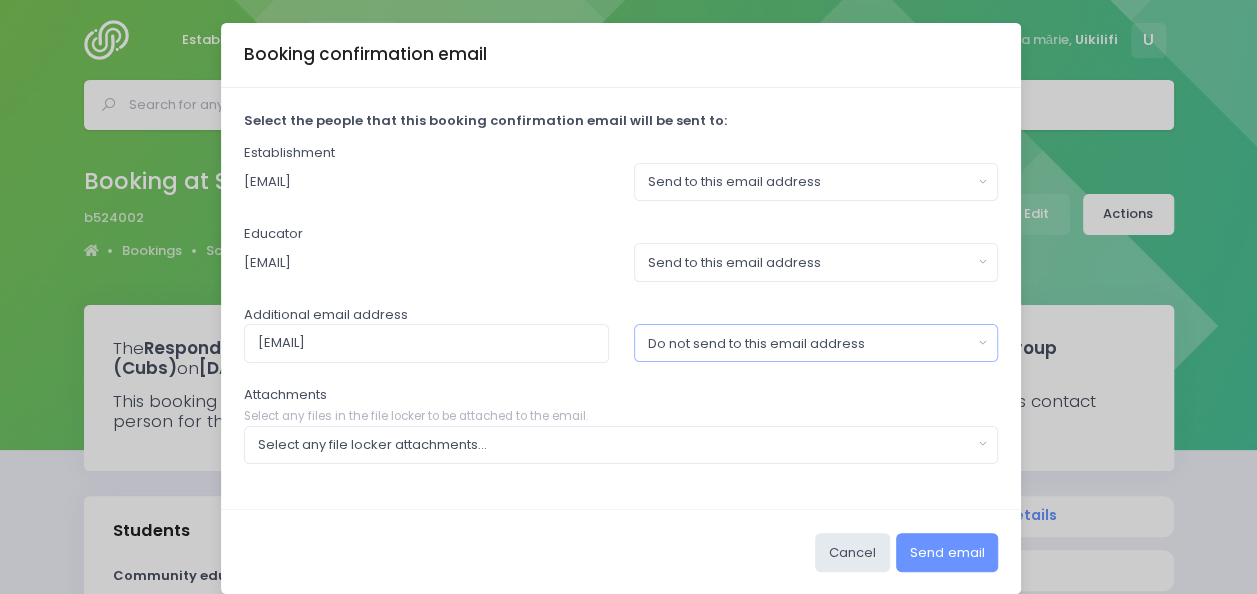 type 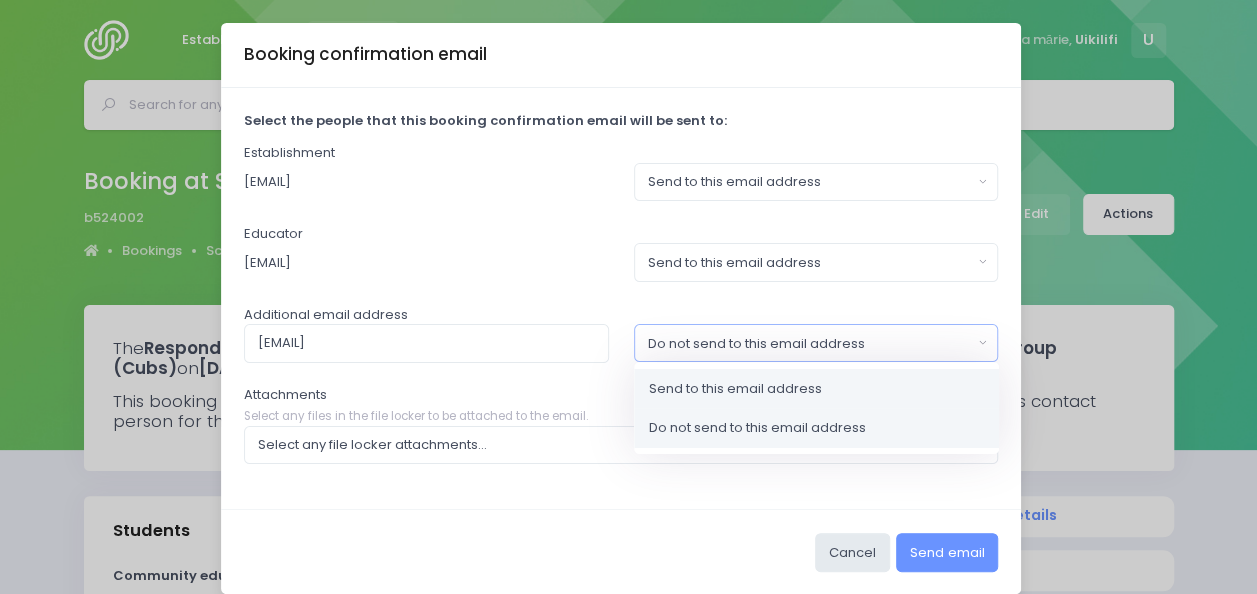 click on "Send to this email address" at bounding box center (735, 389) 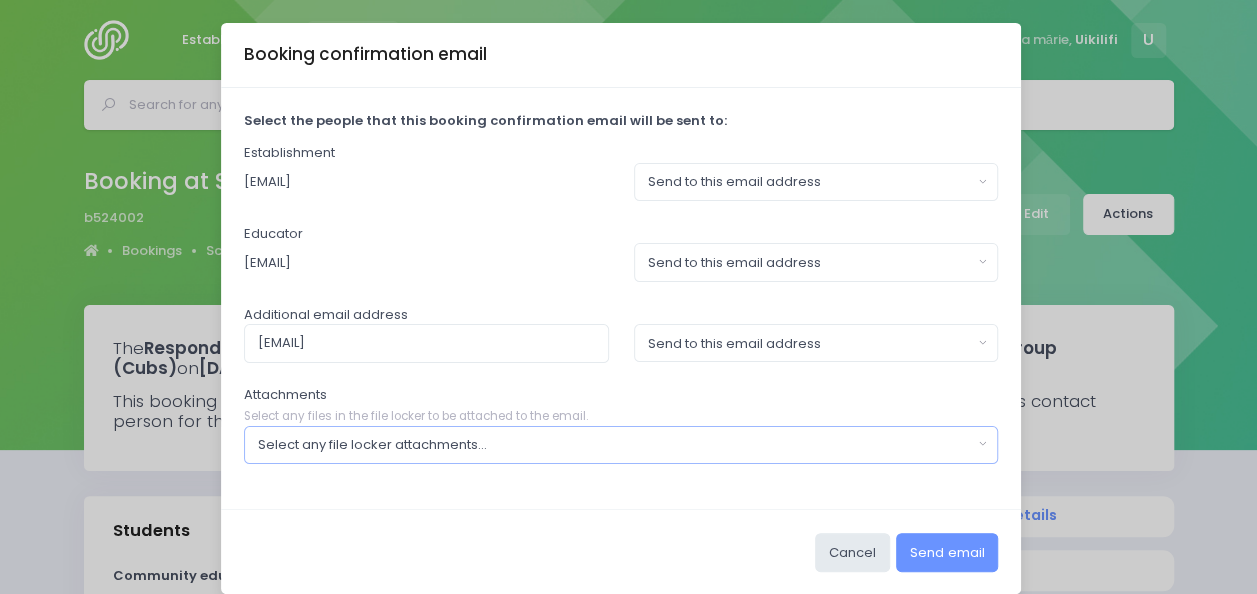 click on "Select any file locker attachments..." at bounding box center [621, 445] 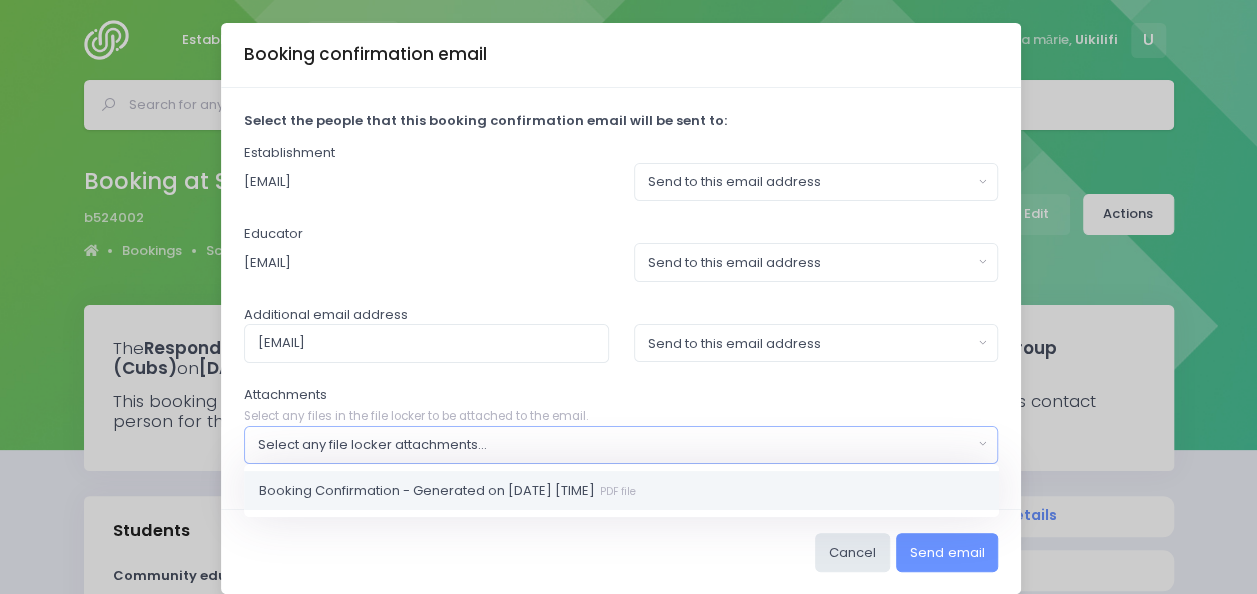 click on "Booking Confirmation - Generated on 2025-08-07 104612 PDF file" at bounding box center (447, 490) 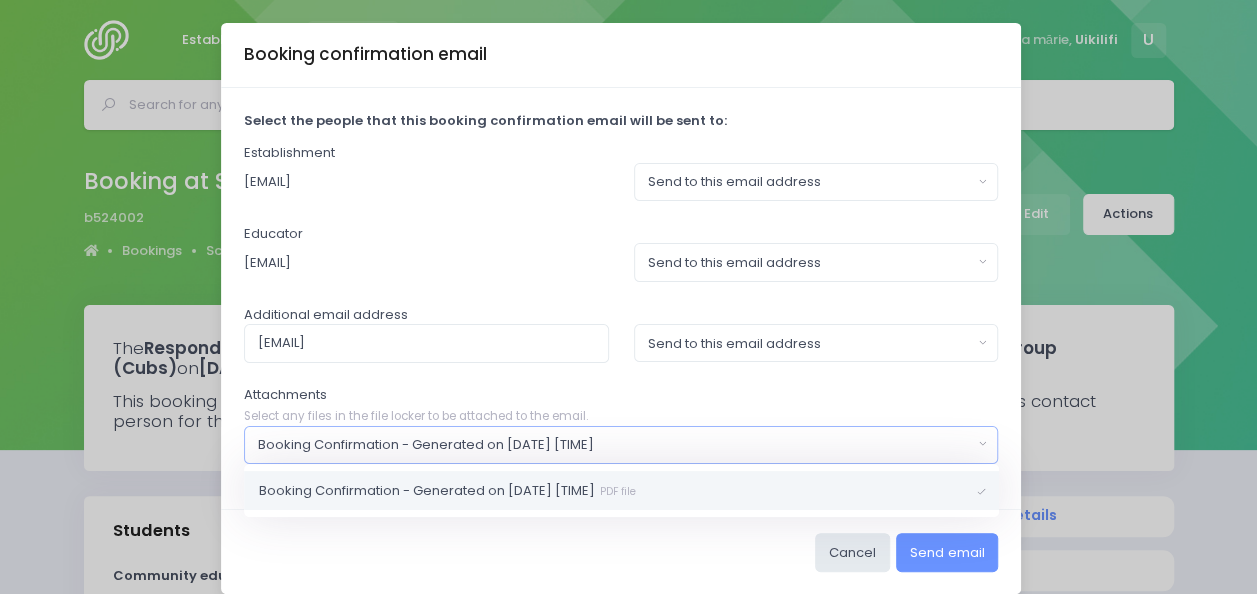 click on "Cancel
Send email" at bounding box center (621, 551) 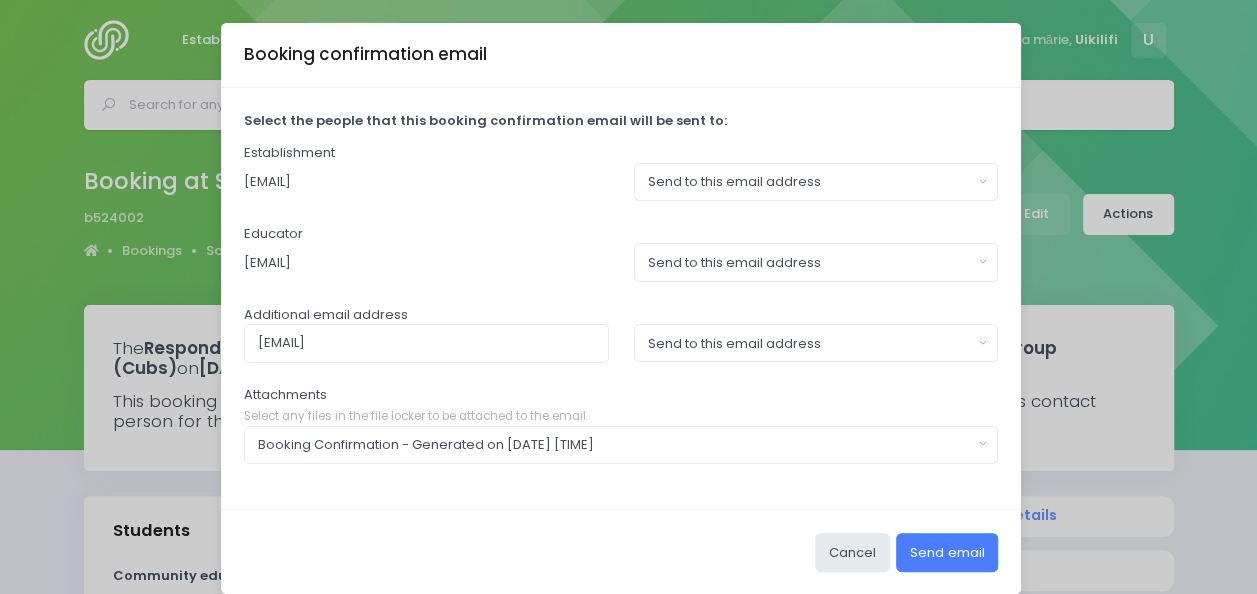 click on "Send email" at bounding box center (947, 552) 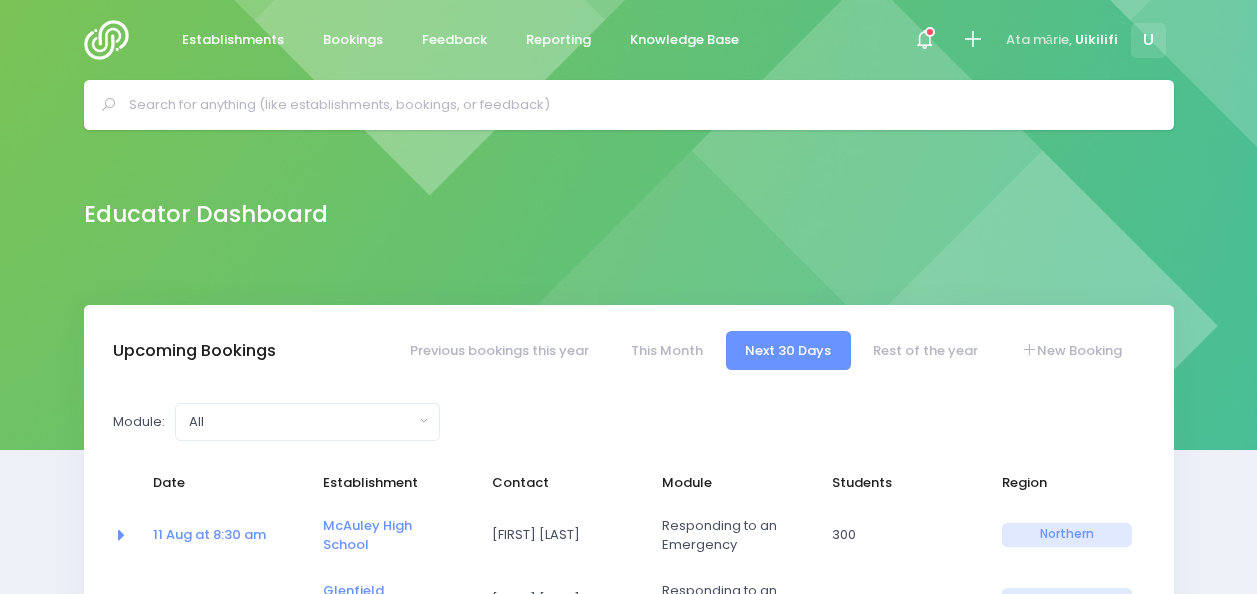 select on "5" 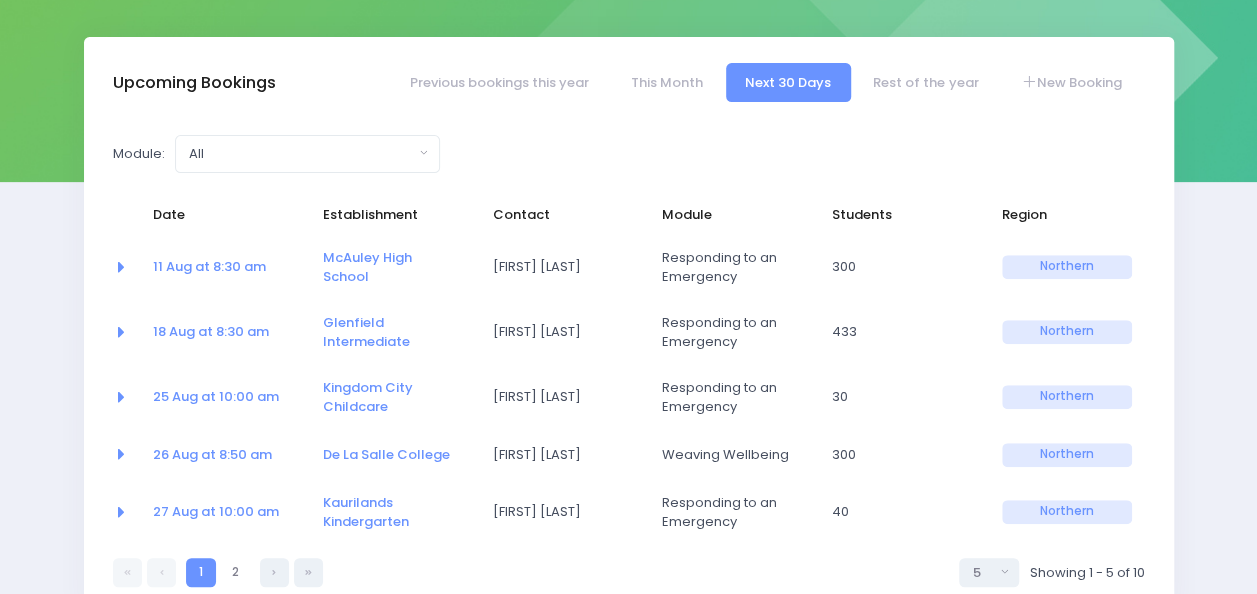 scroll, scrollTop: 300, scrollLeft: 0, axis: vertical 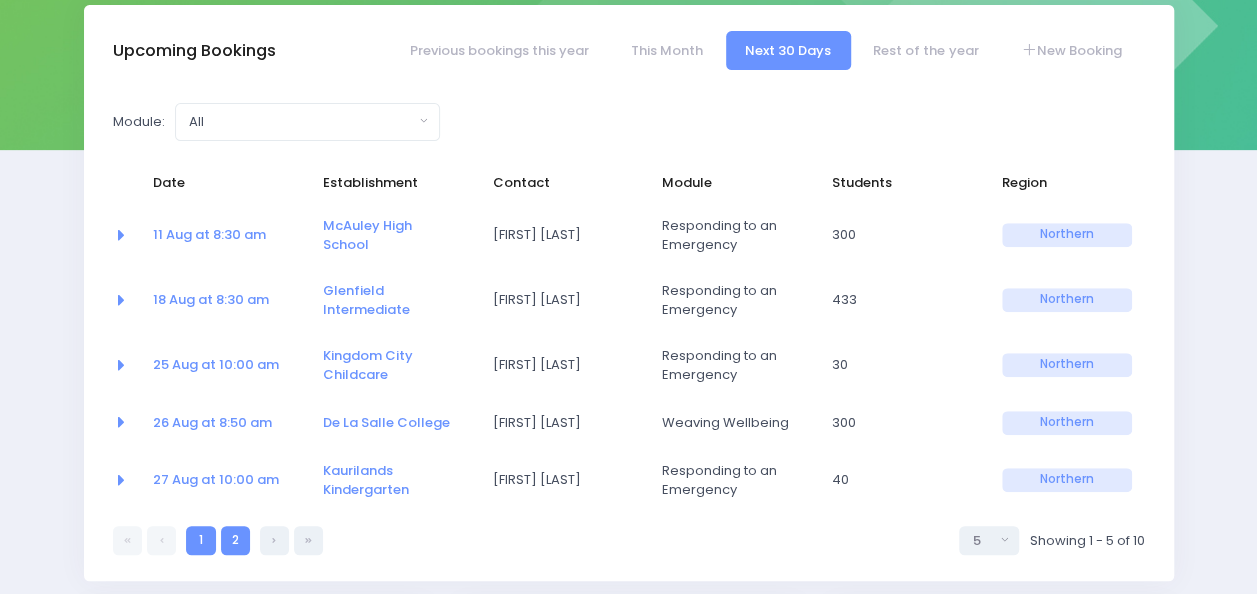 click on "2" at bounding box center (235, 540) 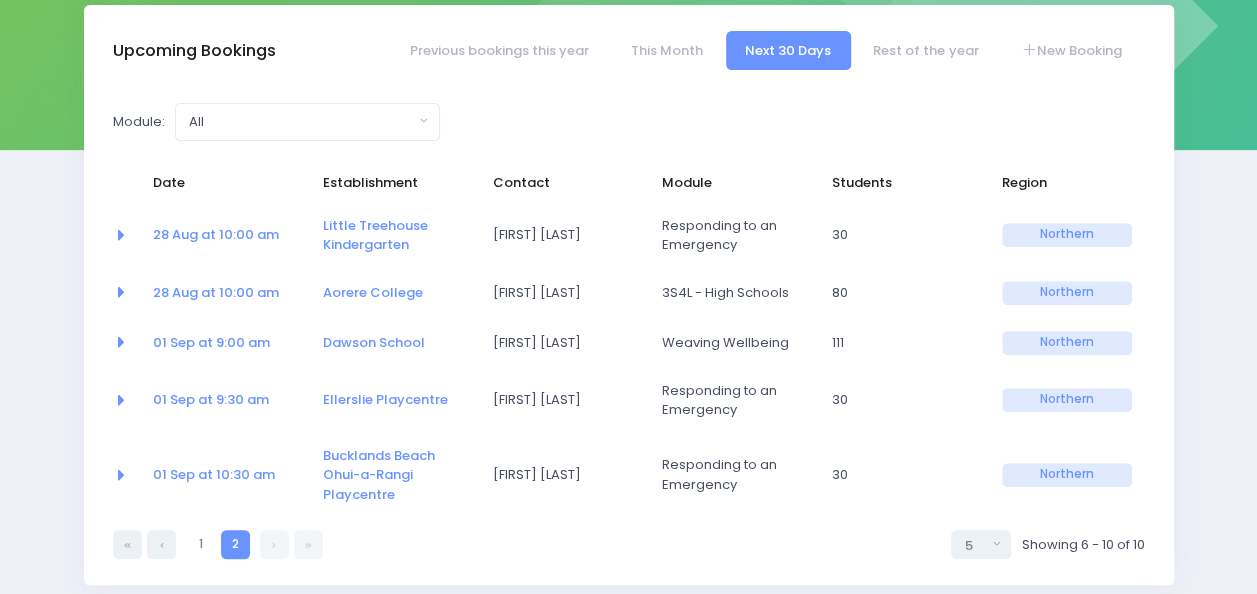 click on "Module:
All
Clued up Camper
Community Education
Community Education - Keeping Safe
3S4L - High Schools
Disaster Prepardness
Keeping Safe All" at bounding box center (628, 122) 